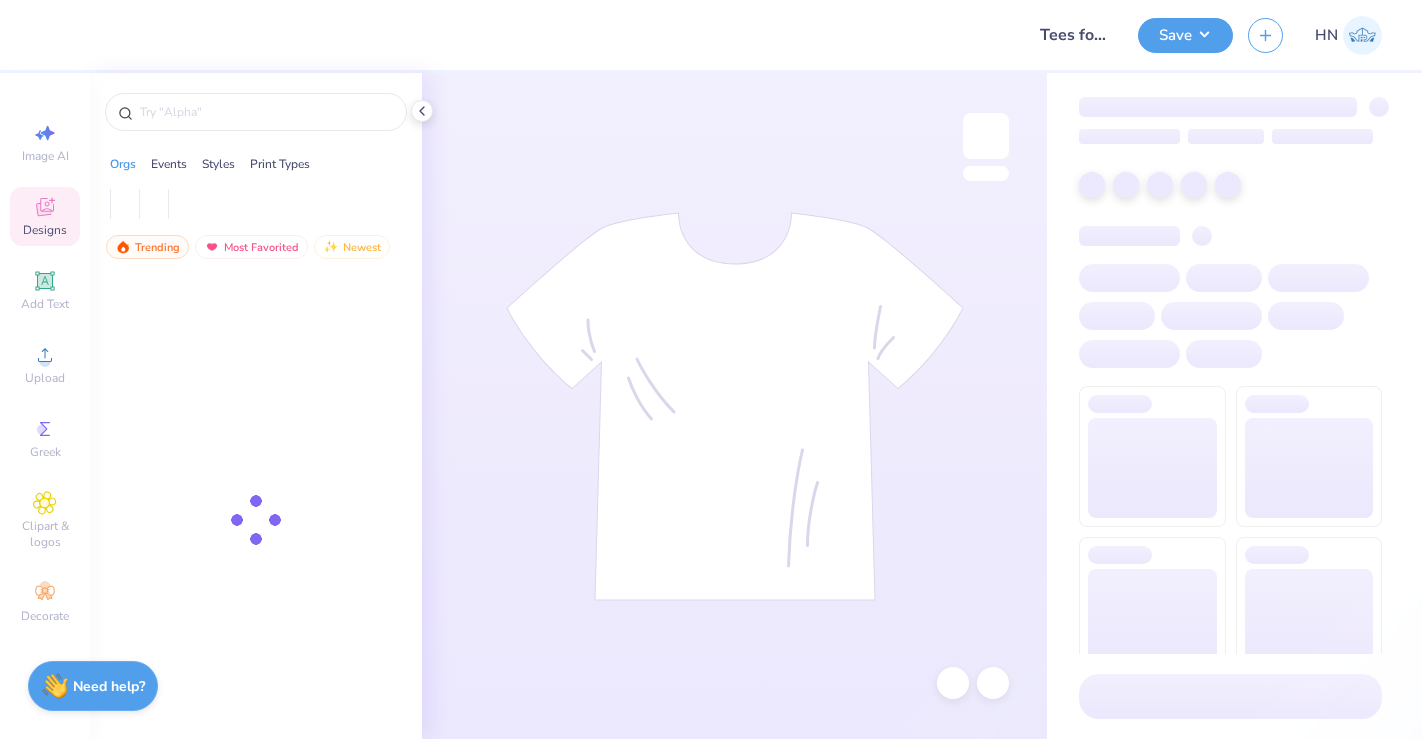 scroll, scrollTop: 0, scrollLeft: 0, axis: both 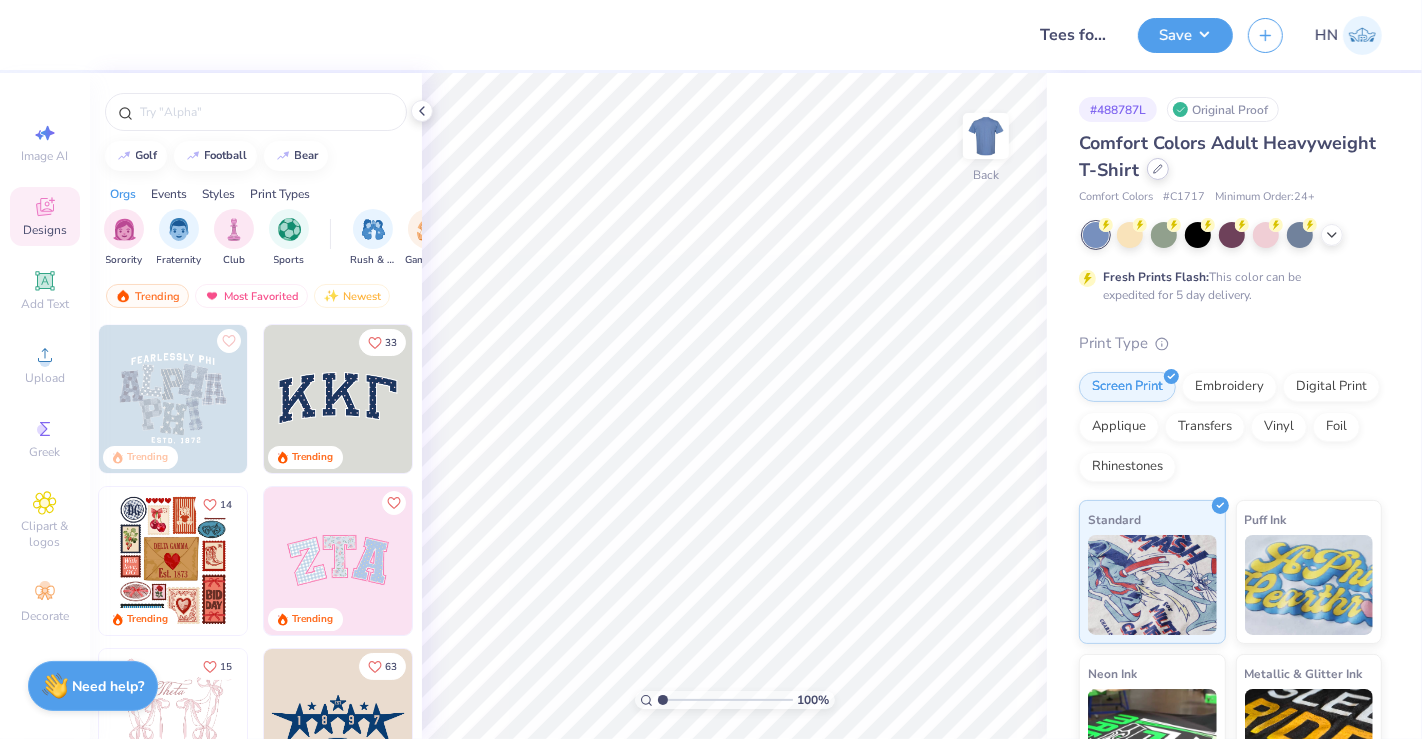 click at bounding box center (1158, 169) 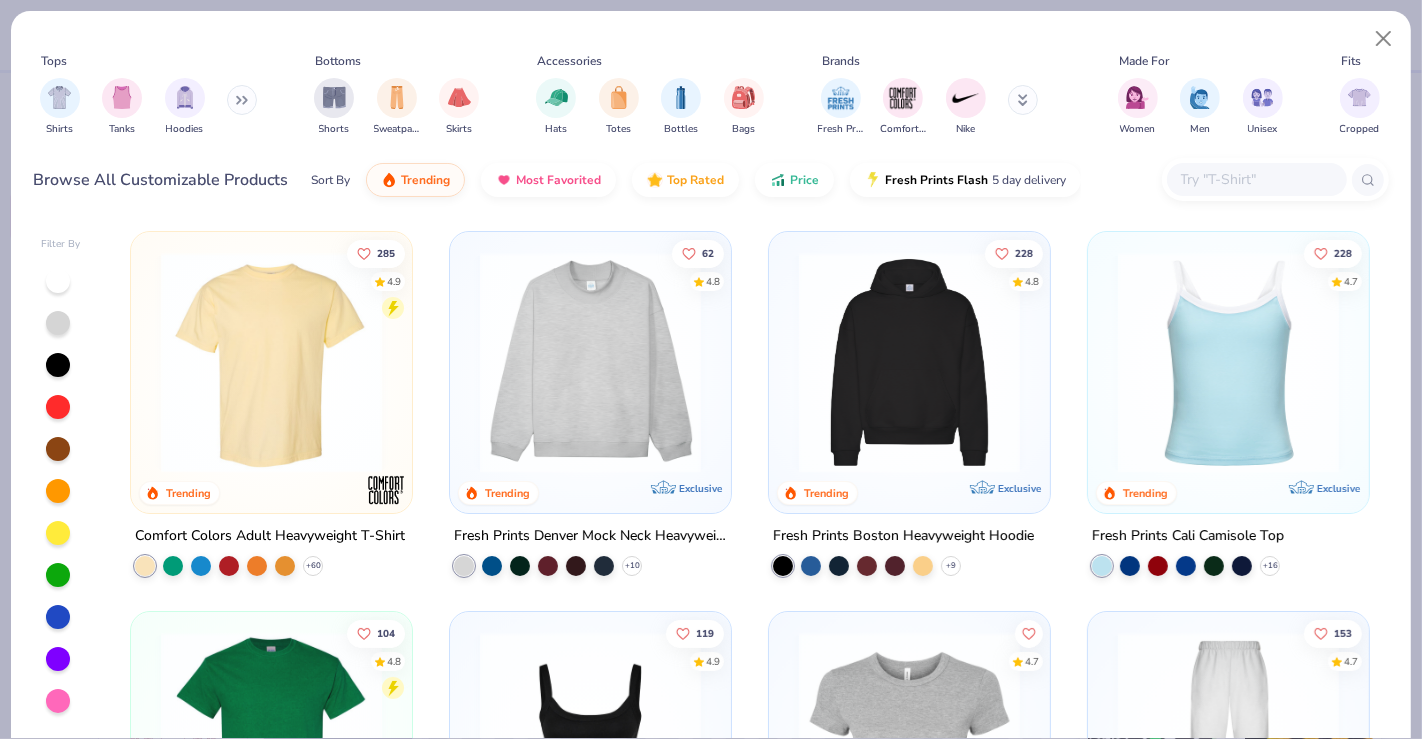 click at bounding box center [1275, 179] 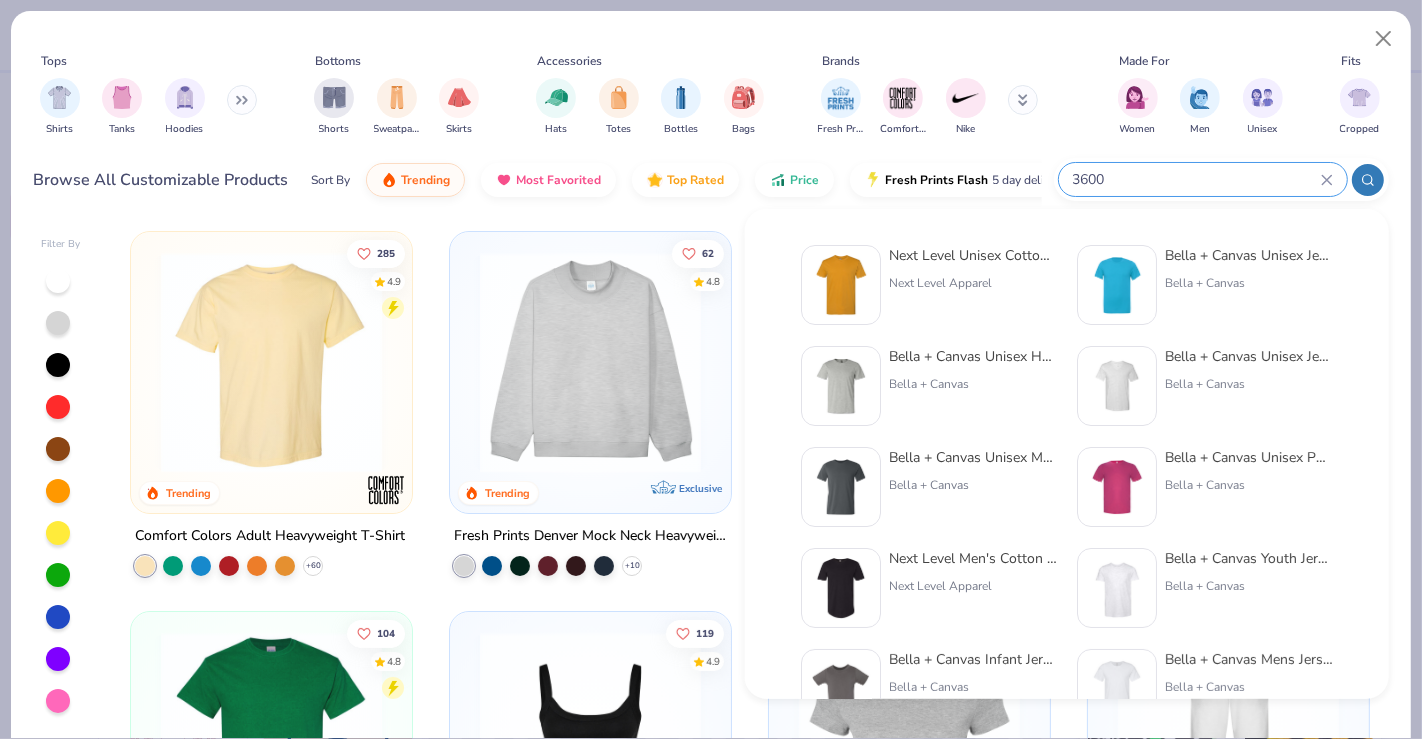 type on "3600" 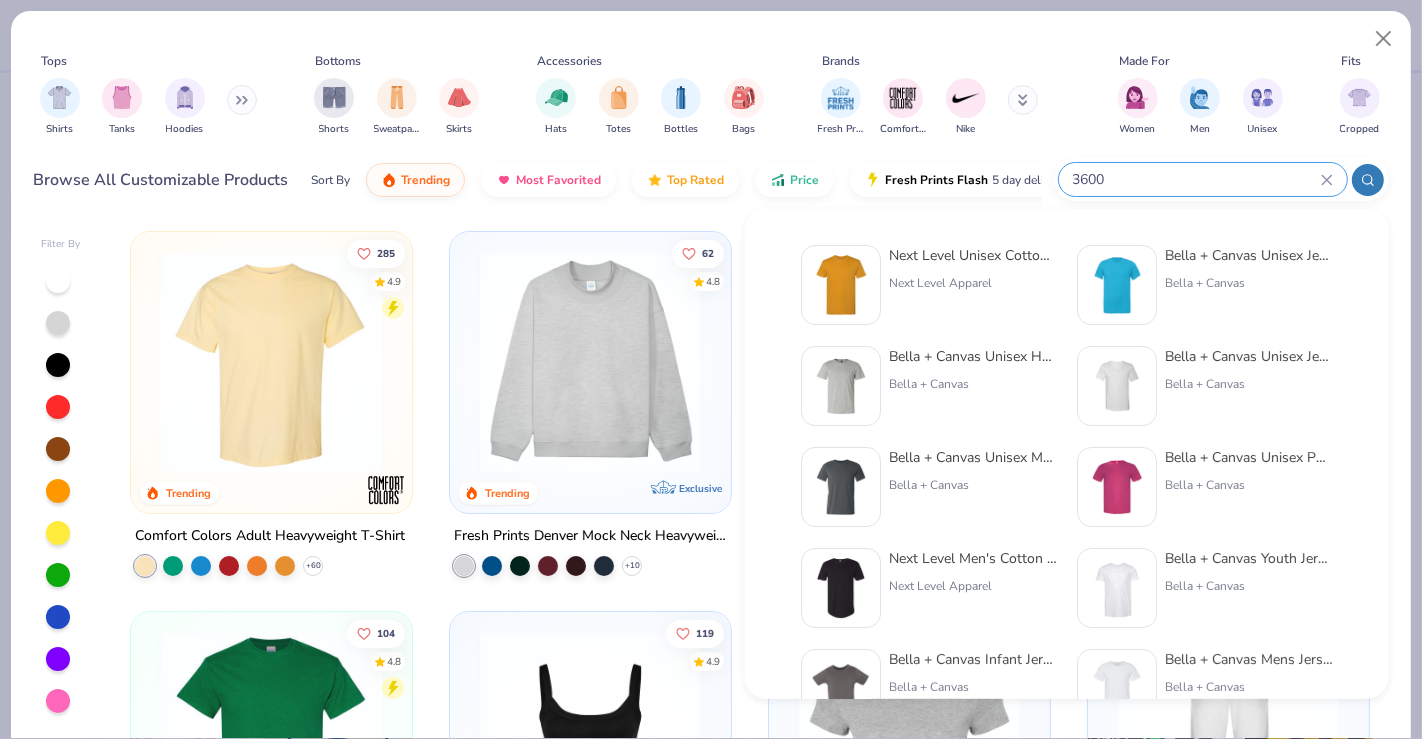click on "Next Level Unisex Cotton T-Shirt" at bounding box center [973, 255] 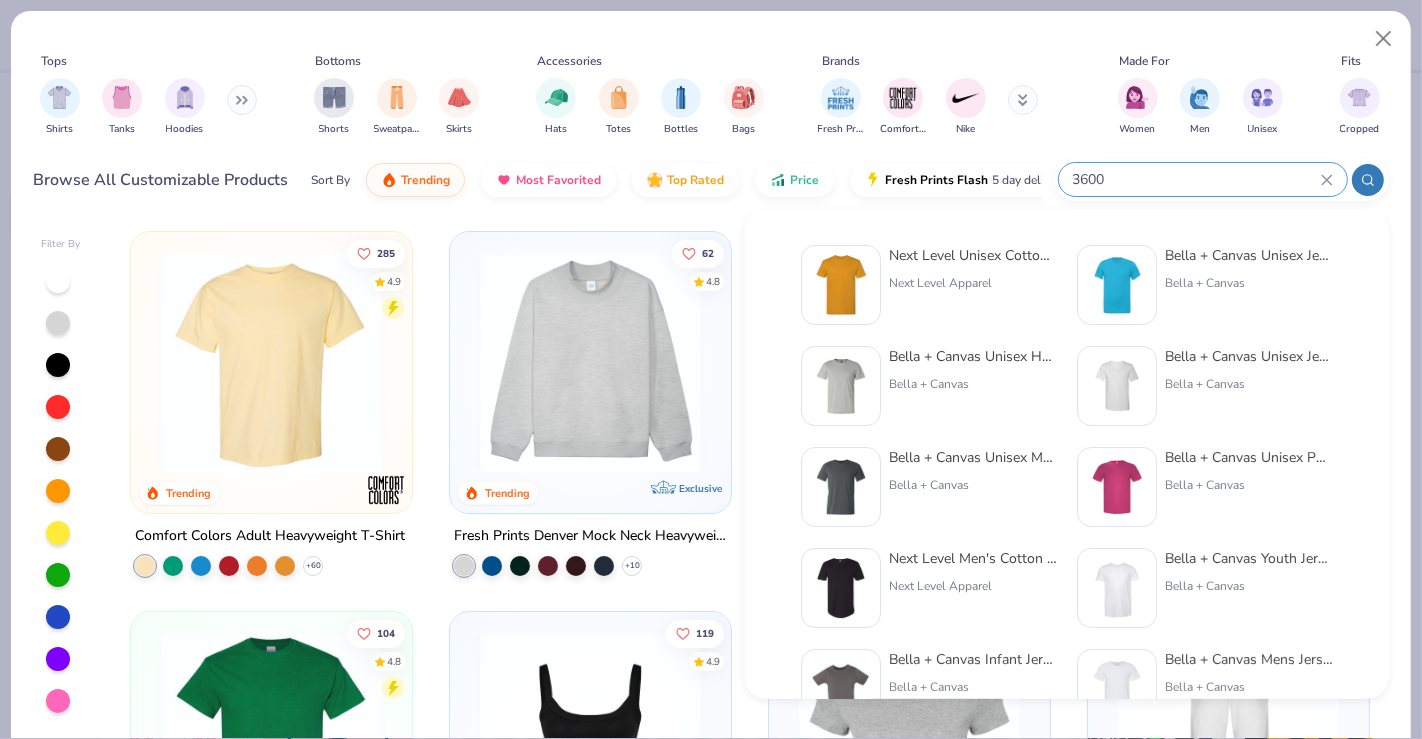 type 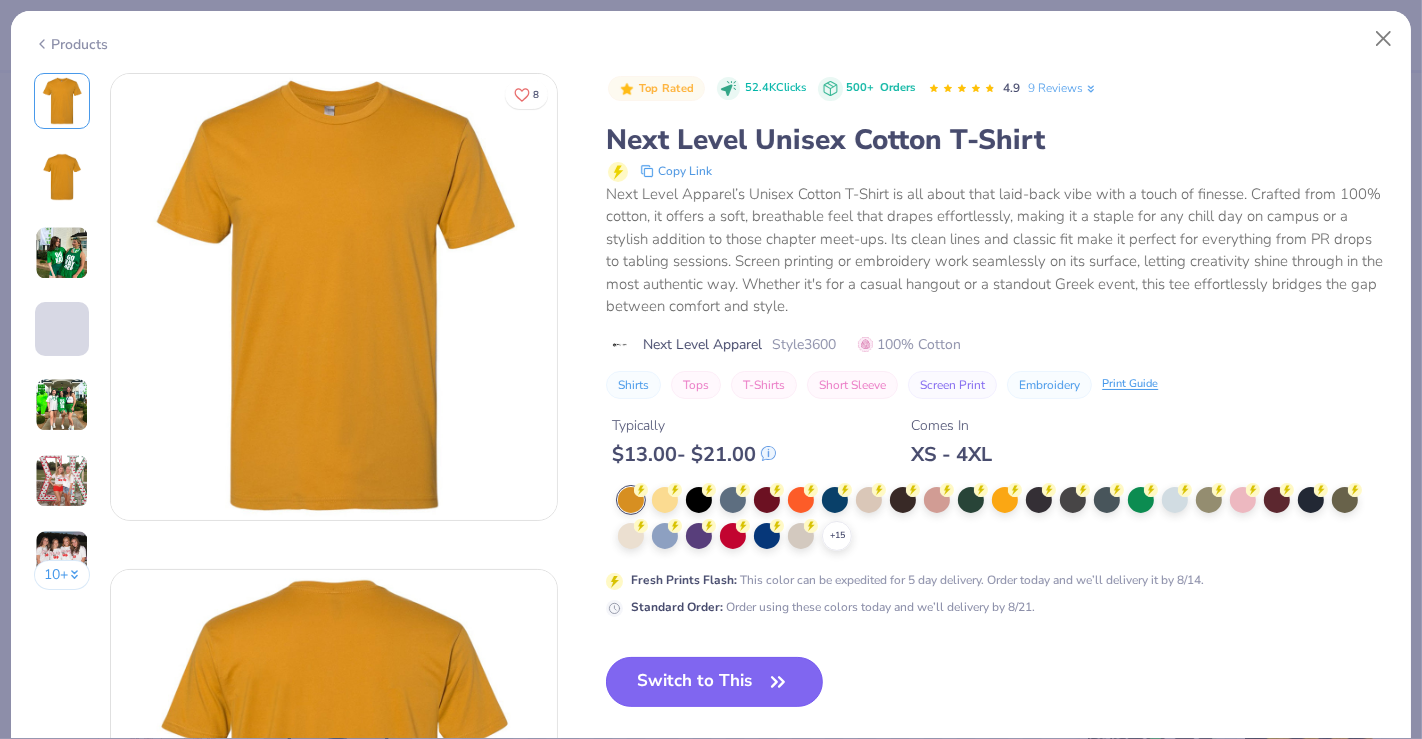 click on "Switch to This" at bounding box center (714, 682) 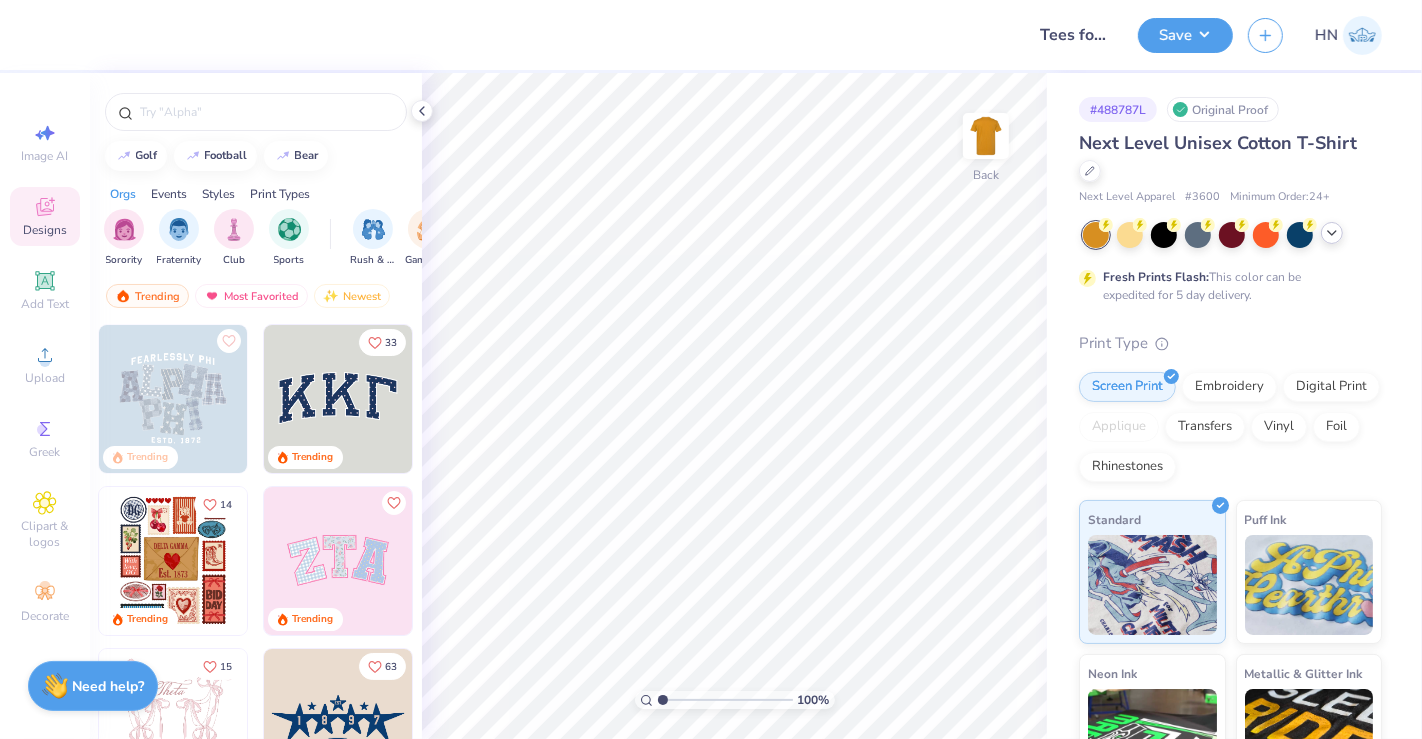drag, startPoint x: 1345, startPoint y: 236, endPoint x: 1331, endPoint y: 237, distance: 14.035668 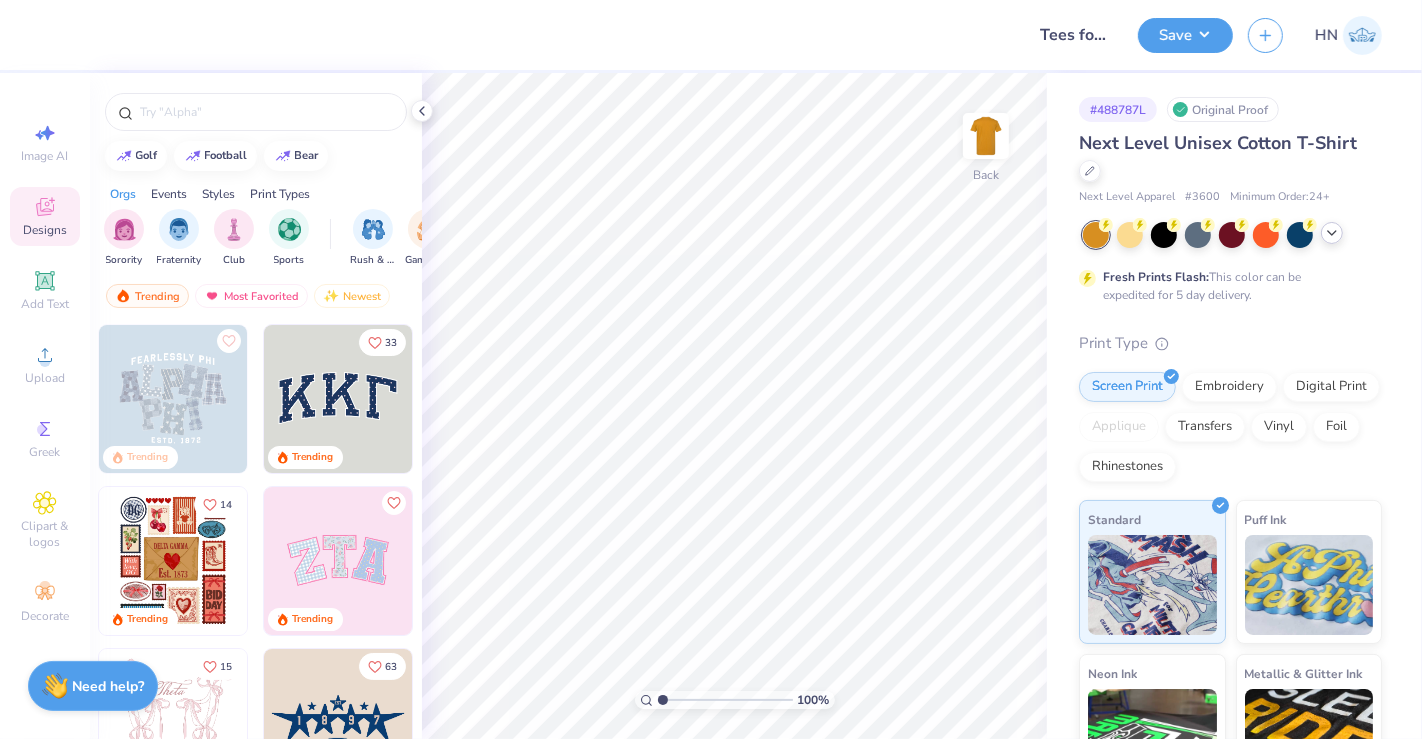 click at bounding box center [1232, 235] 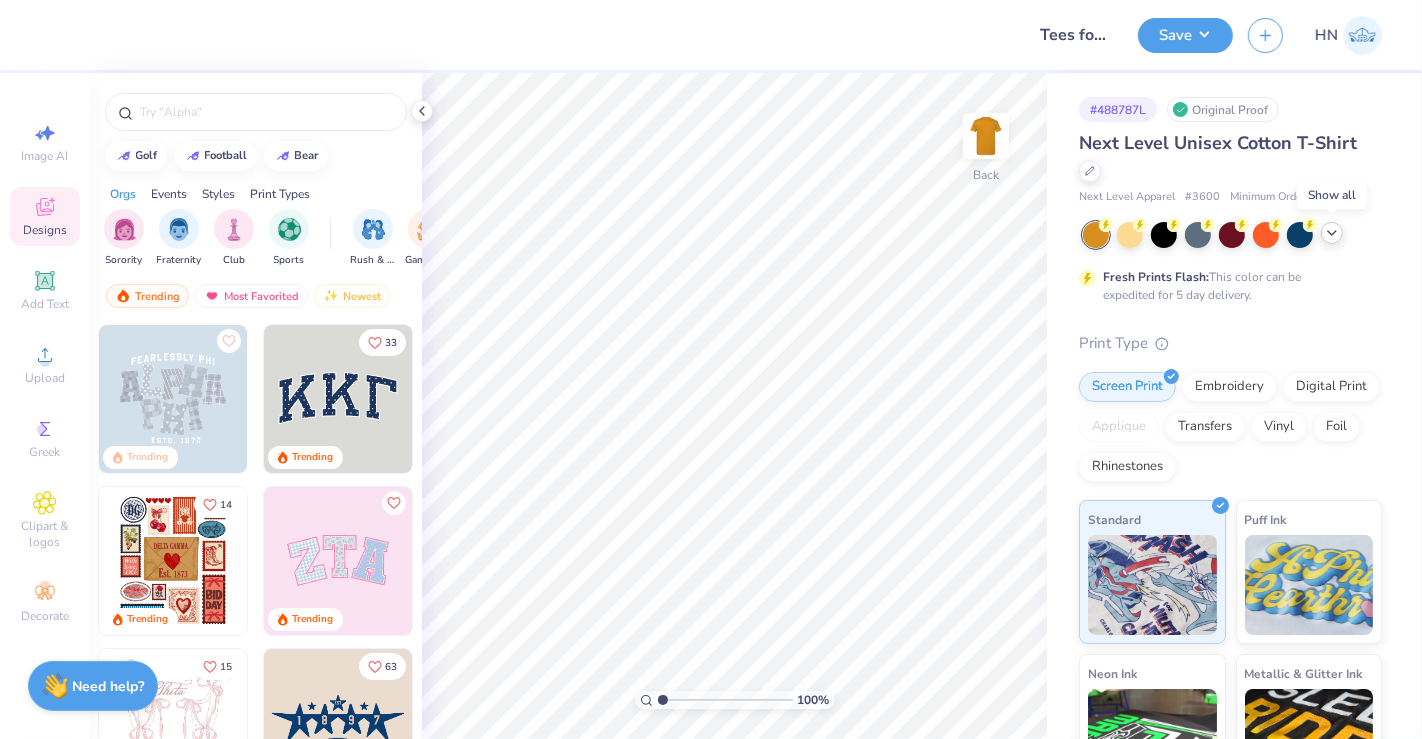 click 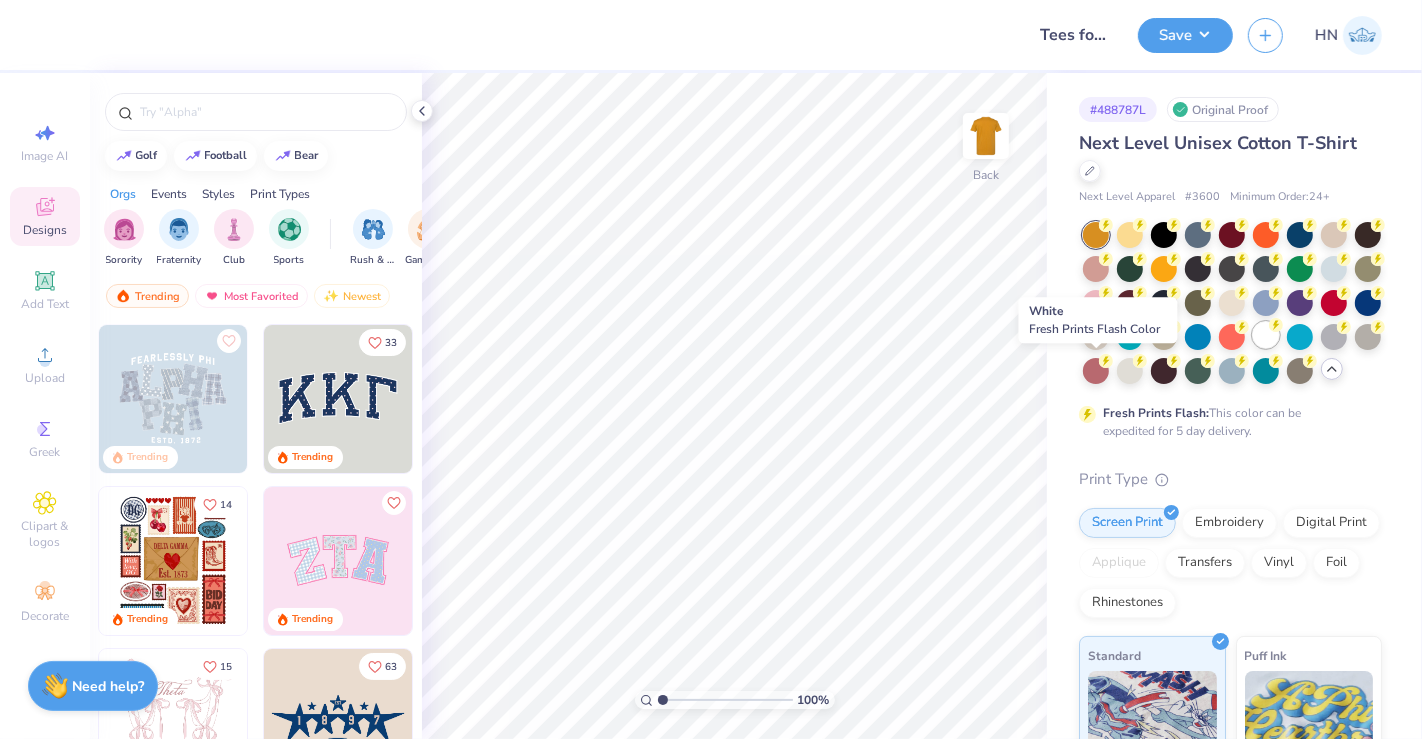 click at bounding box center [1266, 335] 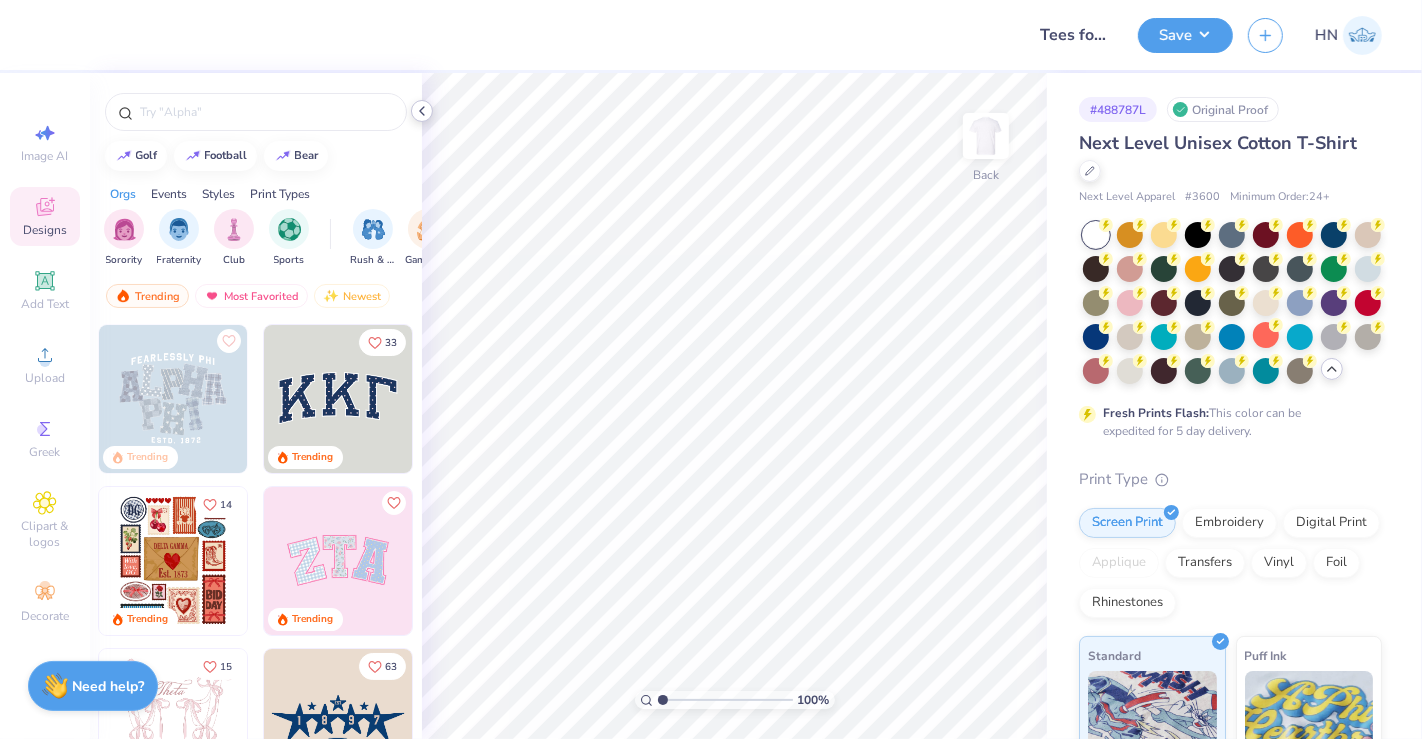 click 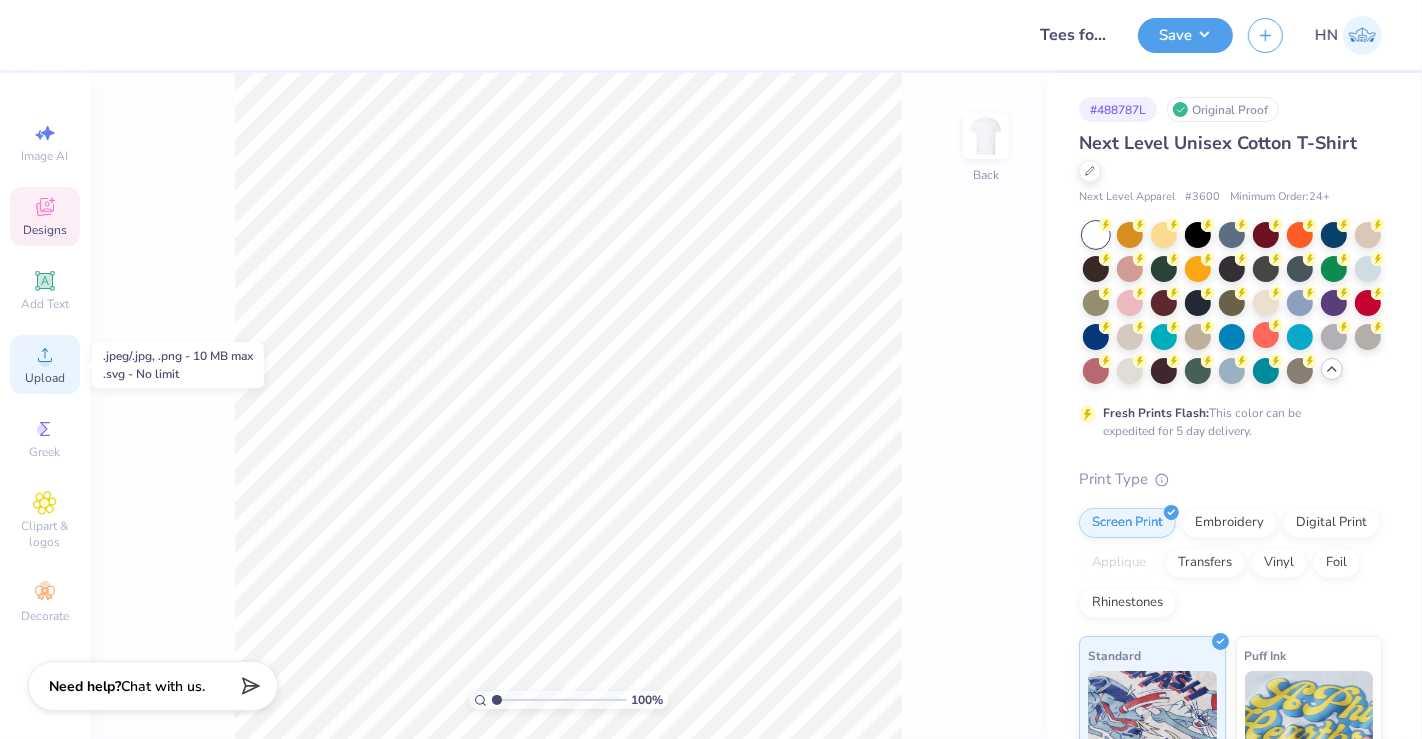 click on "Upload" at bounding box center [45, 378] 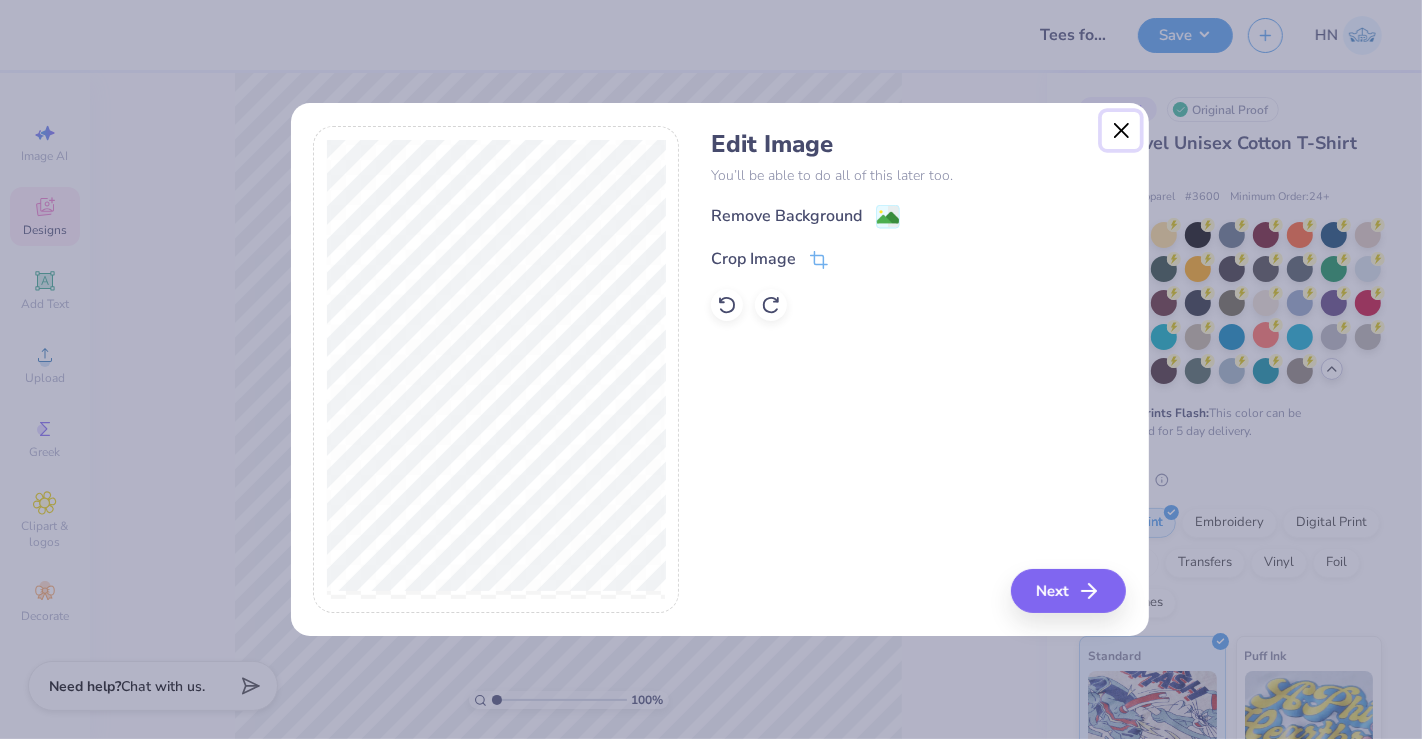 click at bounding box center [1121, 131] 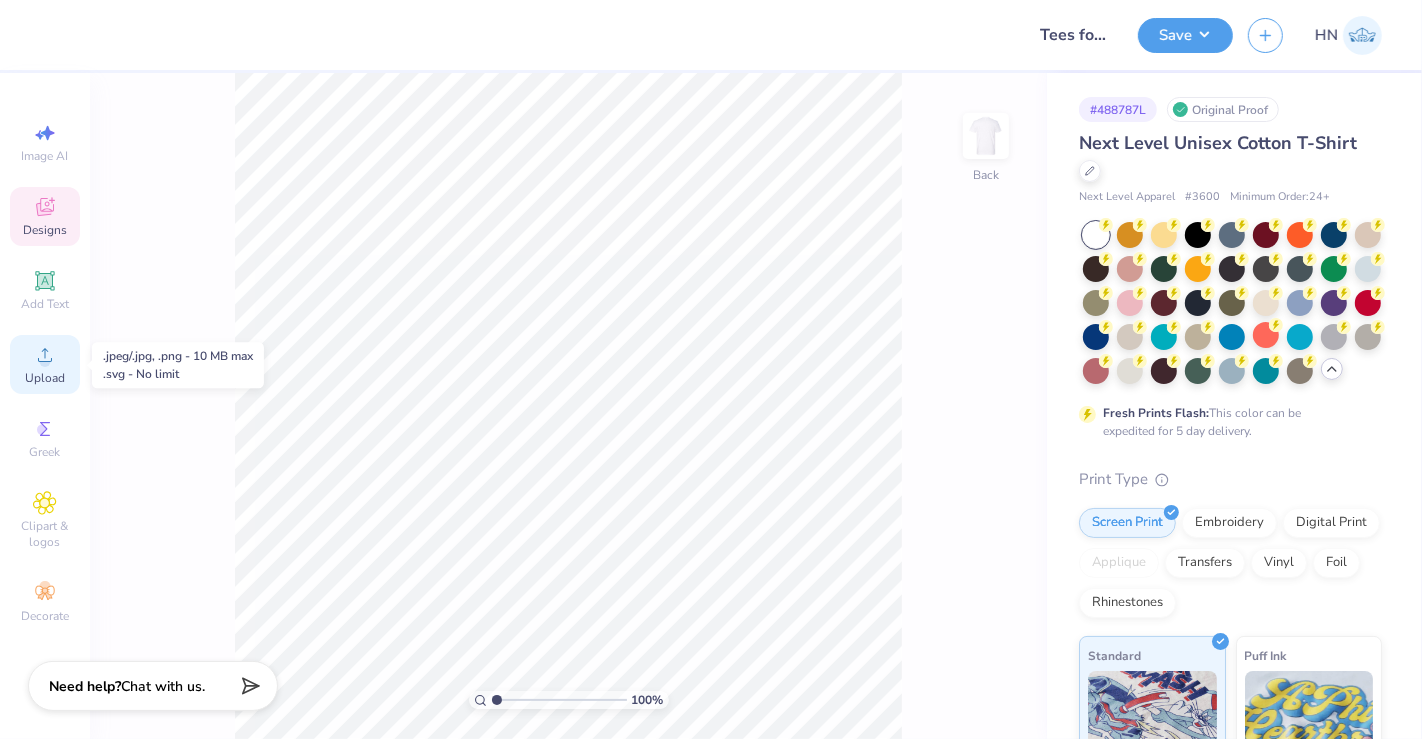 click on "Upload" at bounding box center (45, 364) 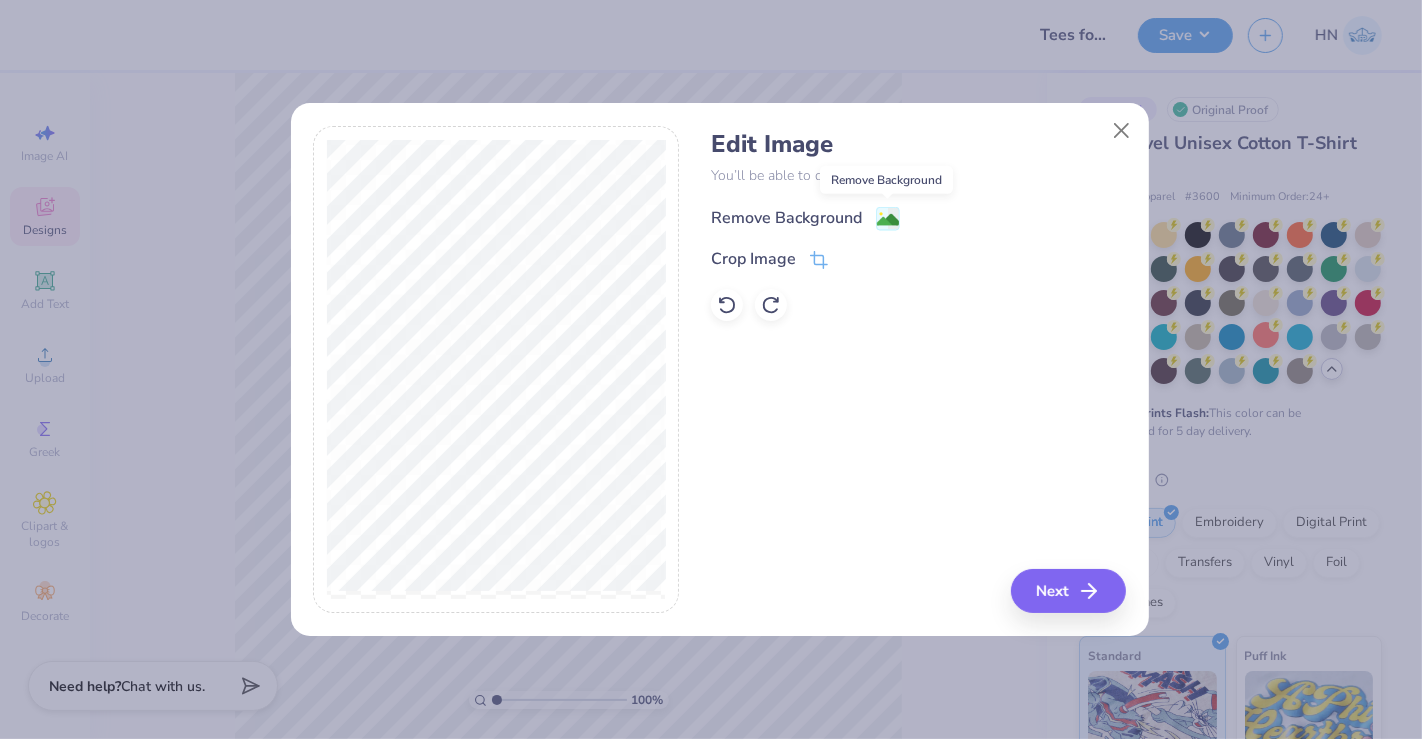 click 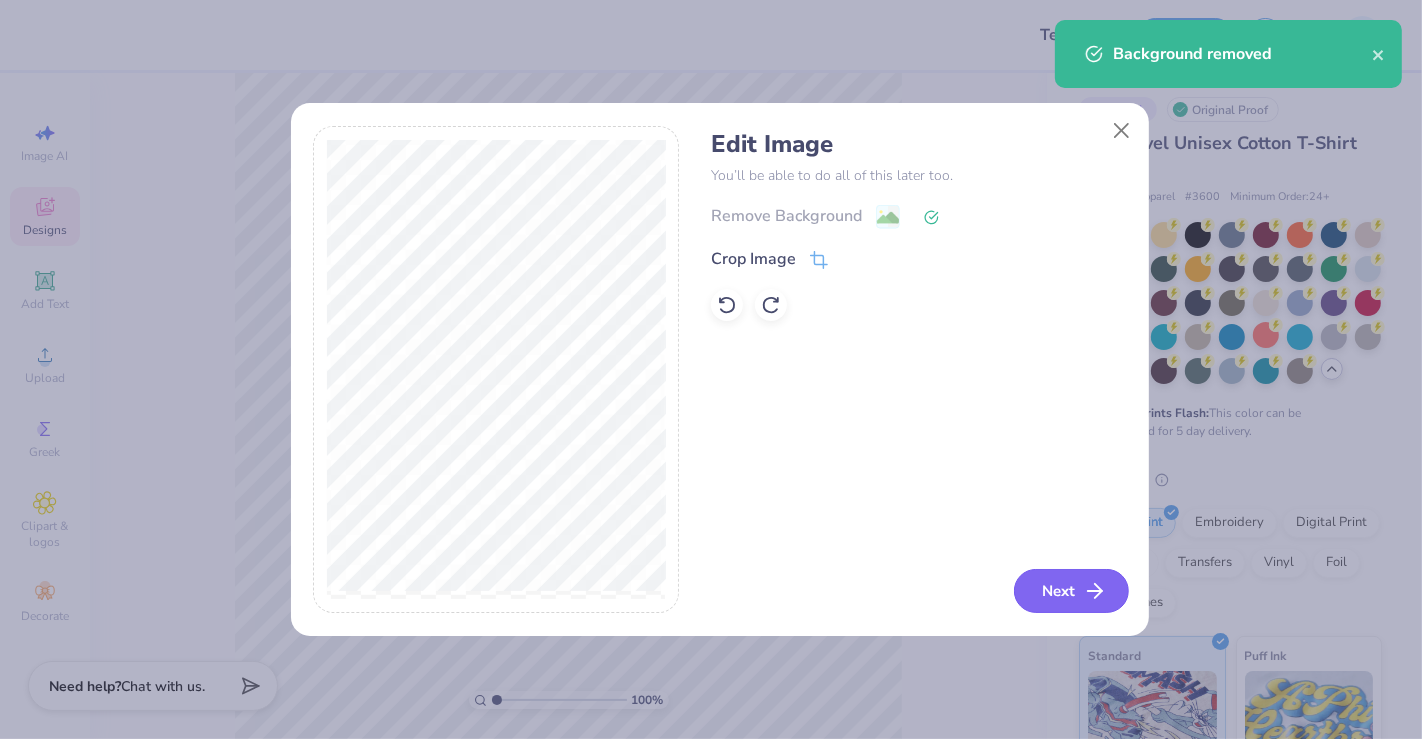 click on "Next" at bounding box center [1071, 591] 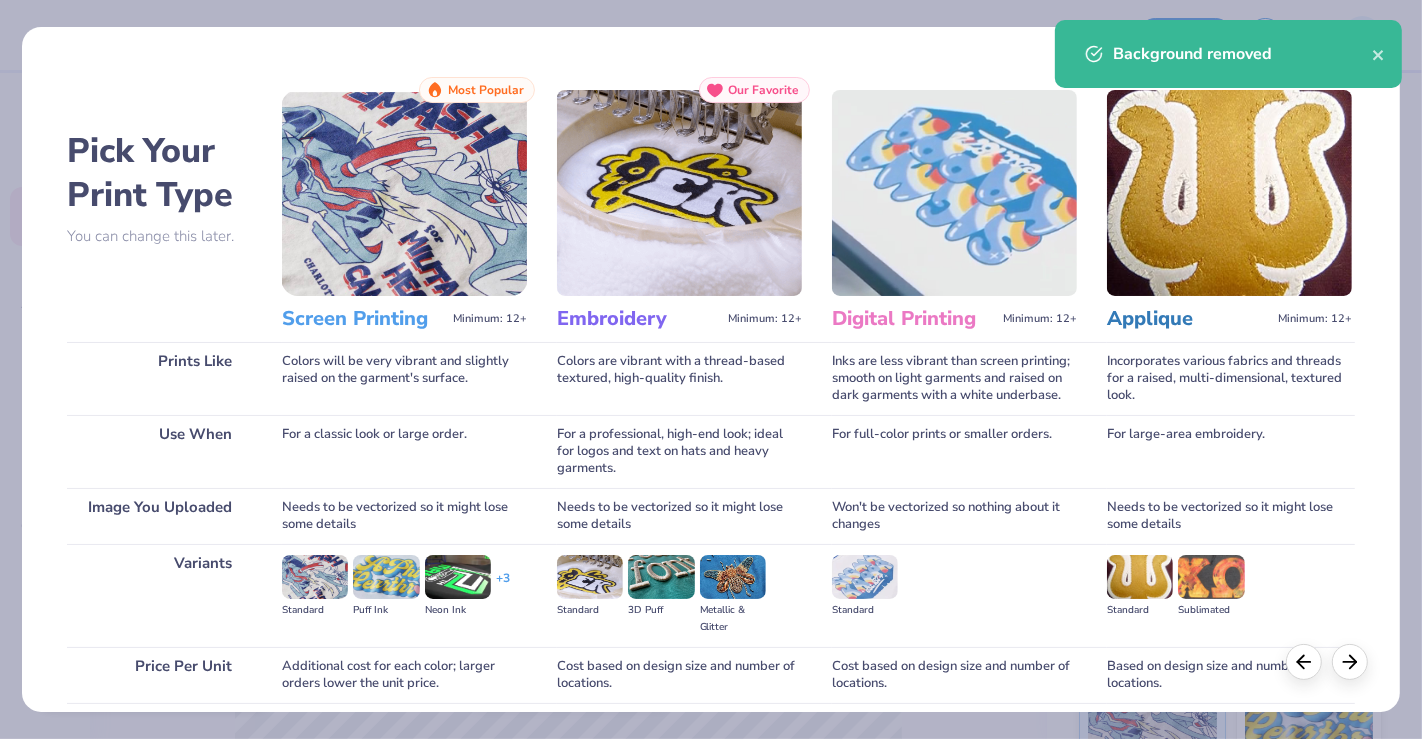 scroll, scrollTop: 157, scrollLeft: 0, axis: vertical 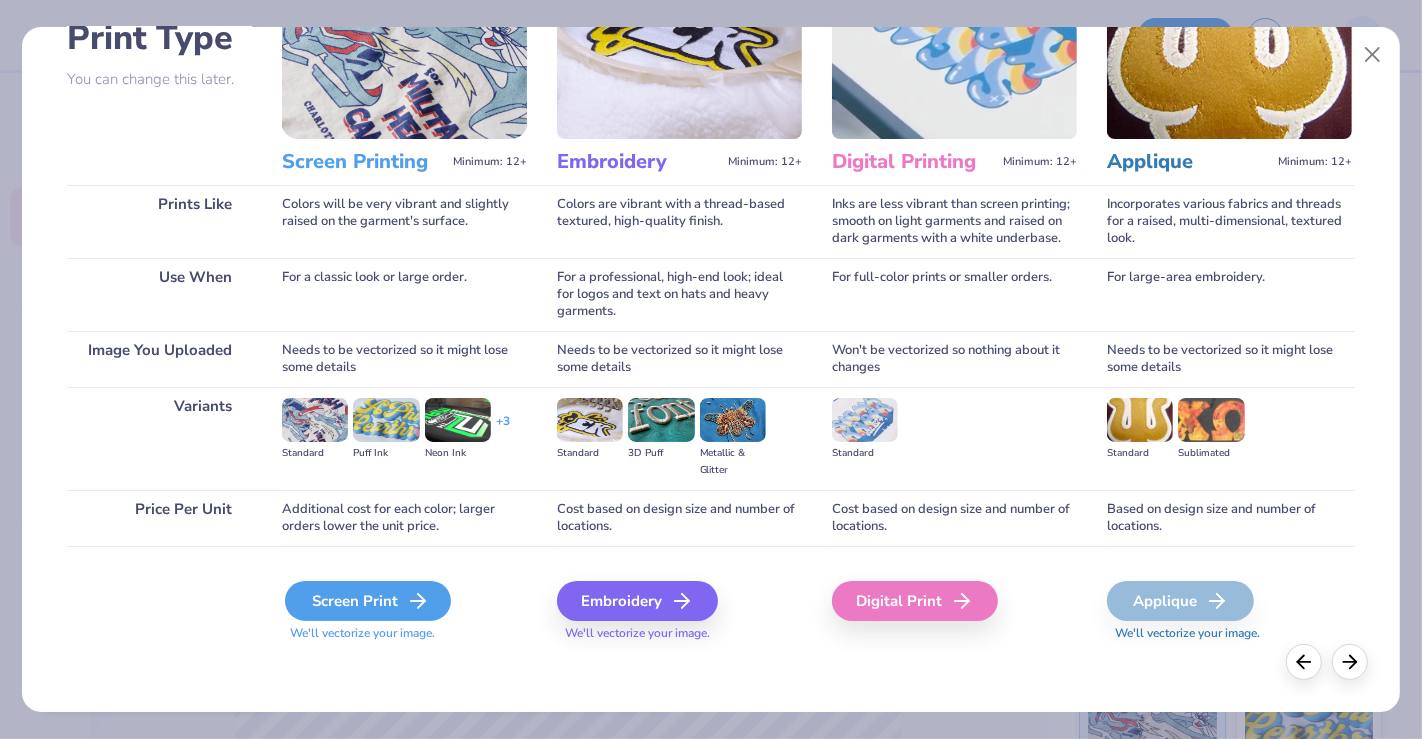 click on "Screen Print" at bounding box center (368, 601) 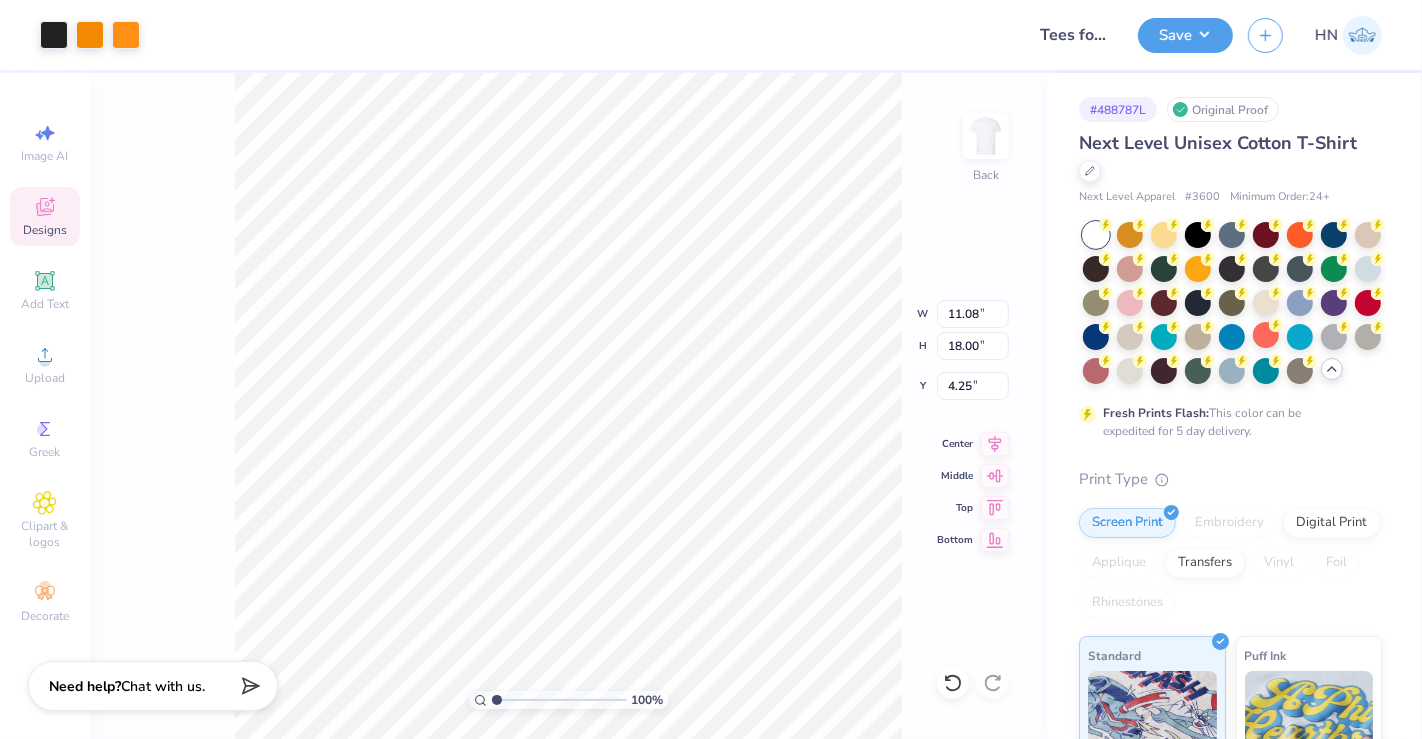 type on "5.86" 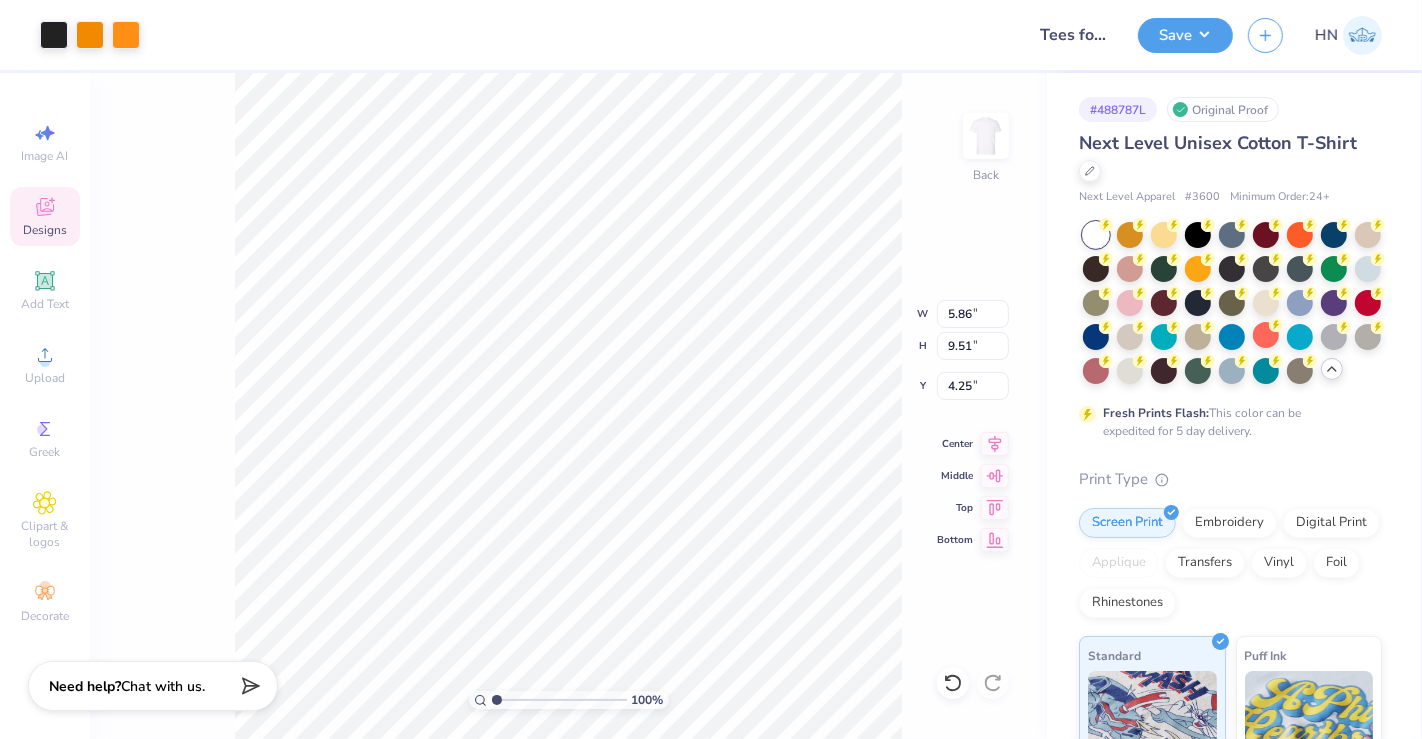 type on "3.00" 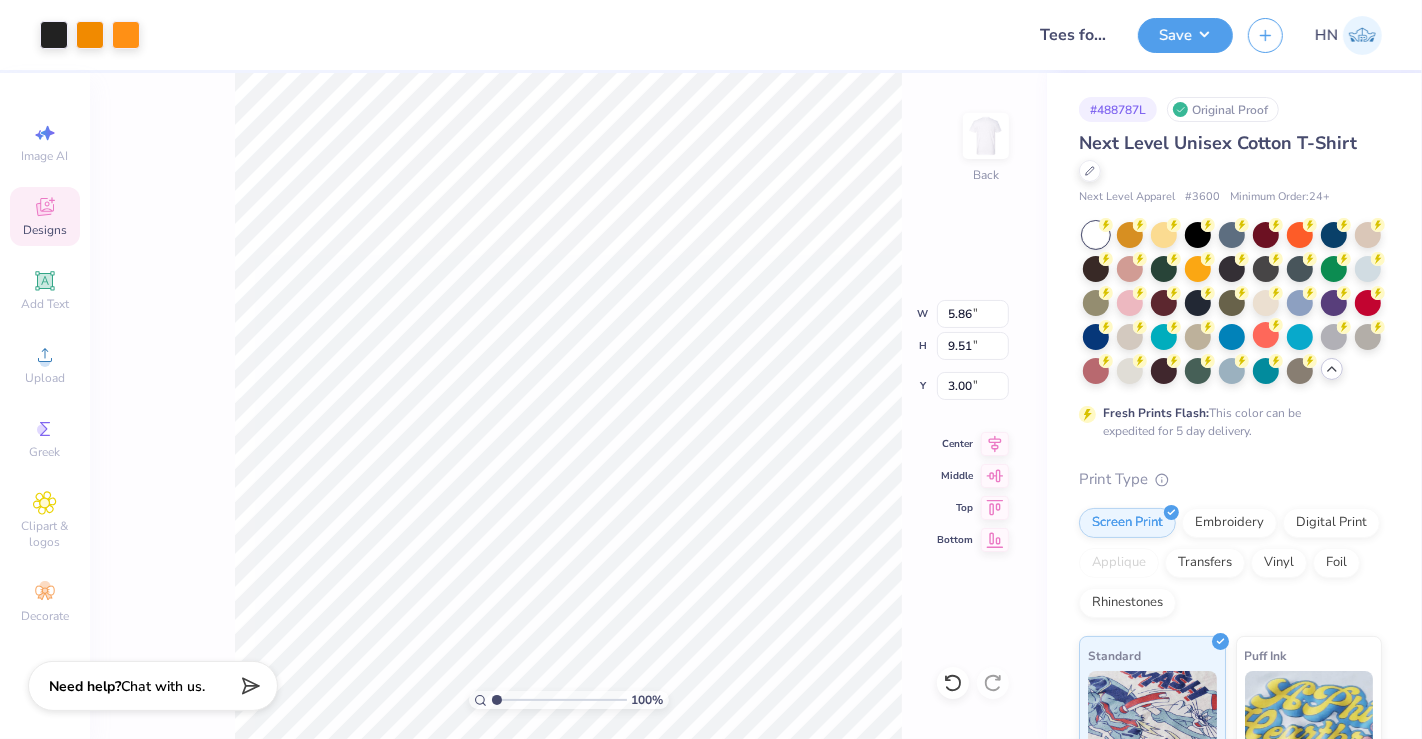 type on "8.99" 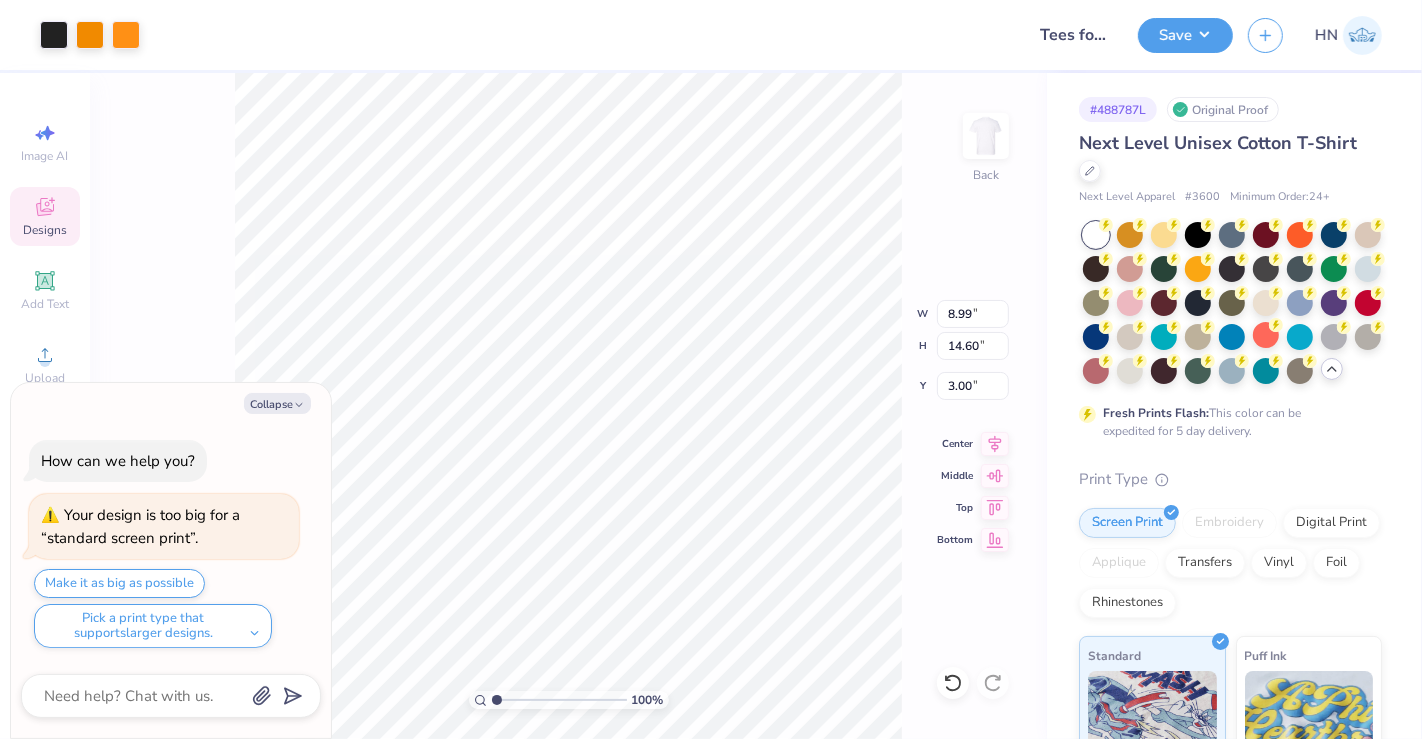 type on "x" 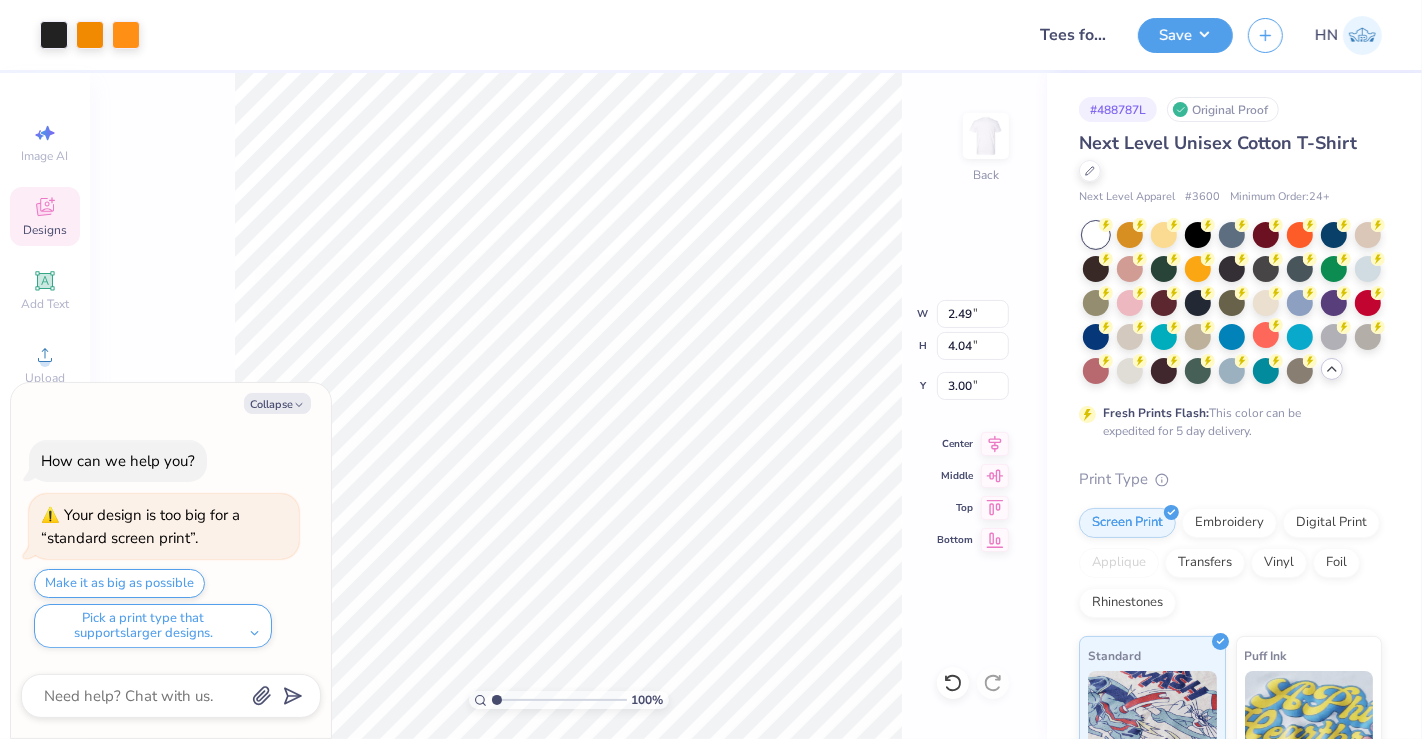 type on "x" 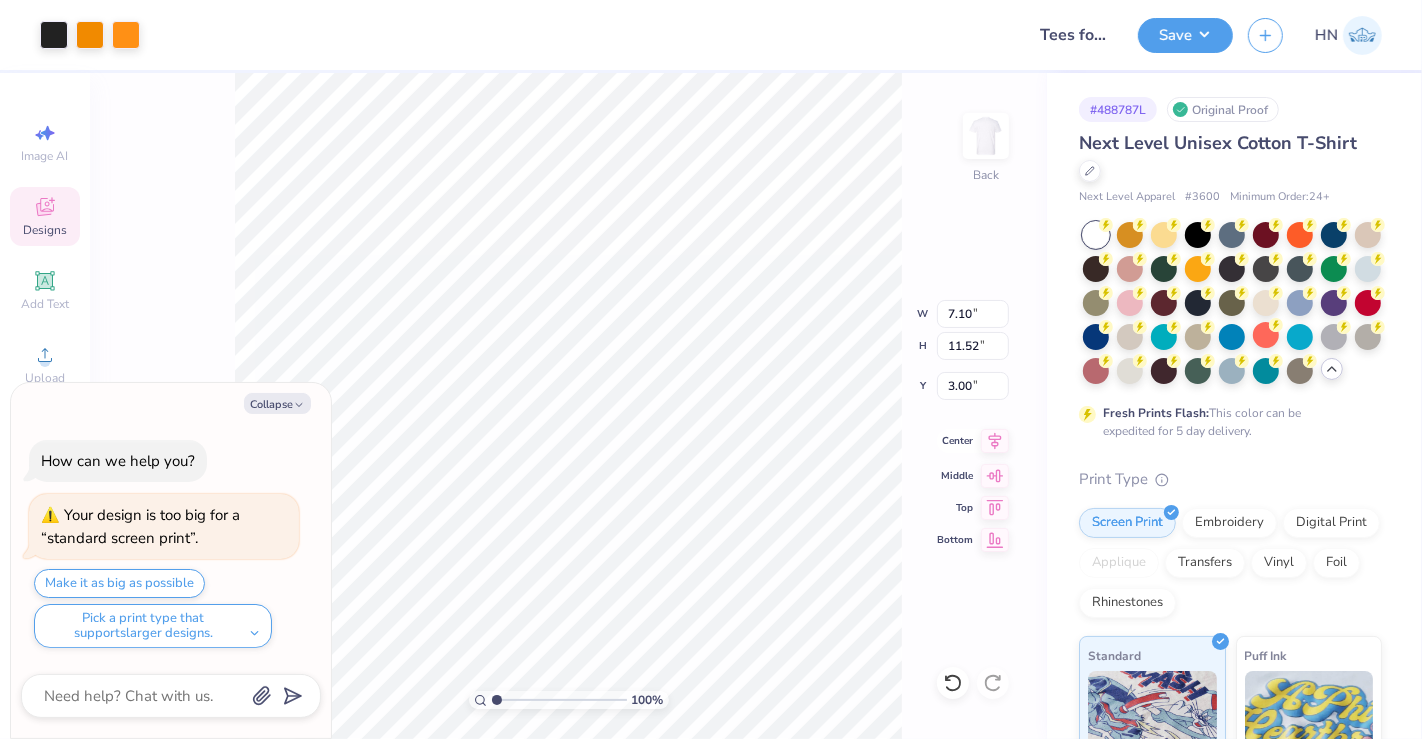 click 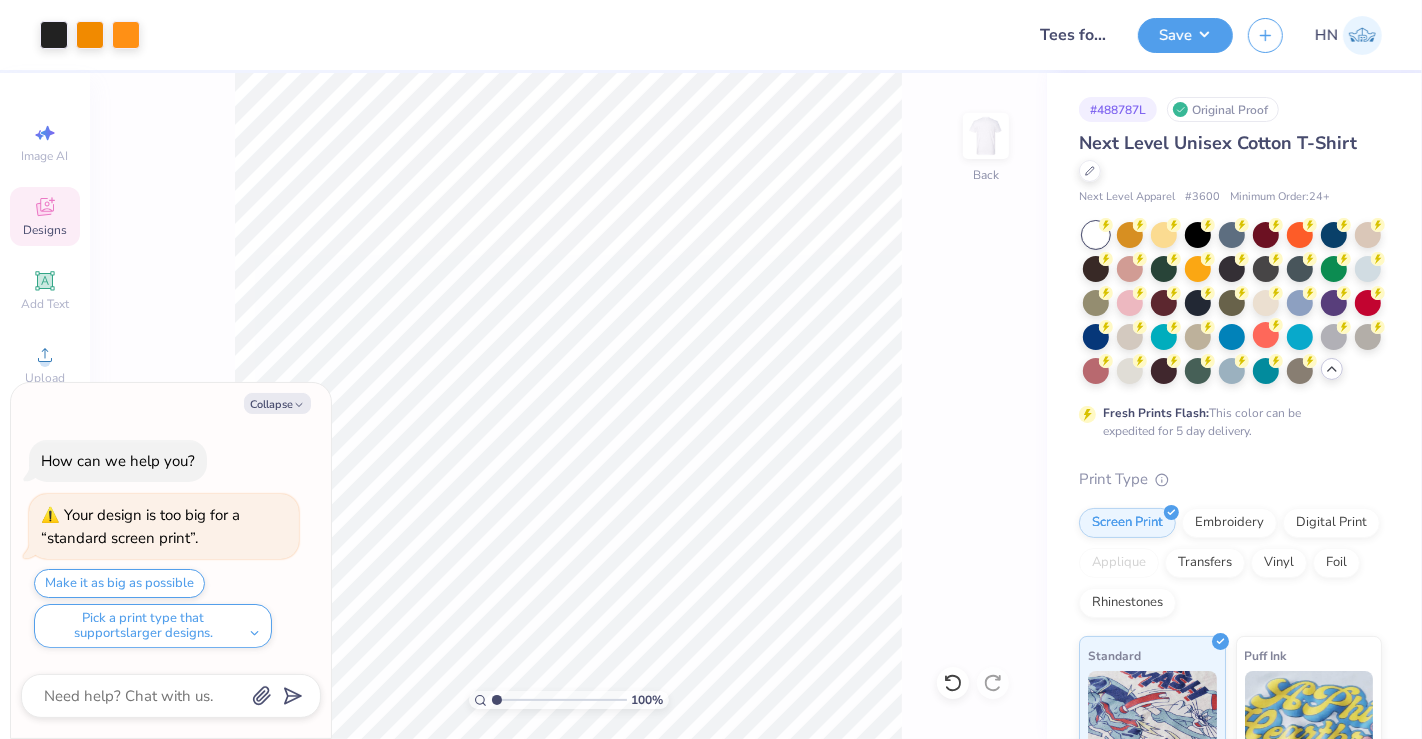 click at bounding box center [90, 35] 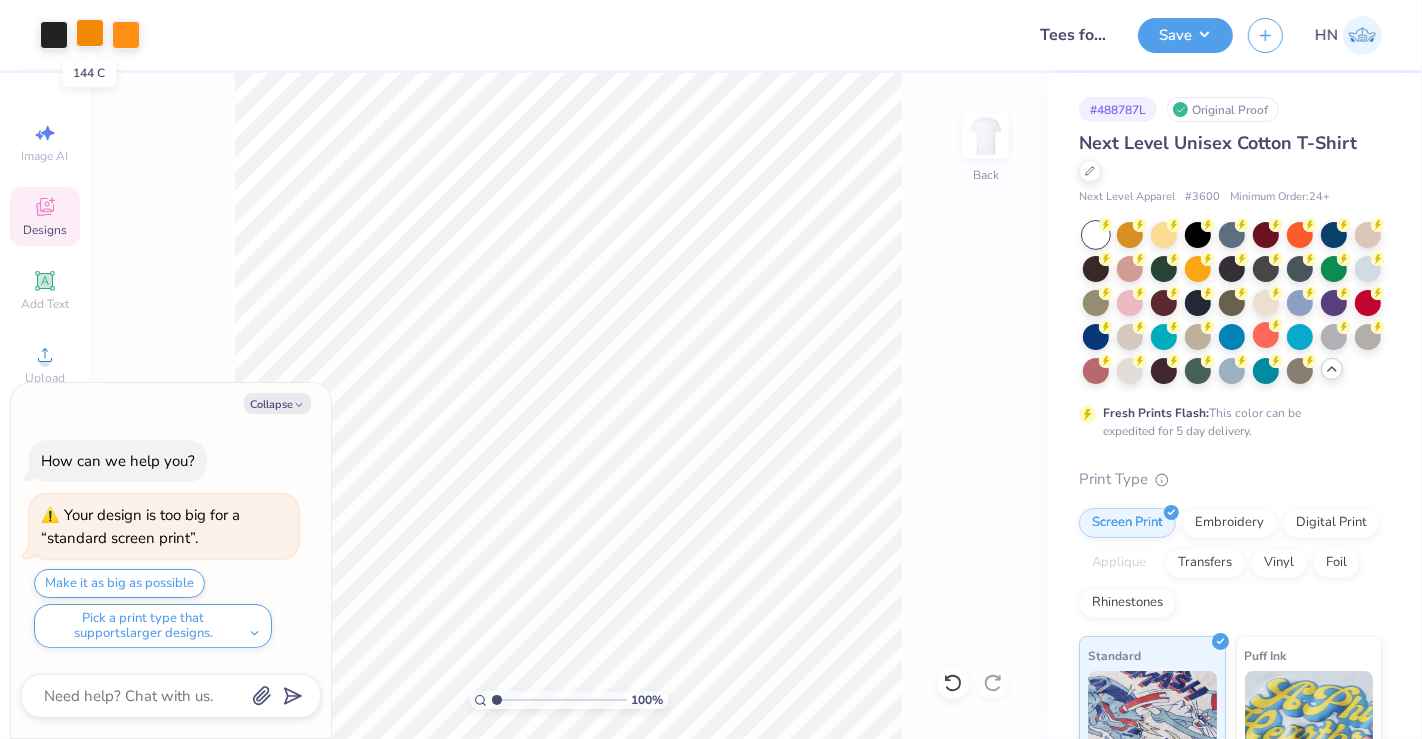 click at bounding box center (90, 33) 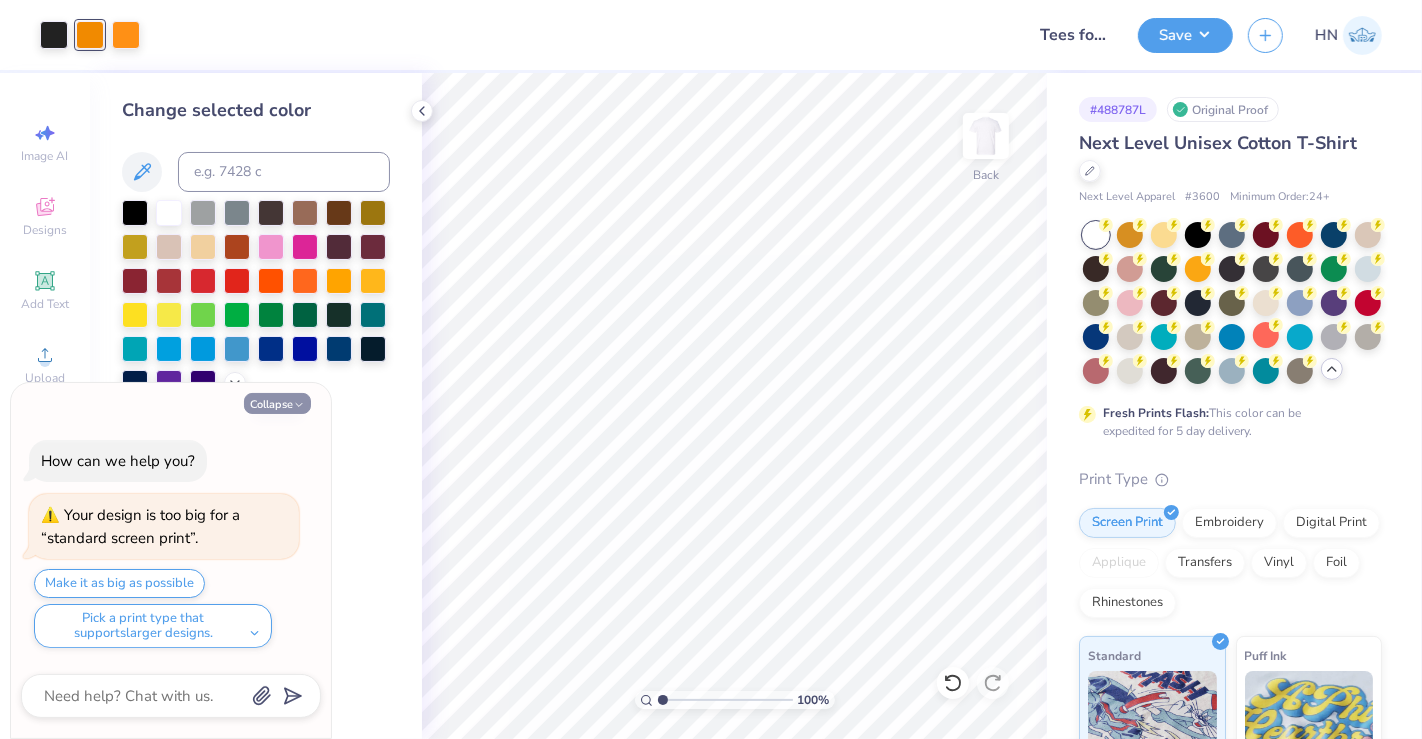 click on "Collapse" at bounding box center (277, 403) 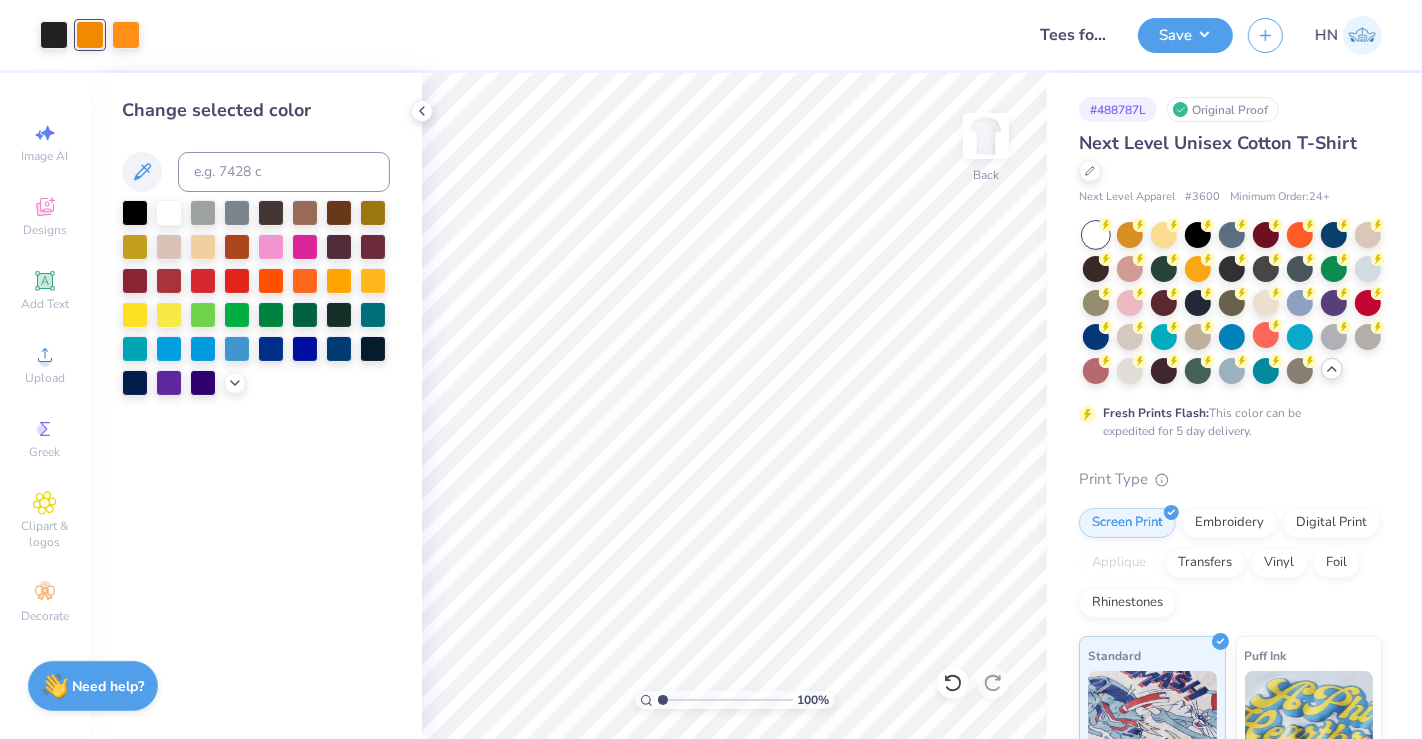 click at bounding box center [90, 35] 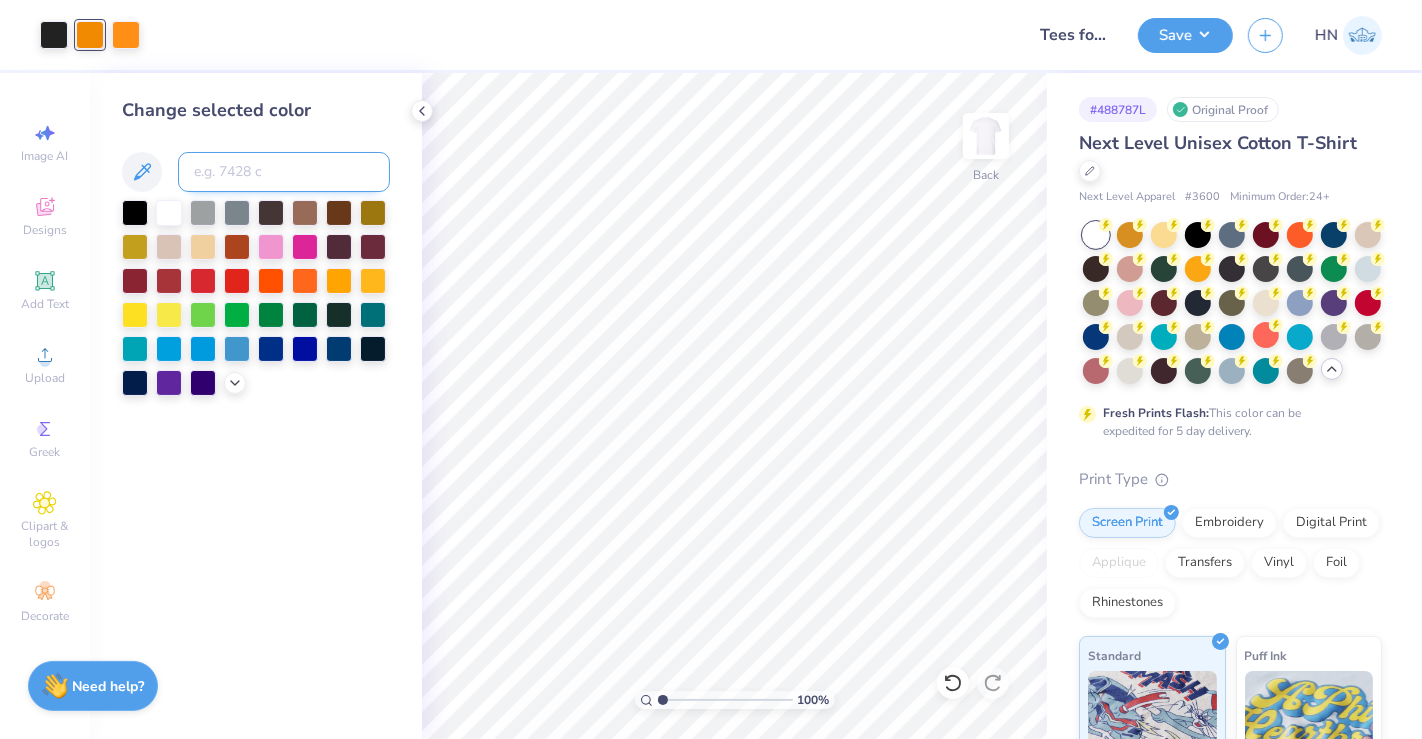click at bounding box center (284, 172) 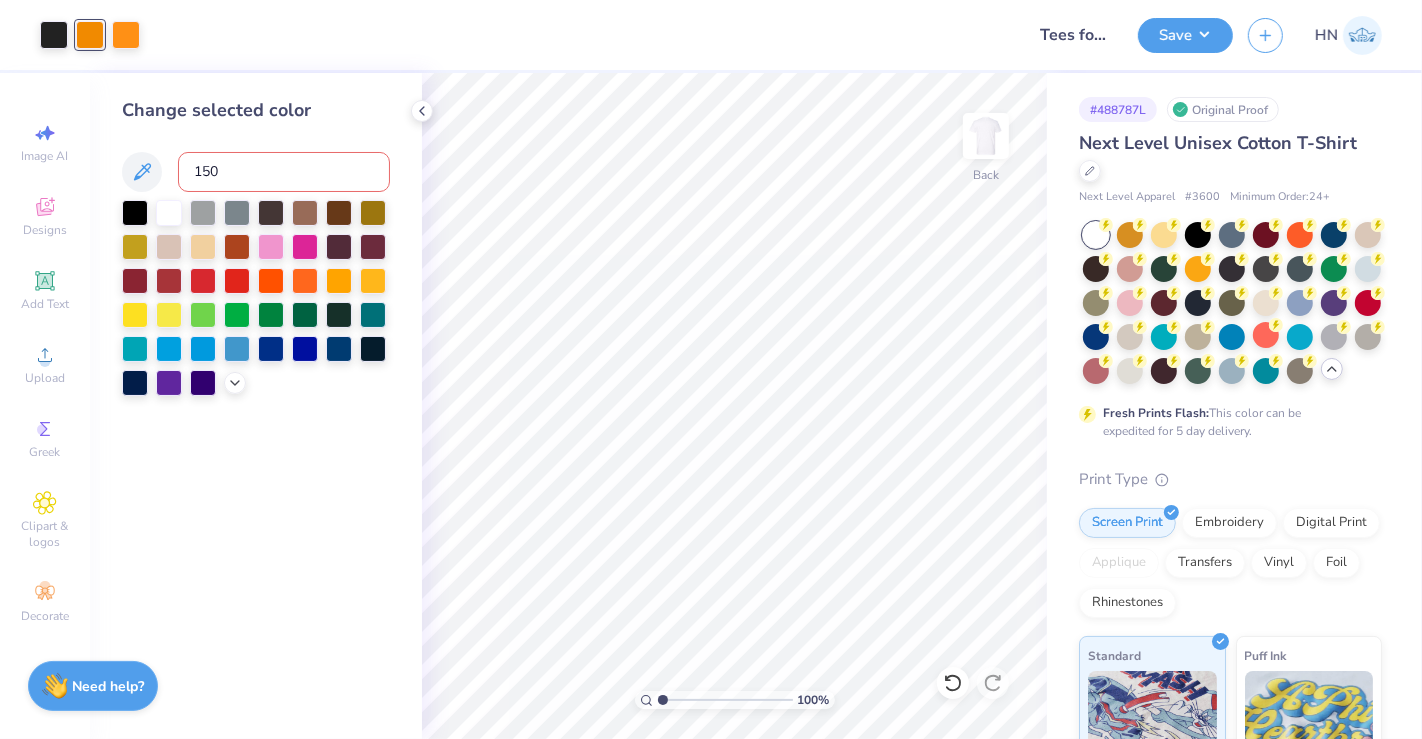 type on "1505" 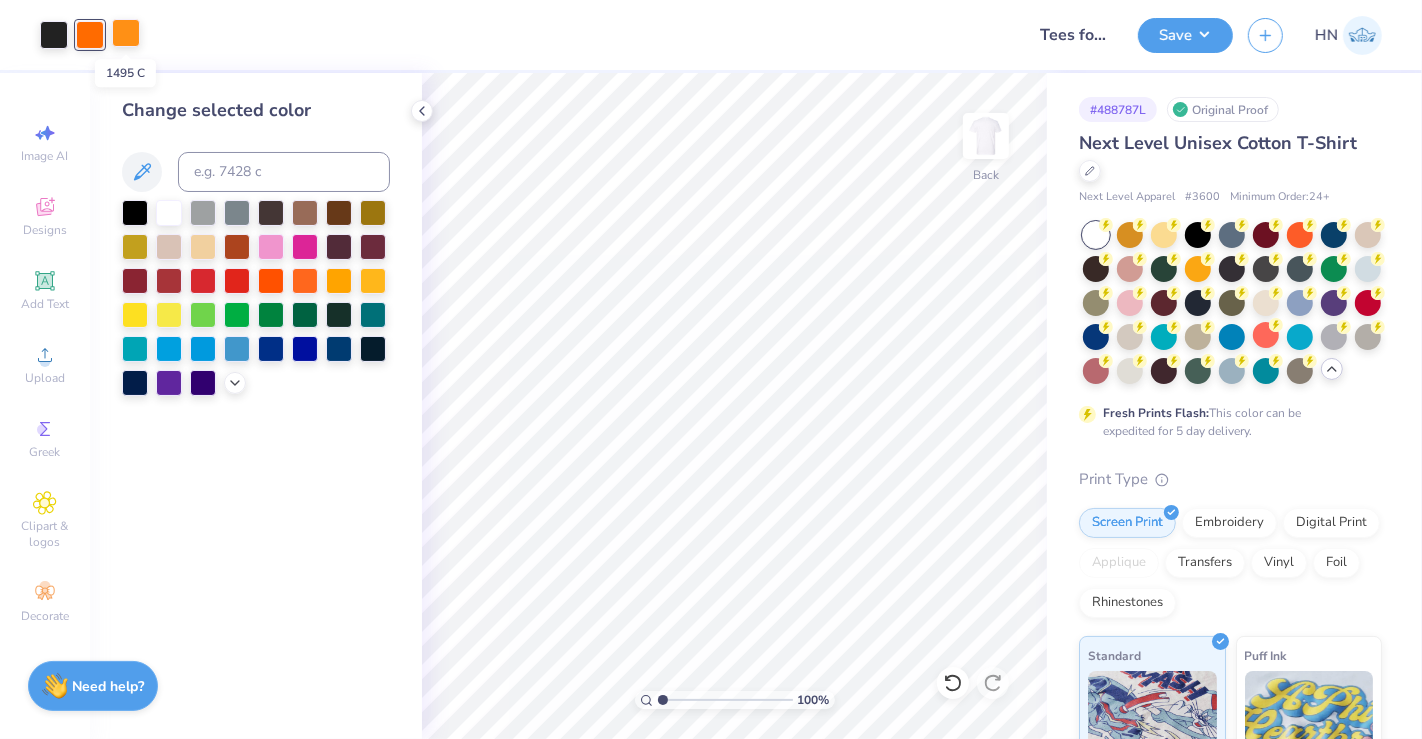 click at bounding box center [126, 33] 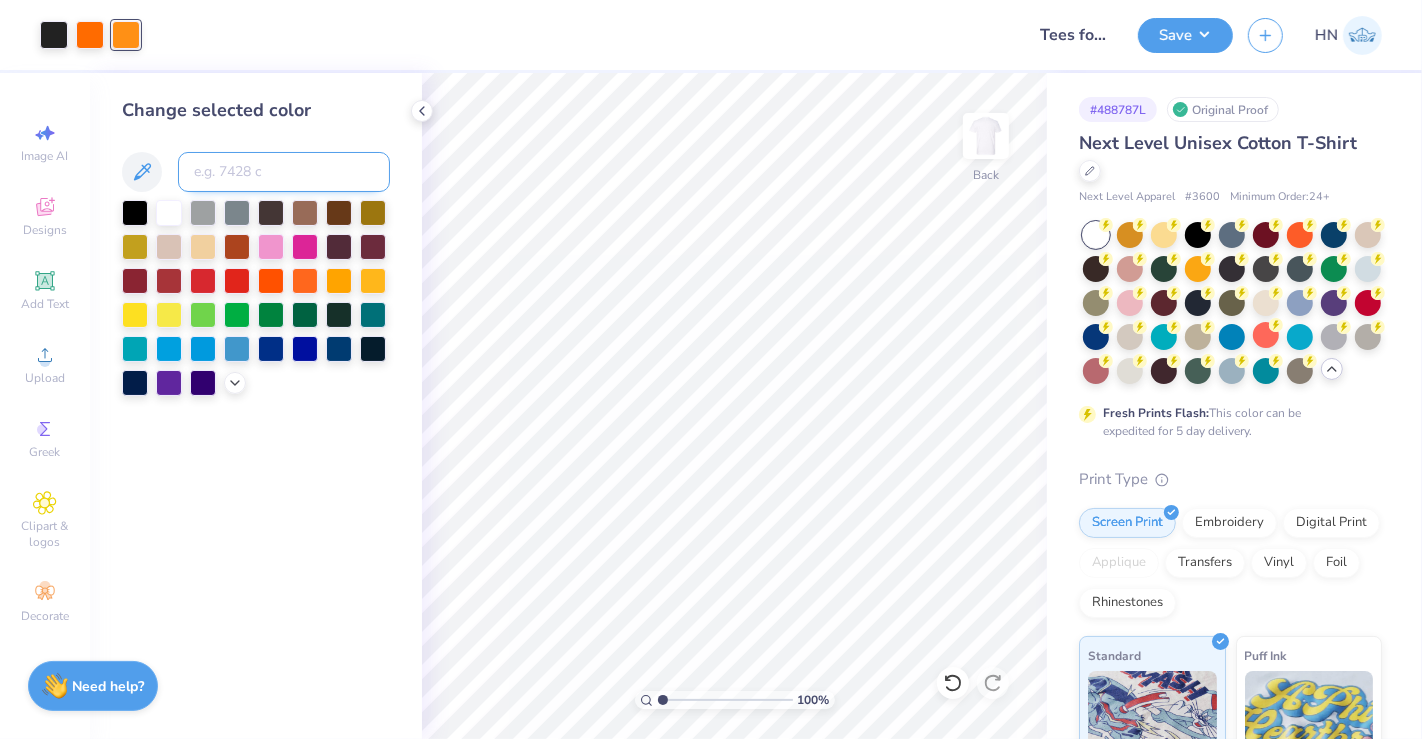 click at bounding box center (284, 172) 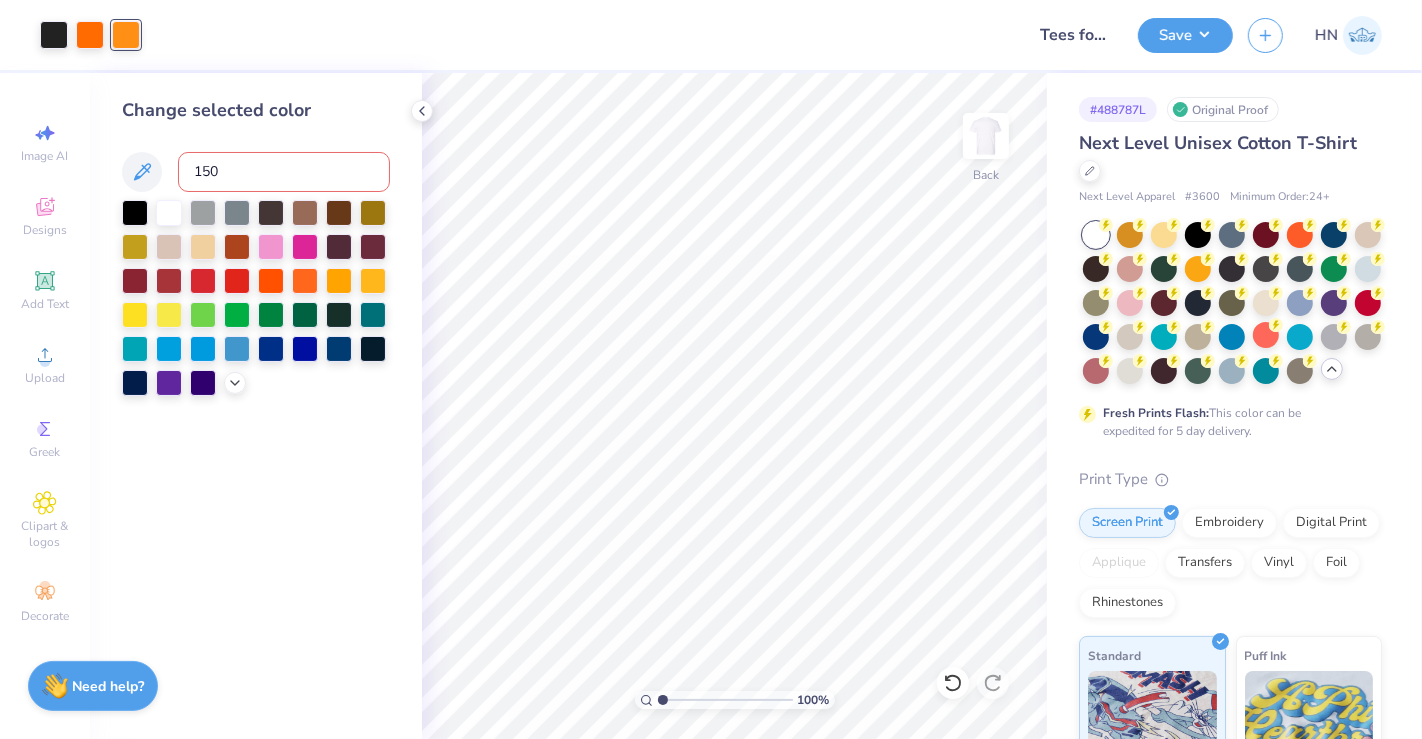 type on "1505" 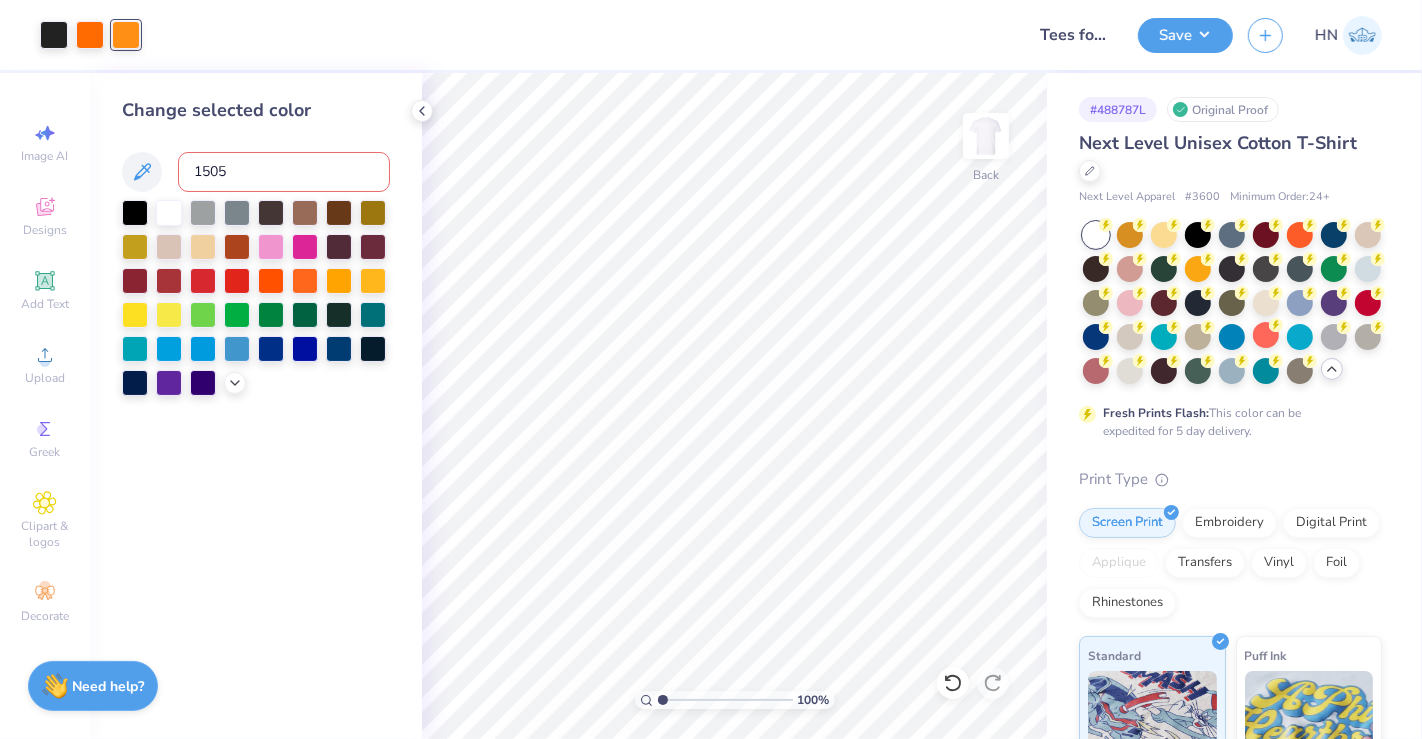 type 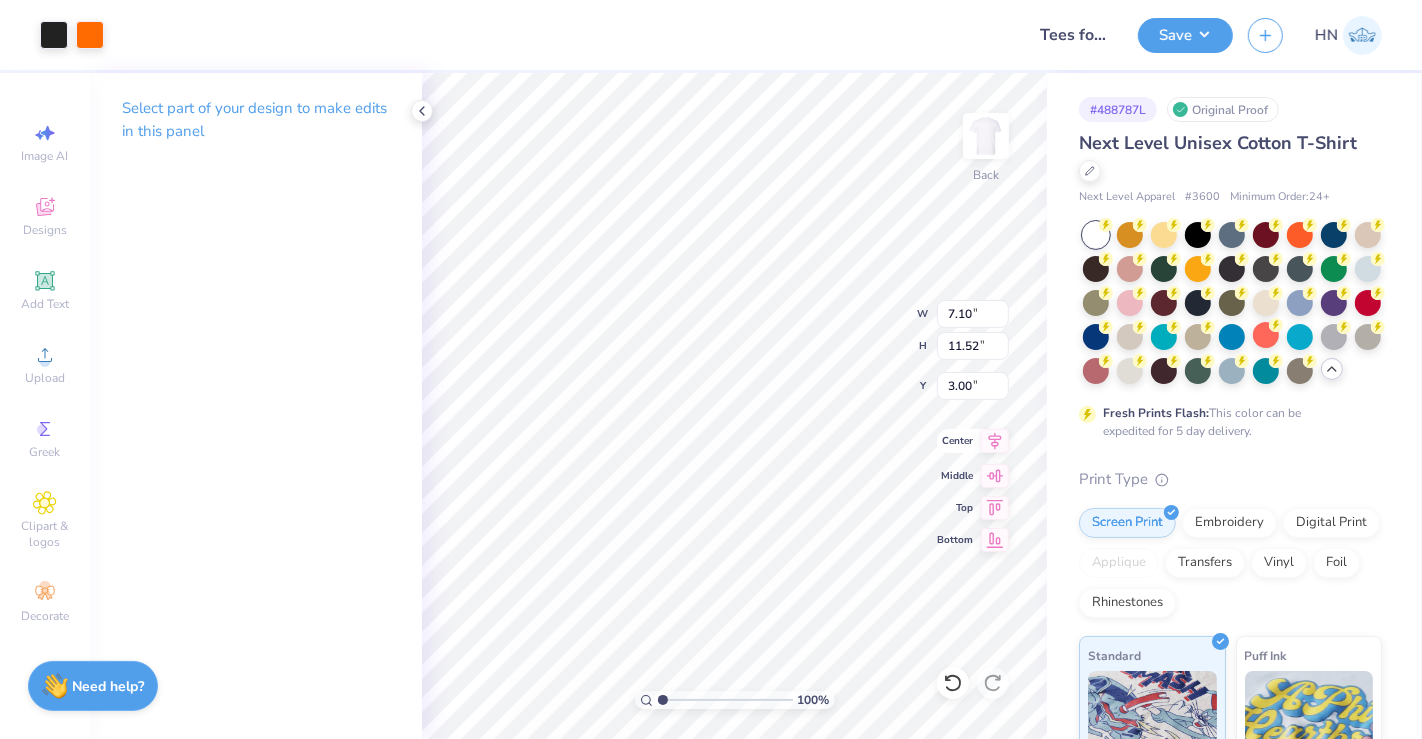 click 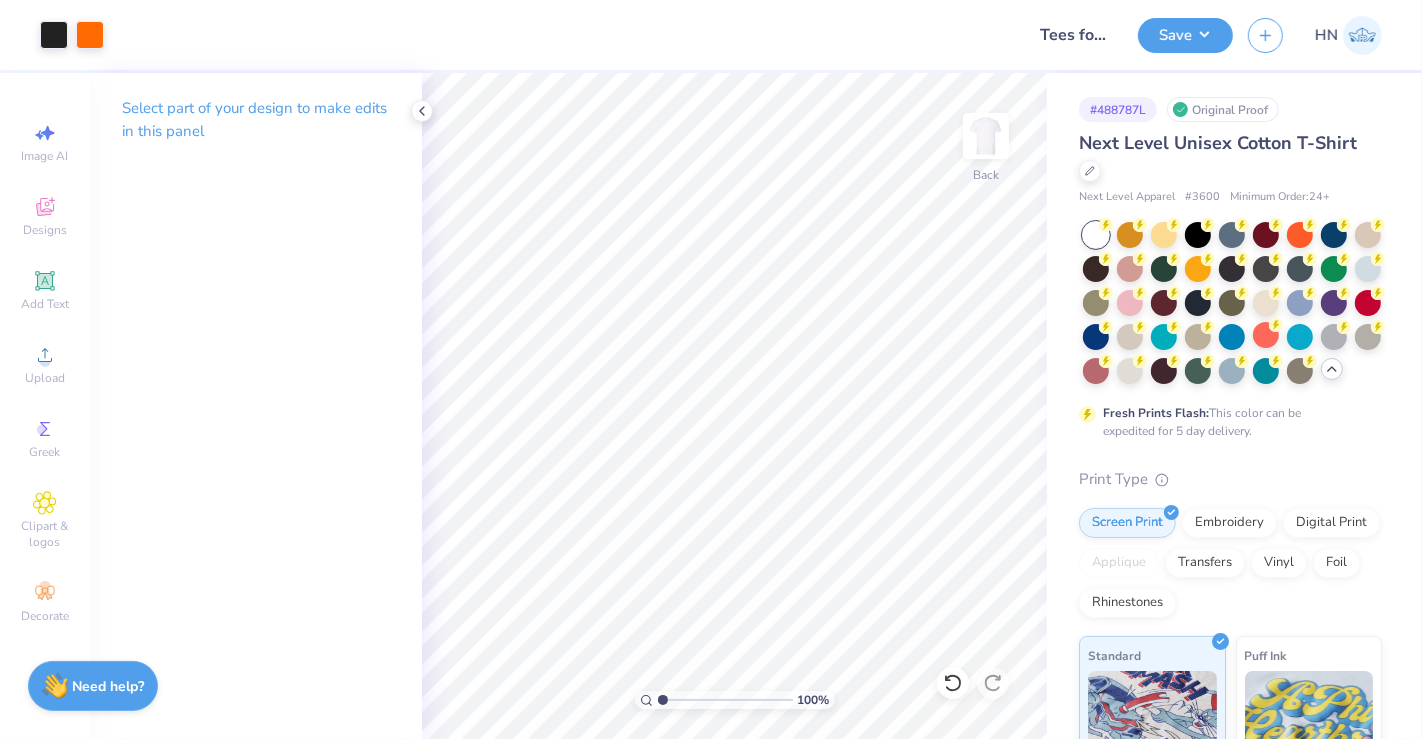 drag, startPoint x: 1195, startPoint y: 22, endPoint x: 1215, endPoint y: 52, distance: 36.05551 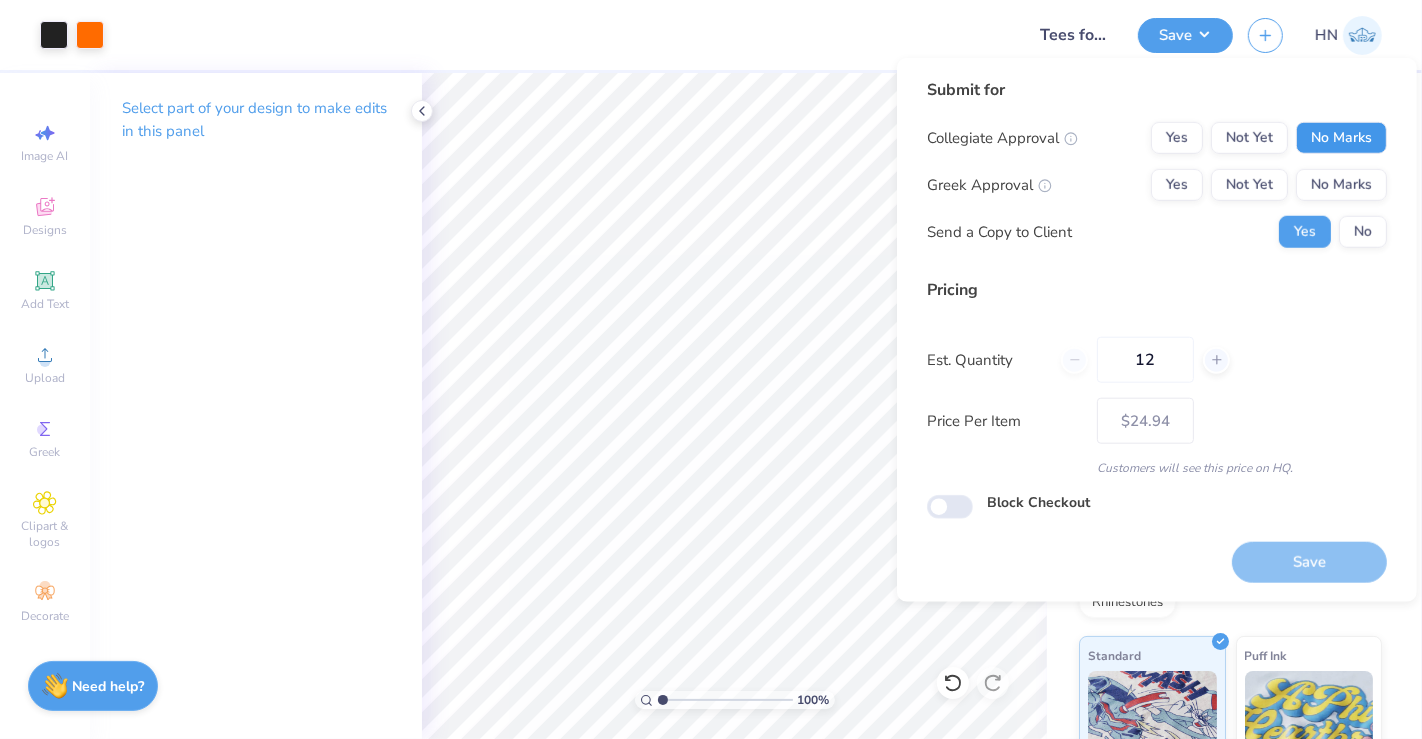 click on "No Marks" at bounding box center (1341, 138) 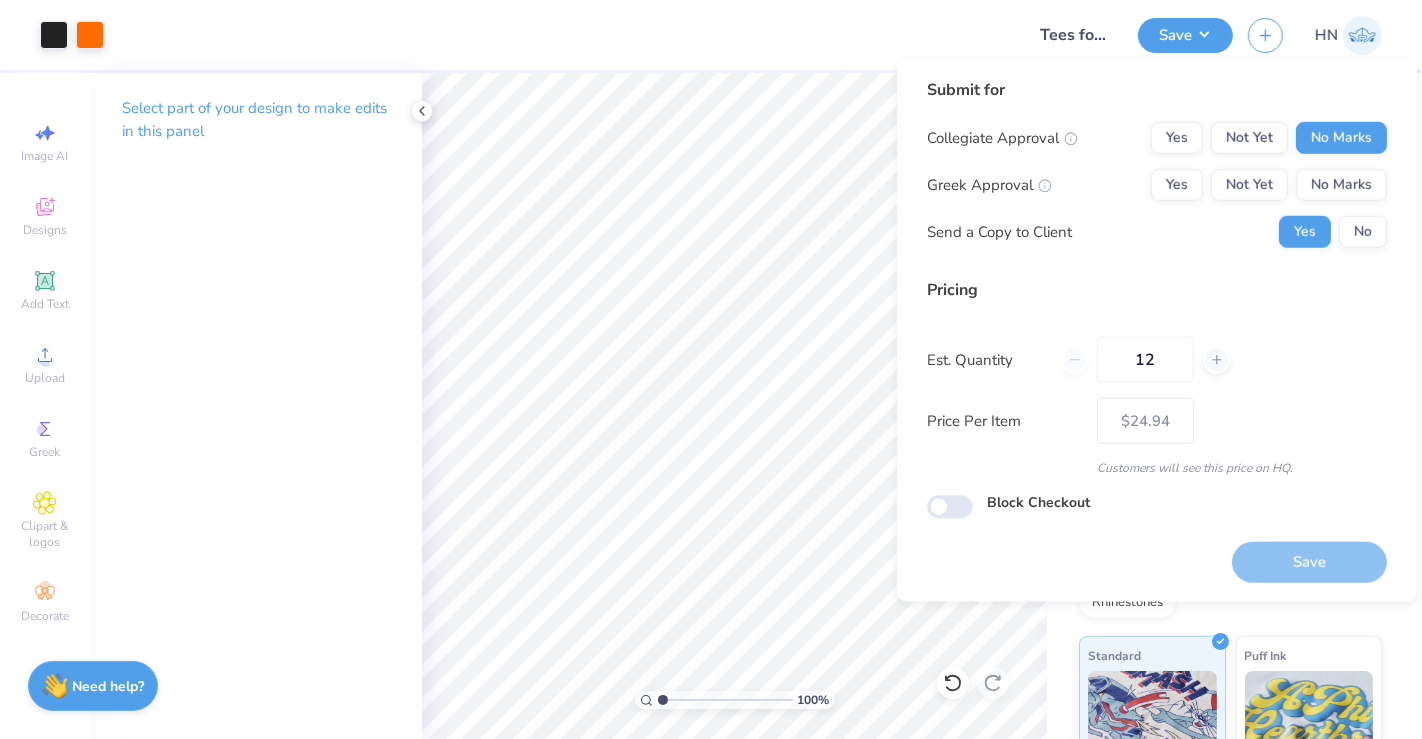 click on "Collegiate Approval Yes Not Yet No Marks Greek Approval Yes Not Yet No Marks Send a Copy to Client Yes No" at bounding box center (1157, 185) 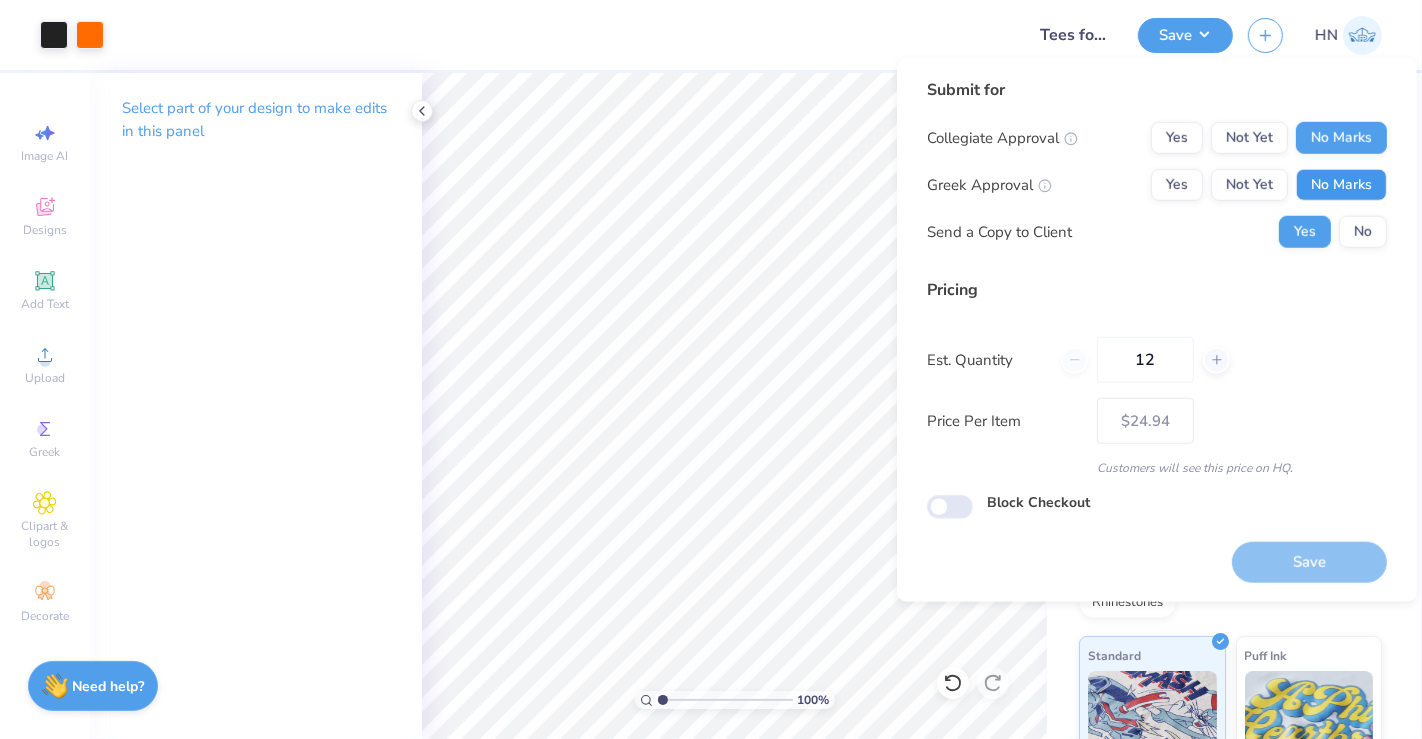 click on "No Marks" at bounding box center (1341, 185) 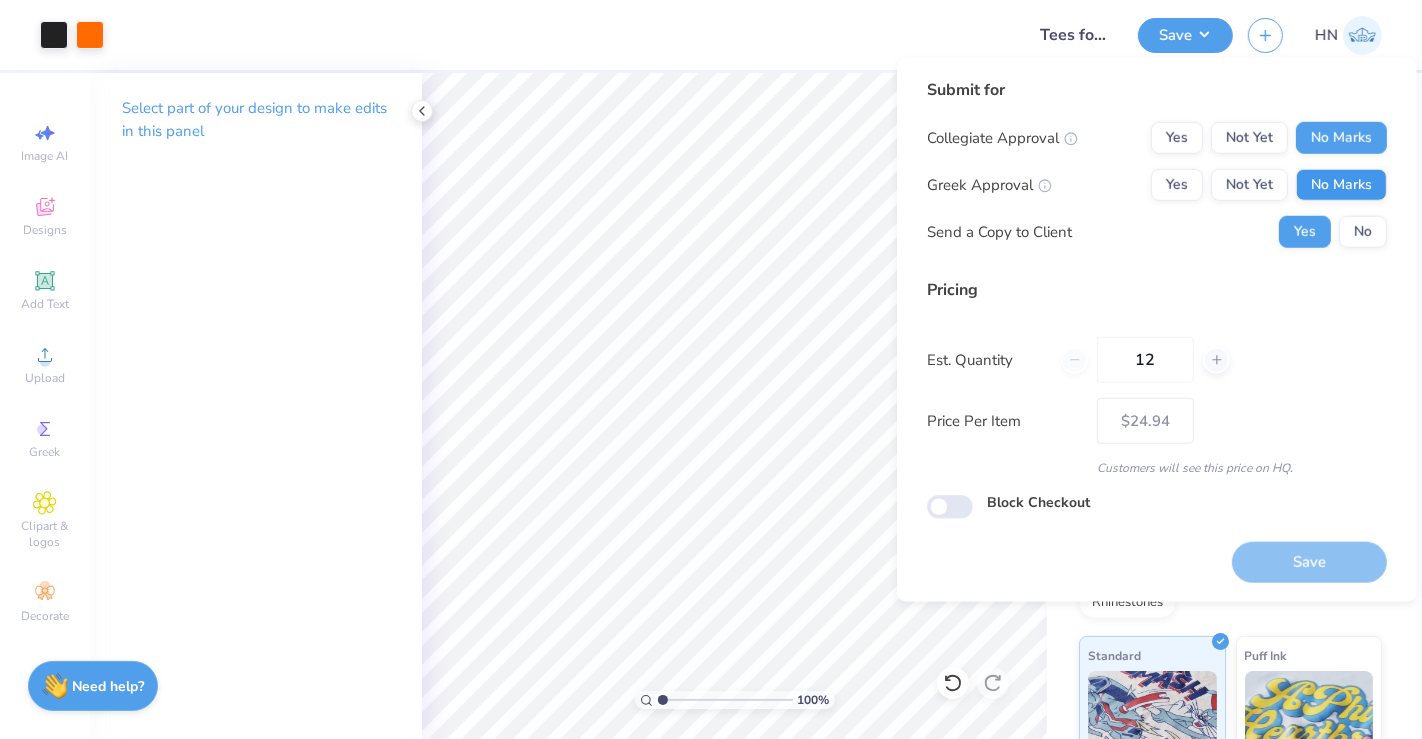 type on "– –" 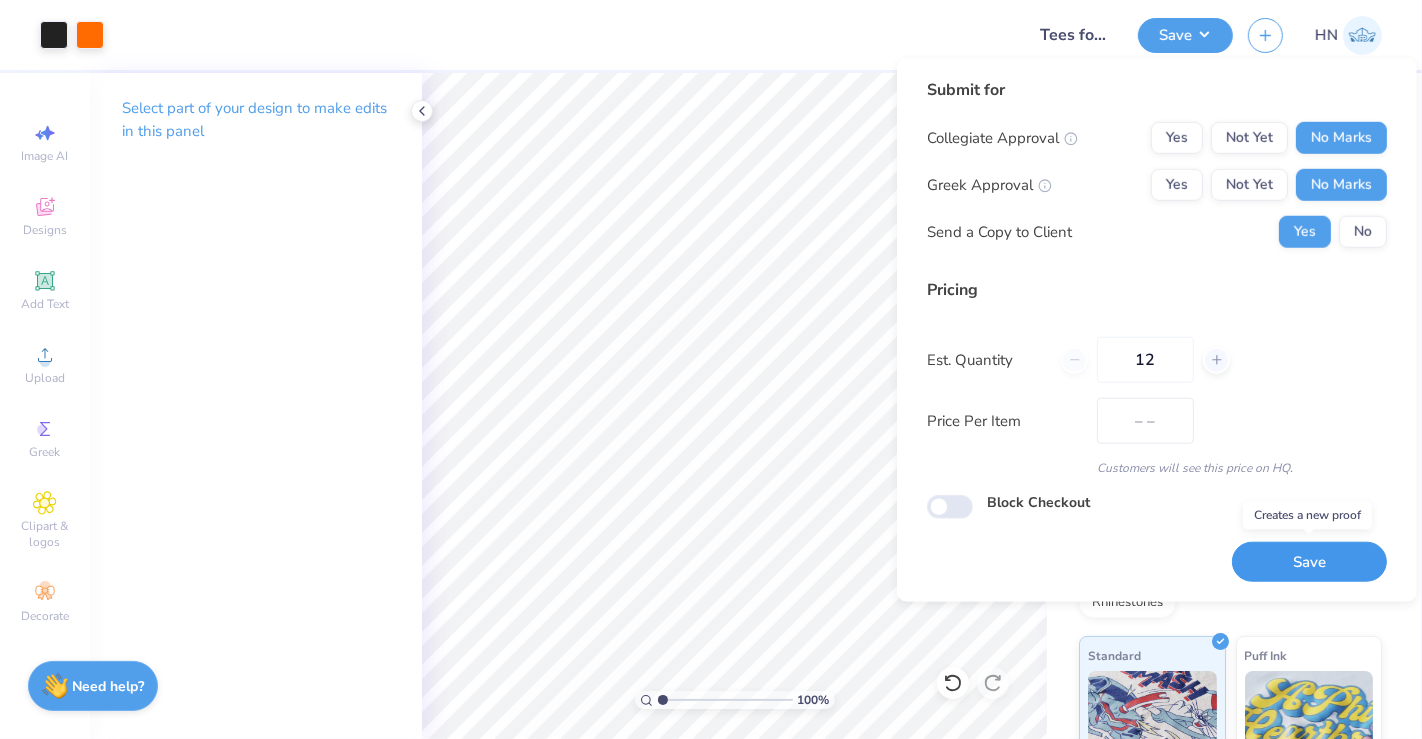 click on "Save" at bounding box center (1309, 562) 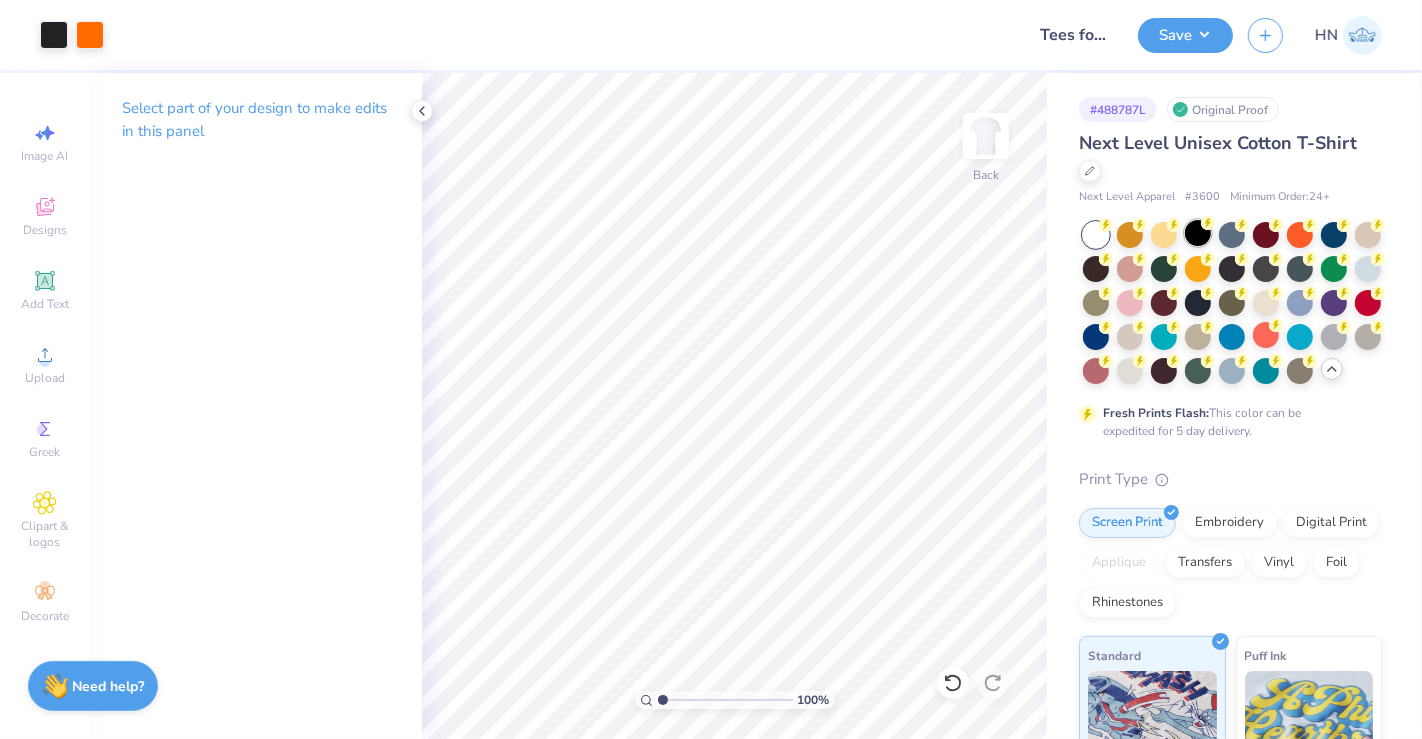 click 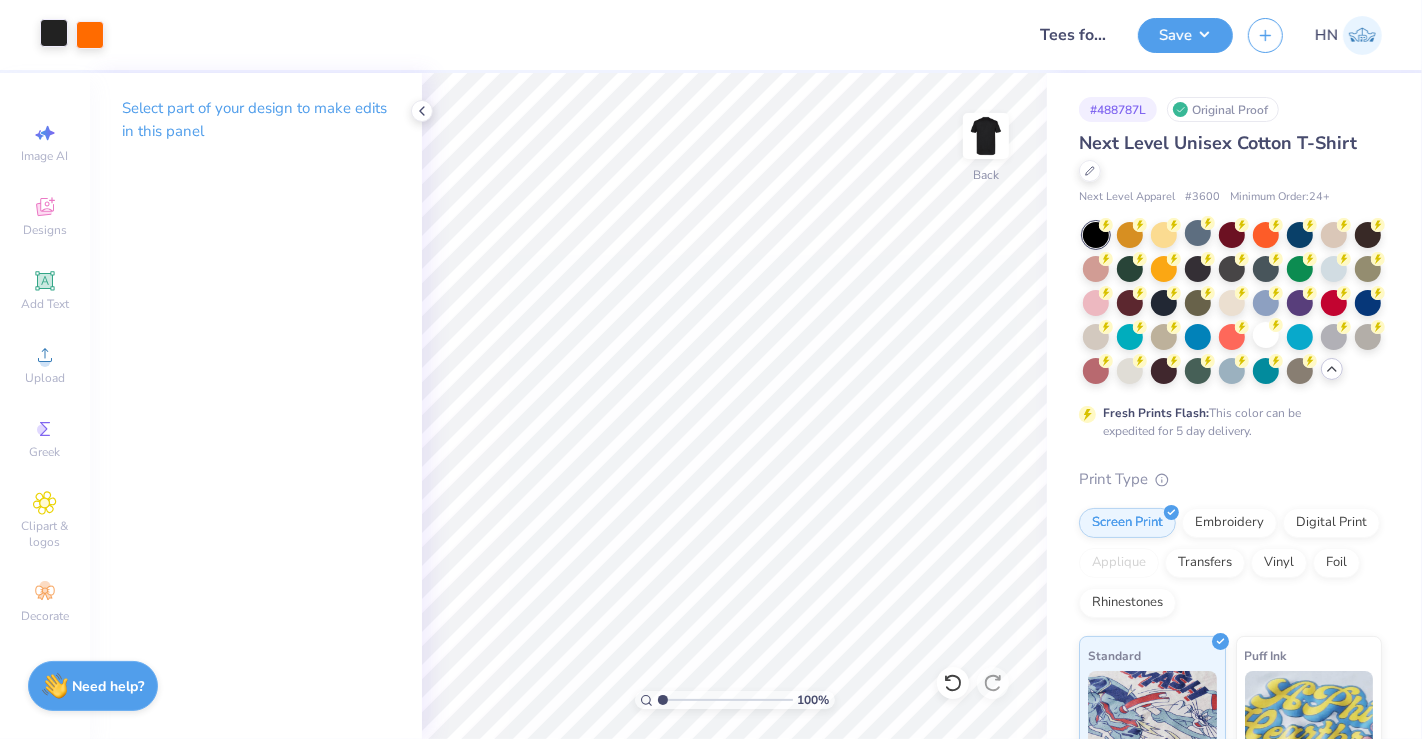 click at bounding box center (54, 33) 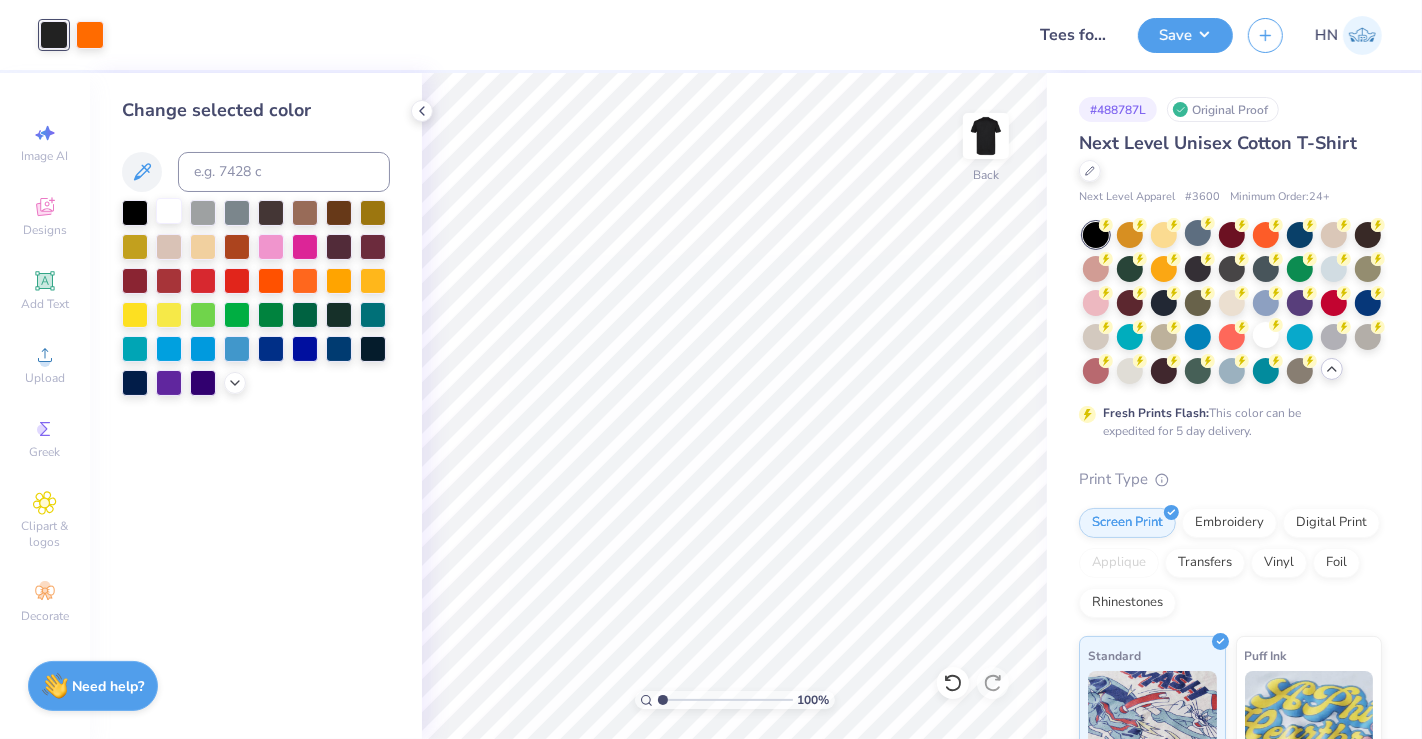 click at bounding box center (169, 211) 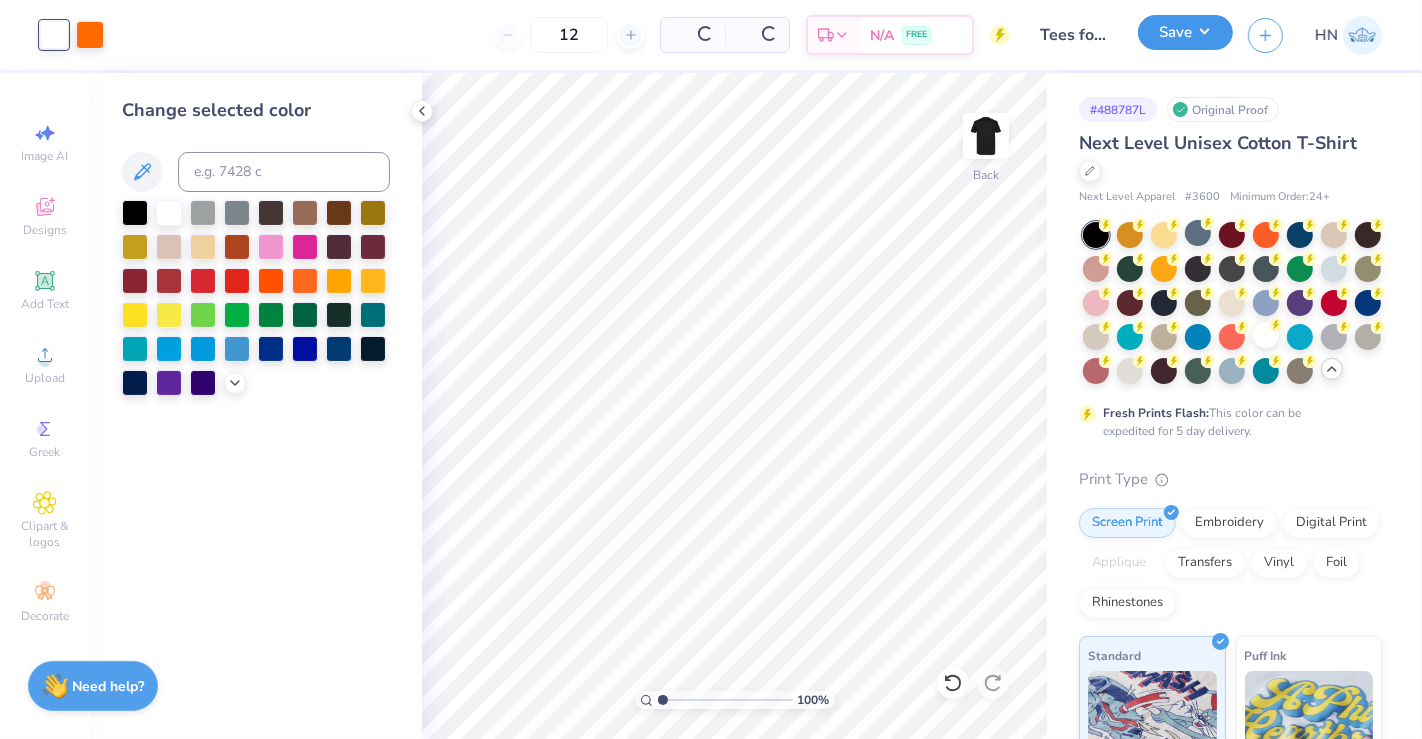 click on "Save" at bounding box center (1185, 32) 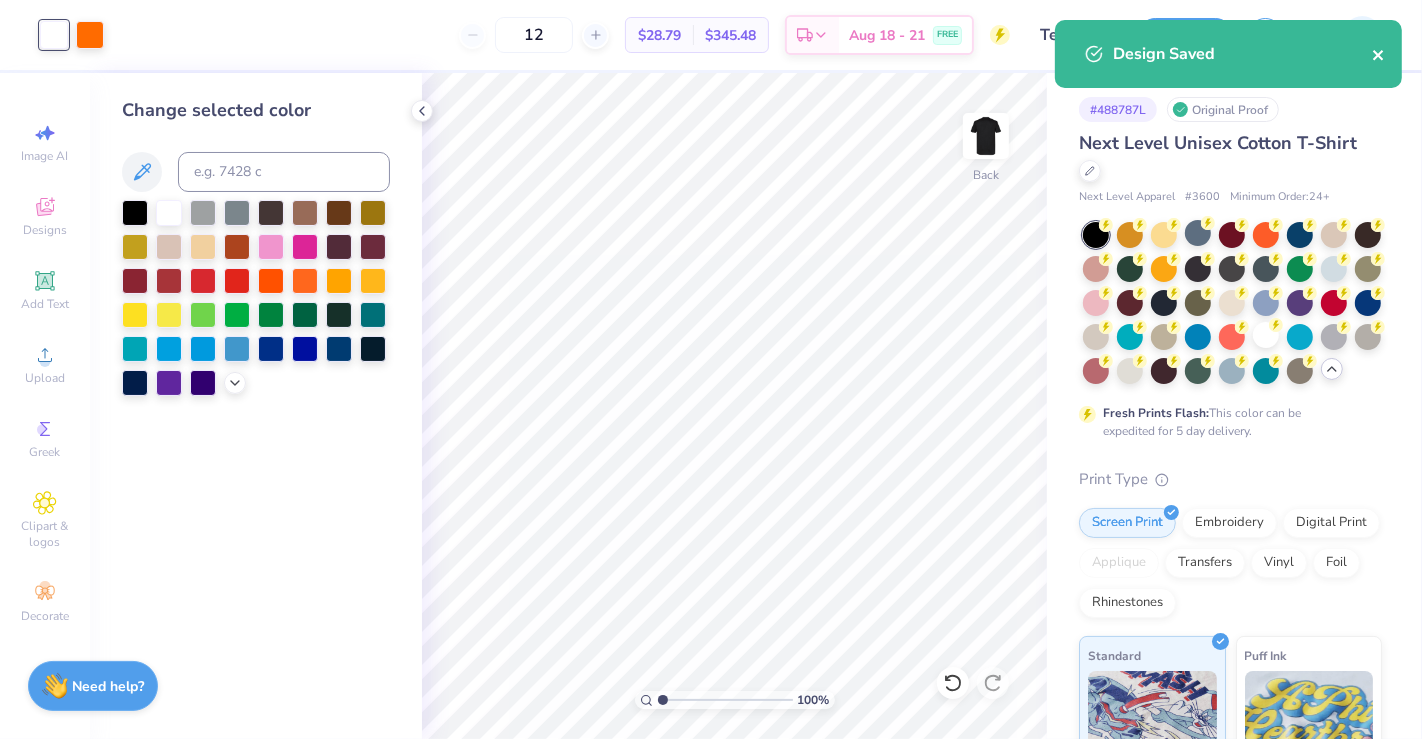 click 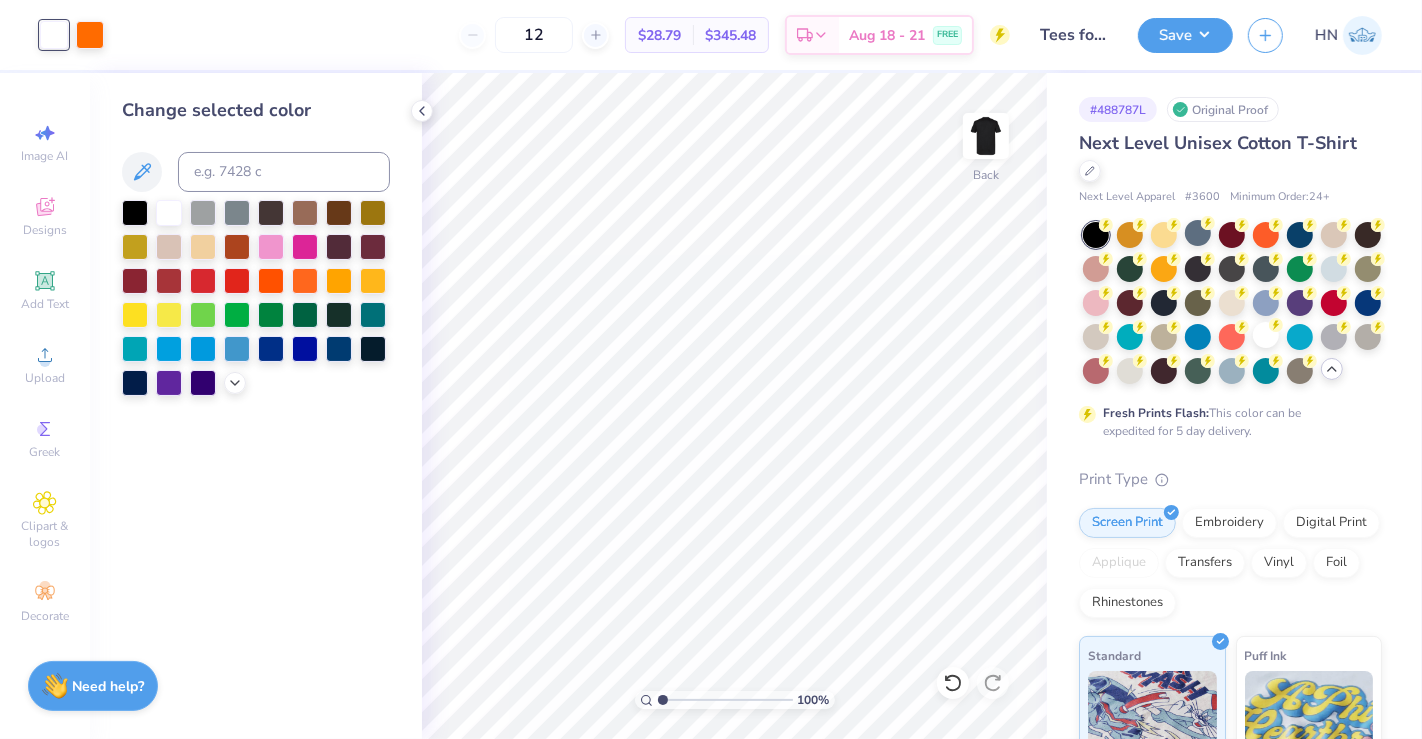 click on "Save" at bounding box center [1185, 35] 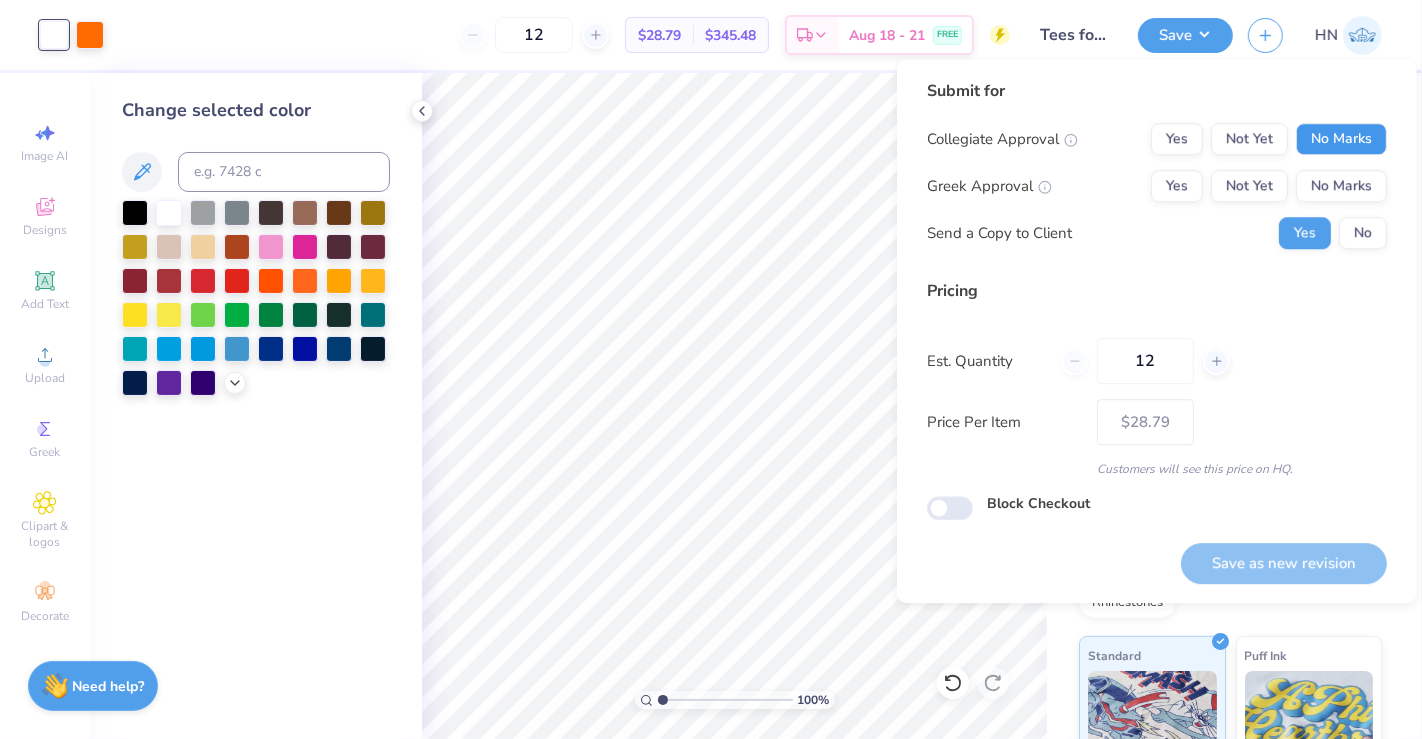 click on "No Marks" at bounding box center [1341, 139] 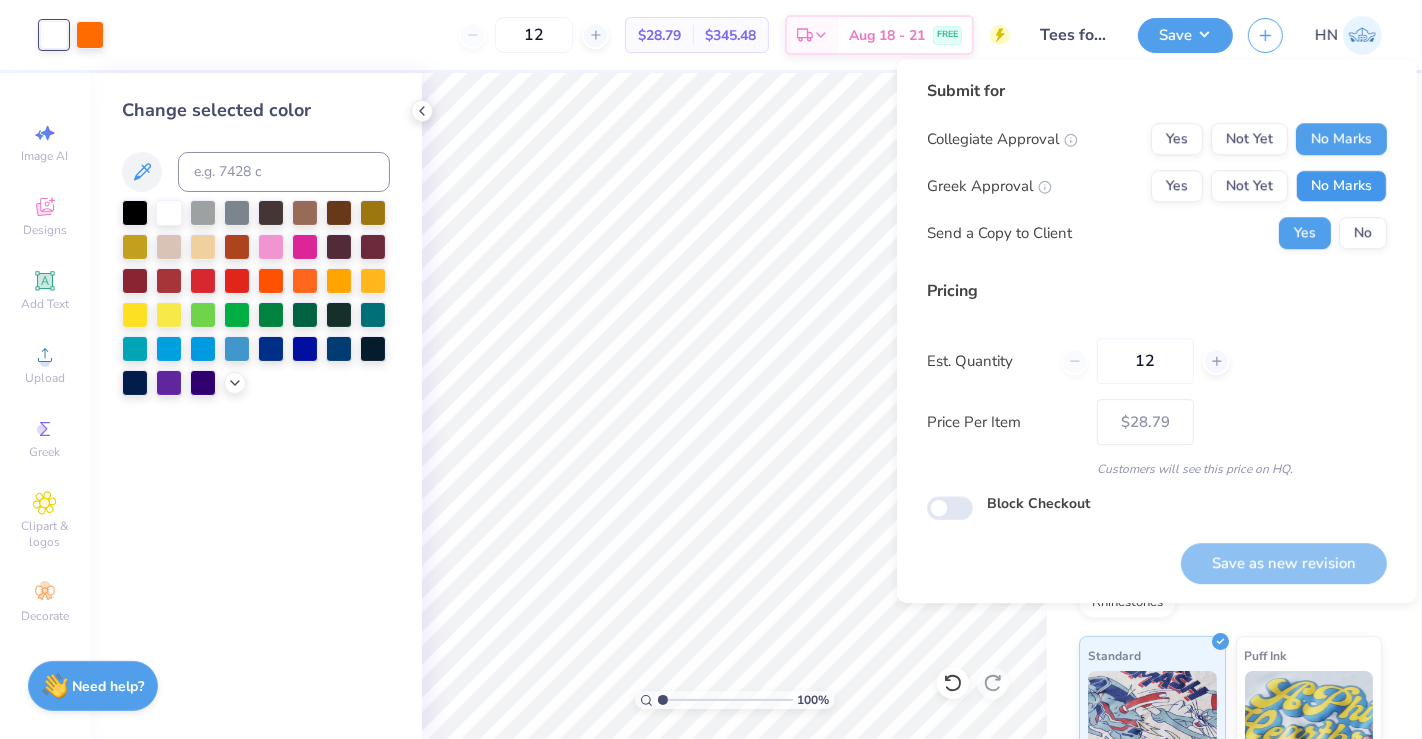 drag, startPoint x: 1346, startPoint y: 181, endPoint x: 1303, endPoint y: 521, distance: 342.70834 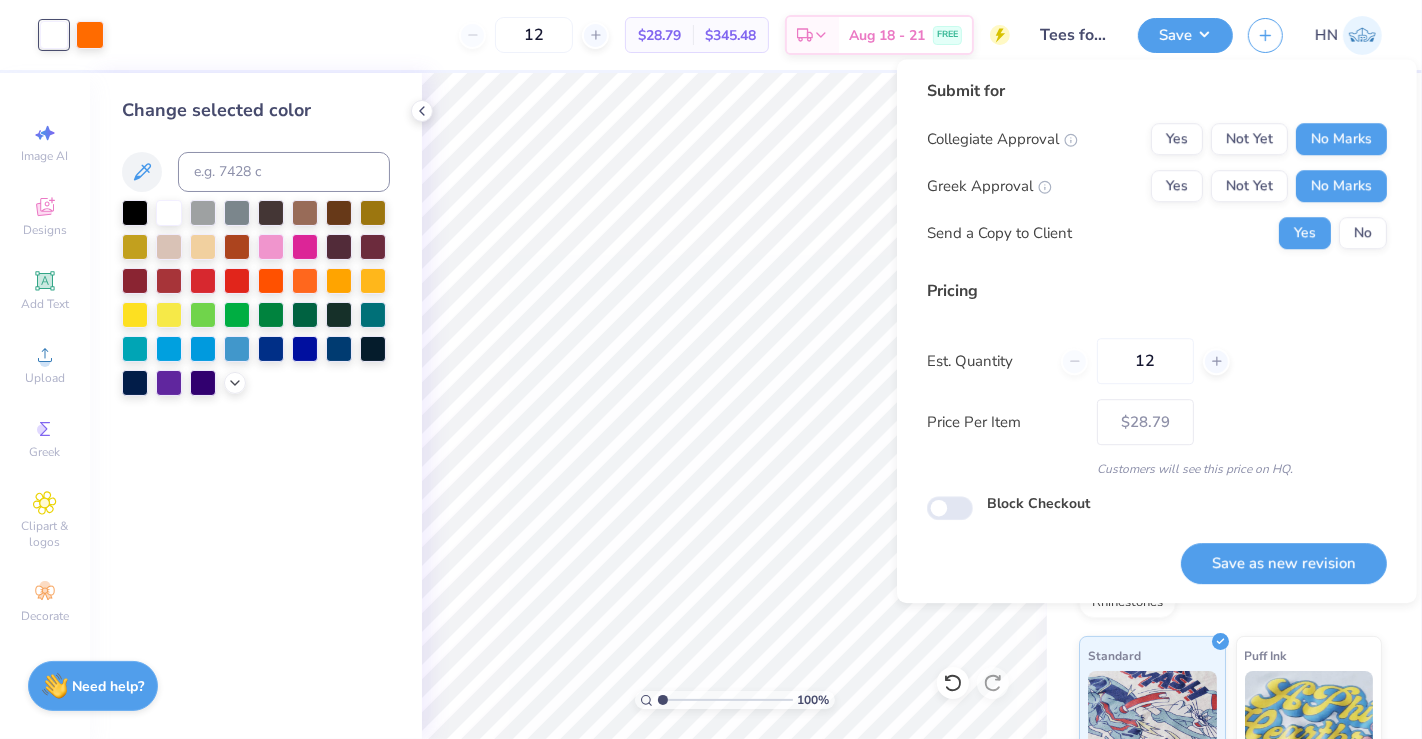 click on "Save as new revision" at bounding box center (1284, 563) 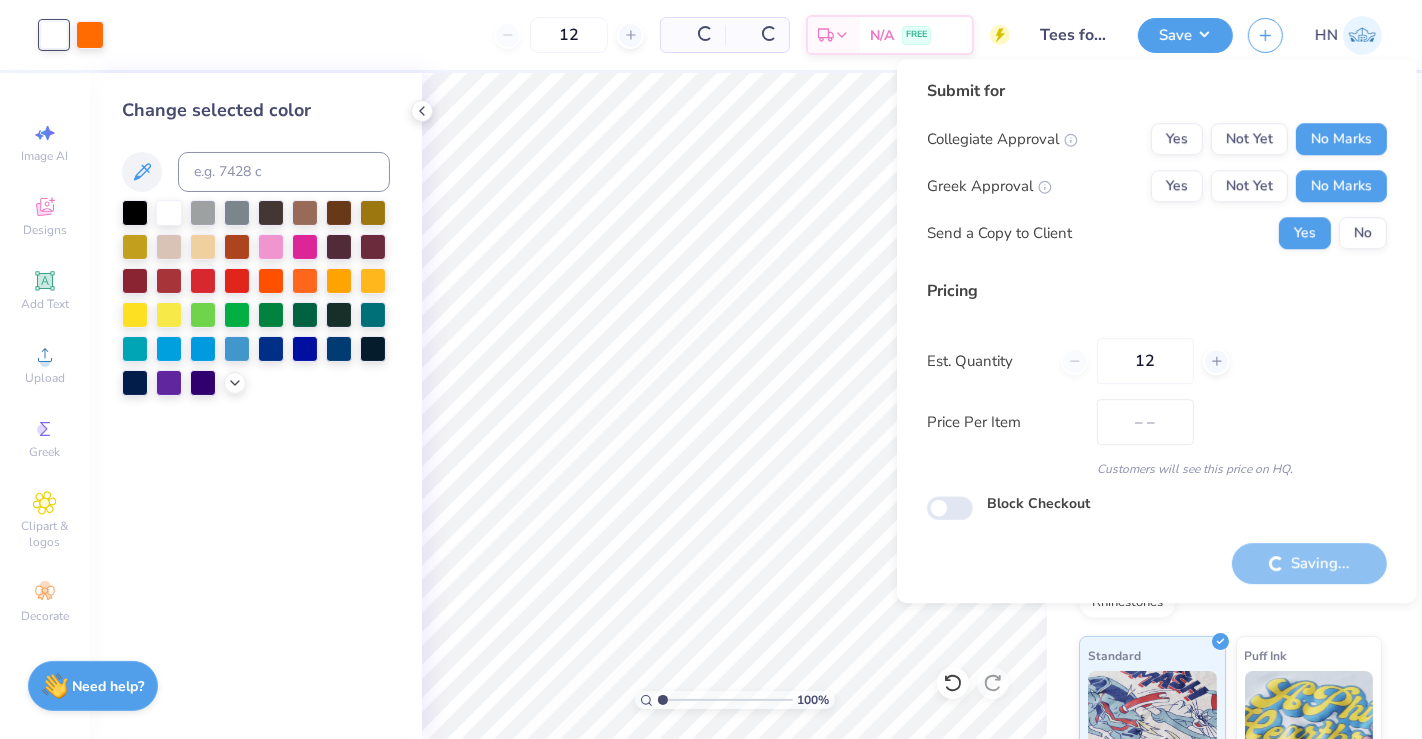 type on "$28.79" 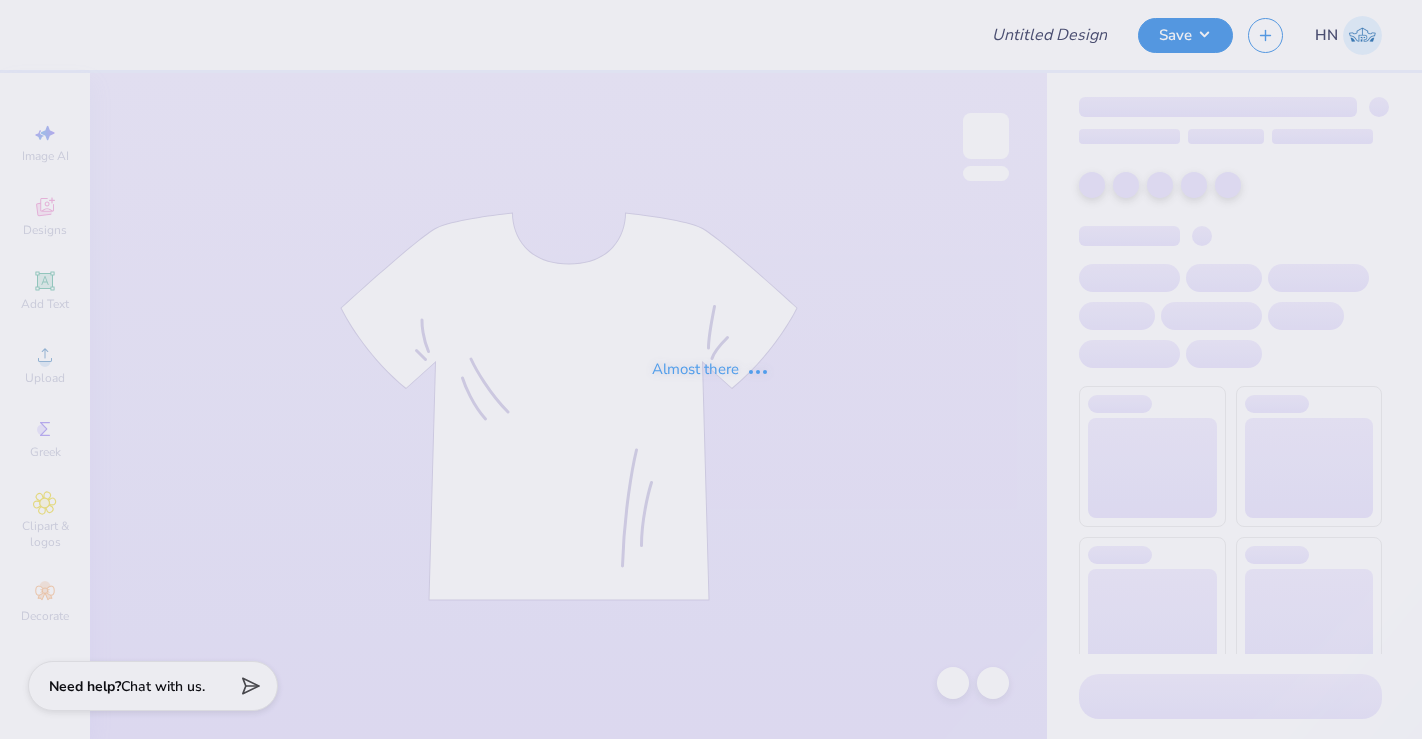 type on "parke design" 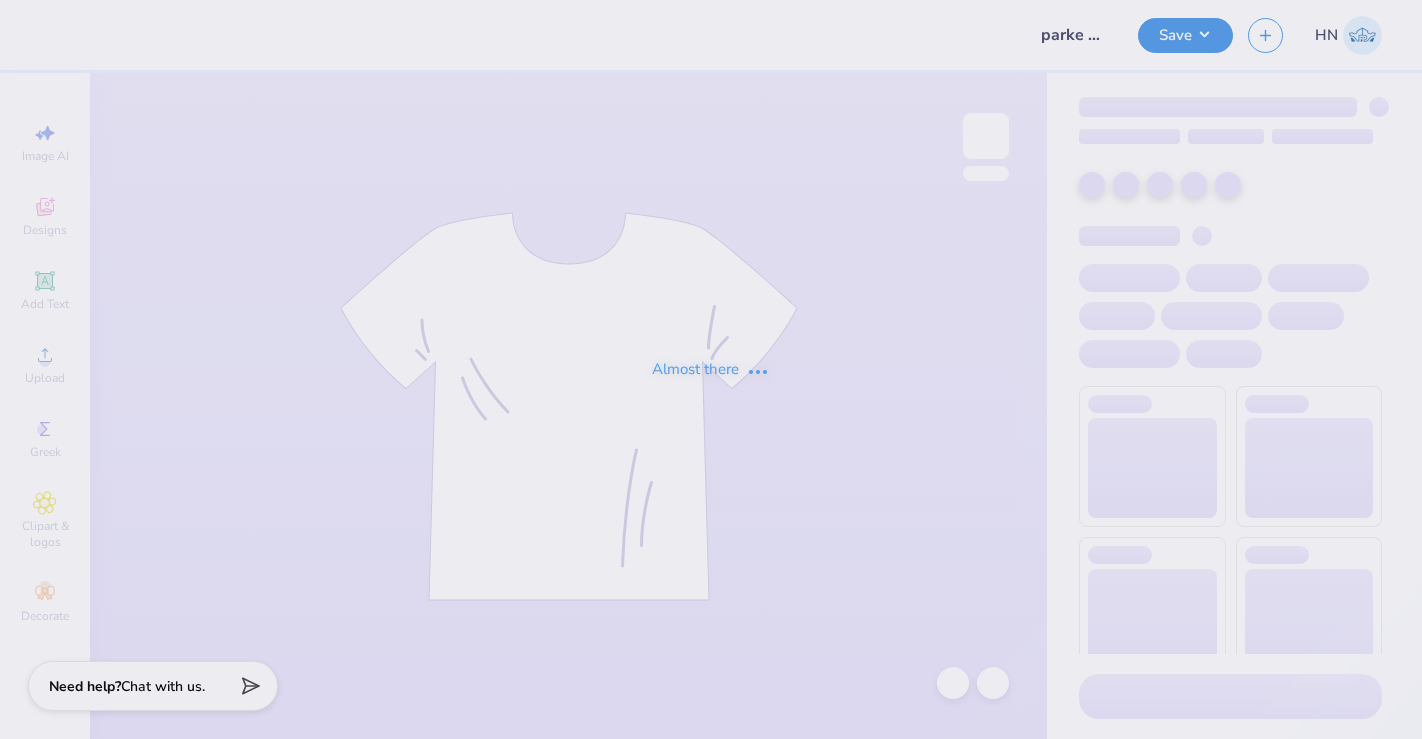 scroll, scrollTop: 0, scrollLeft: 0, axis: both 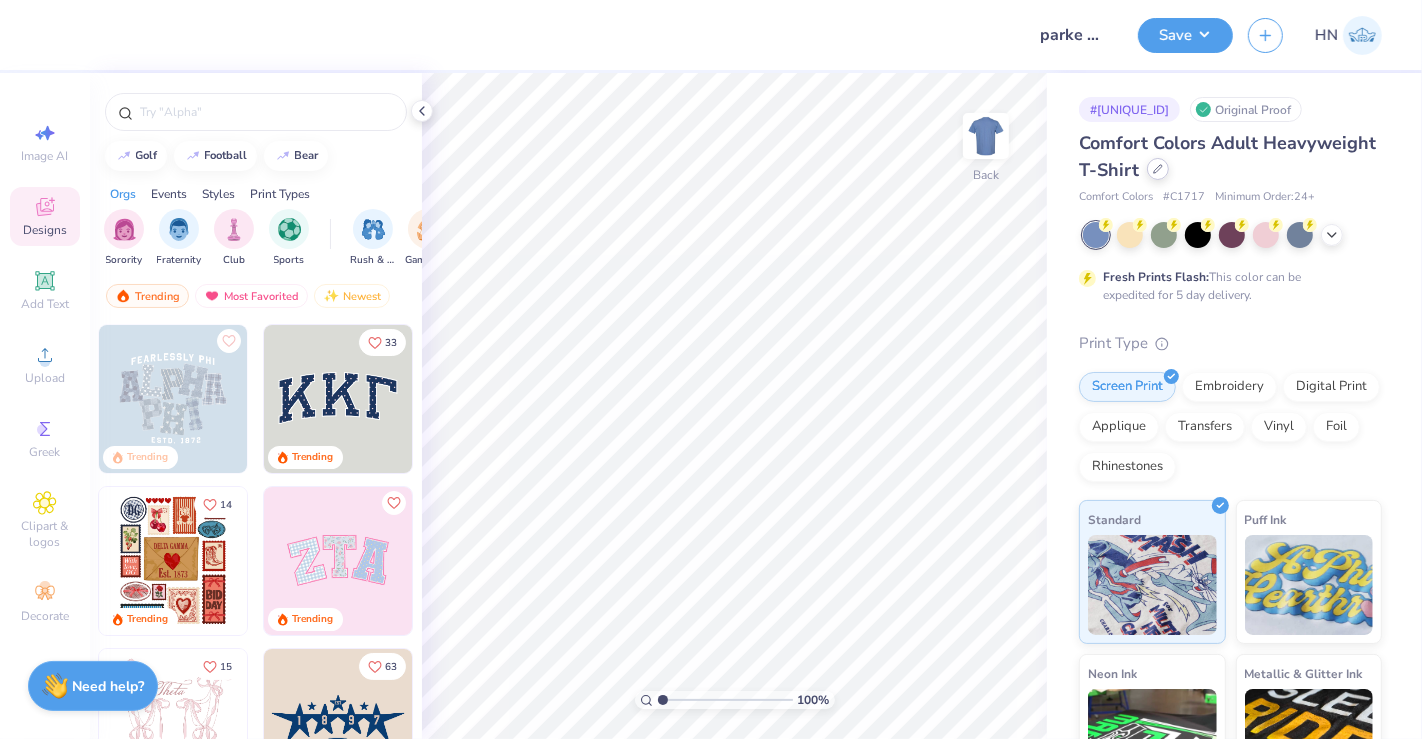 click at bounding box center (1158, 169) 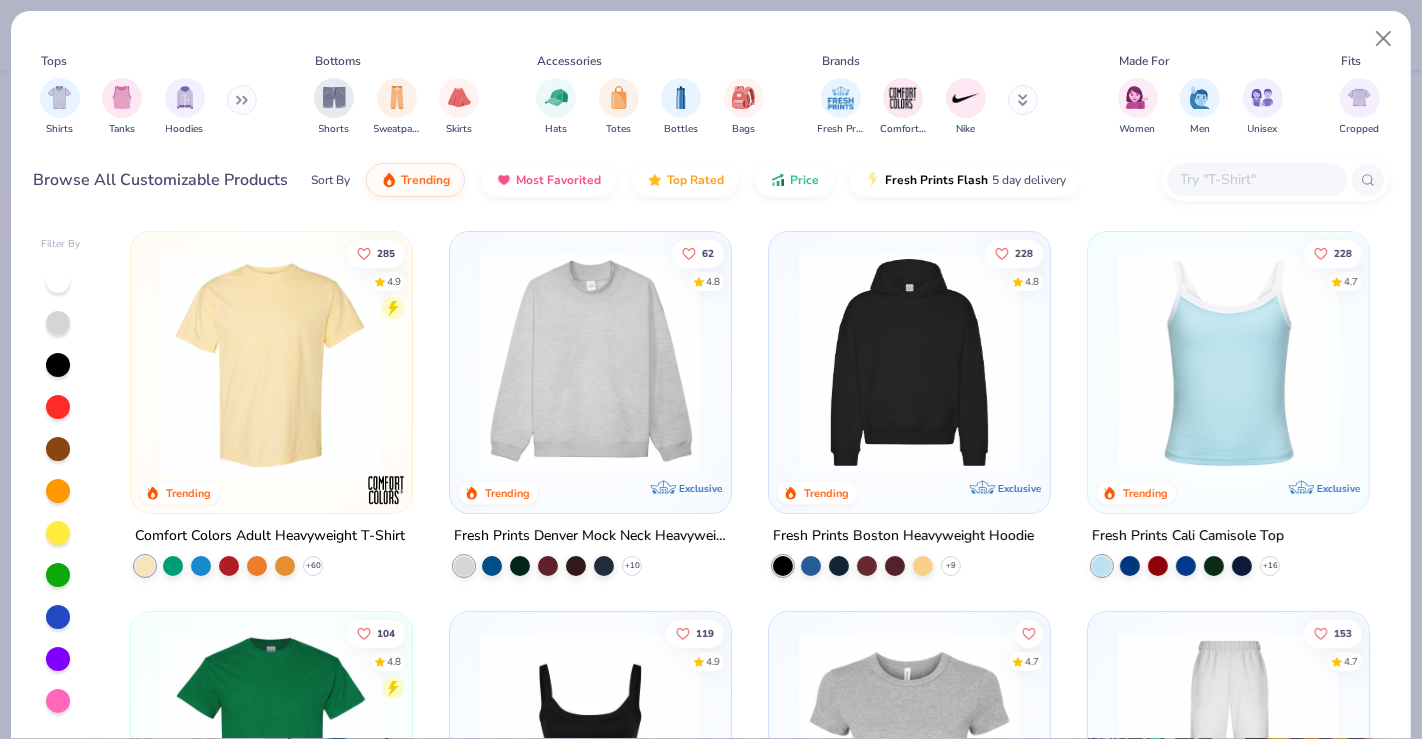 click at bounding box center [1256, 179] 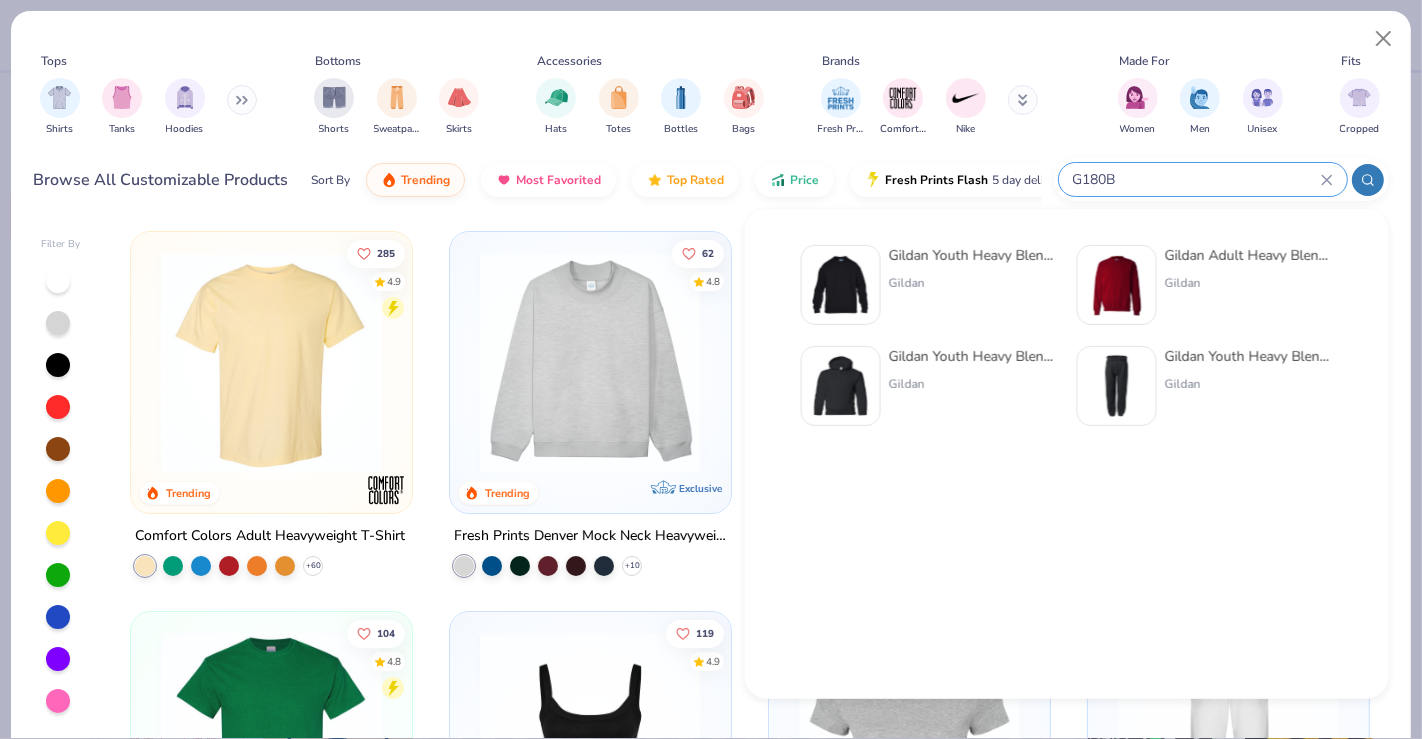 type on "G180B" 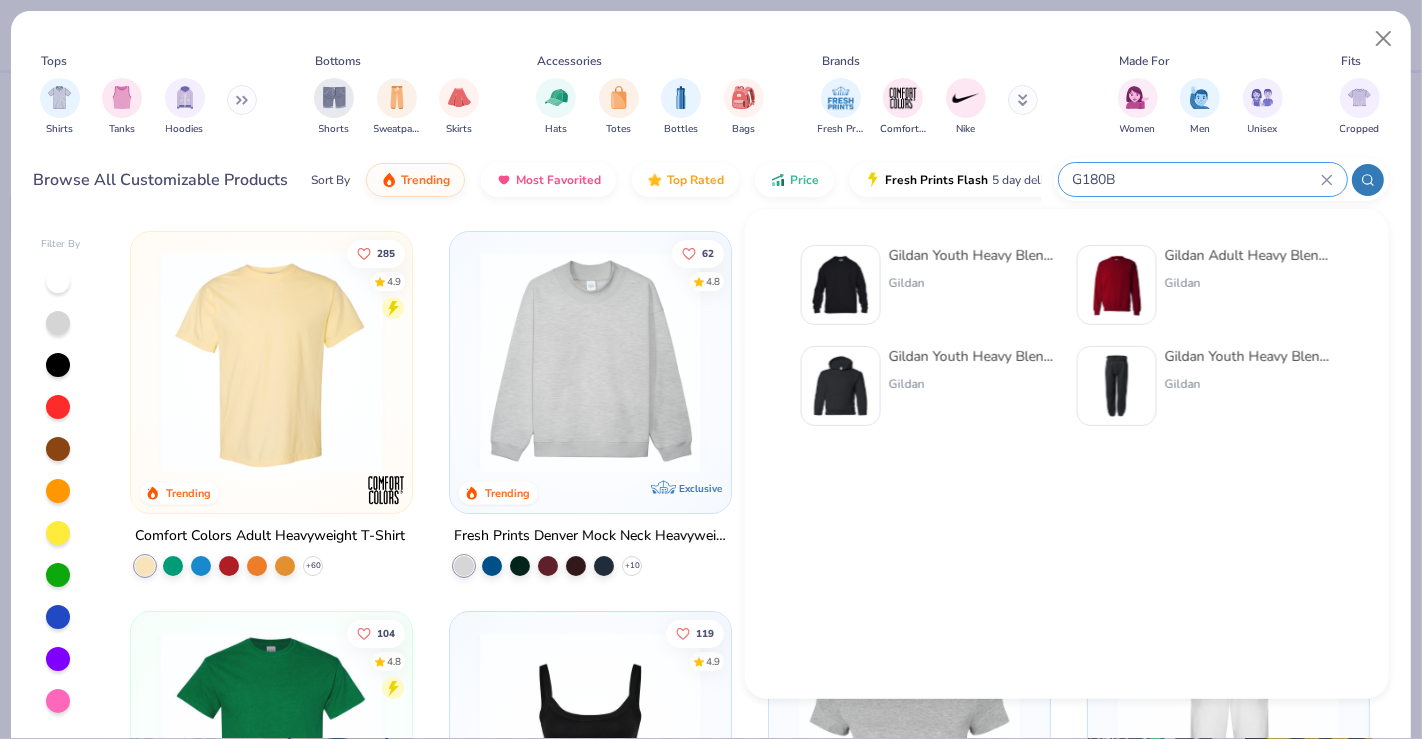 click on "Gildan" at bounding box center (973, 283) 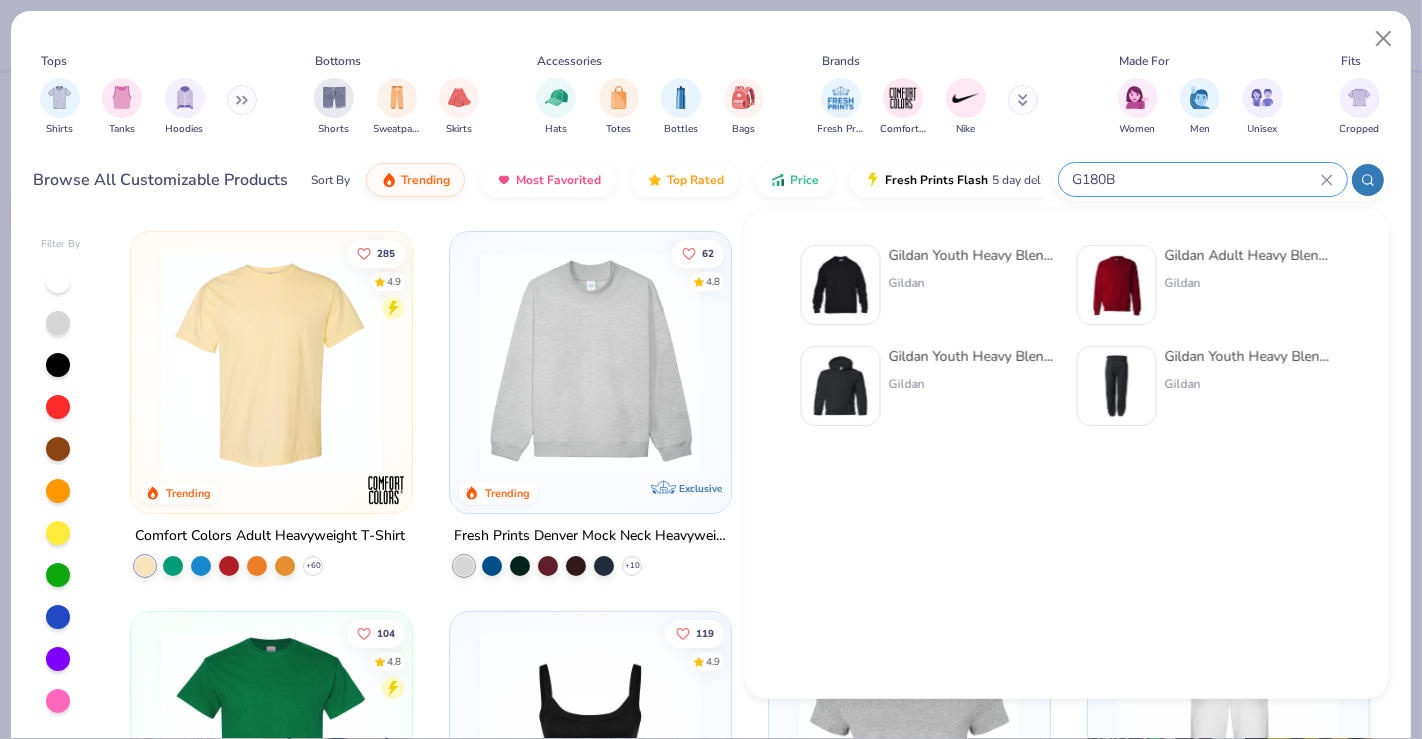 type 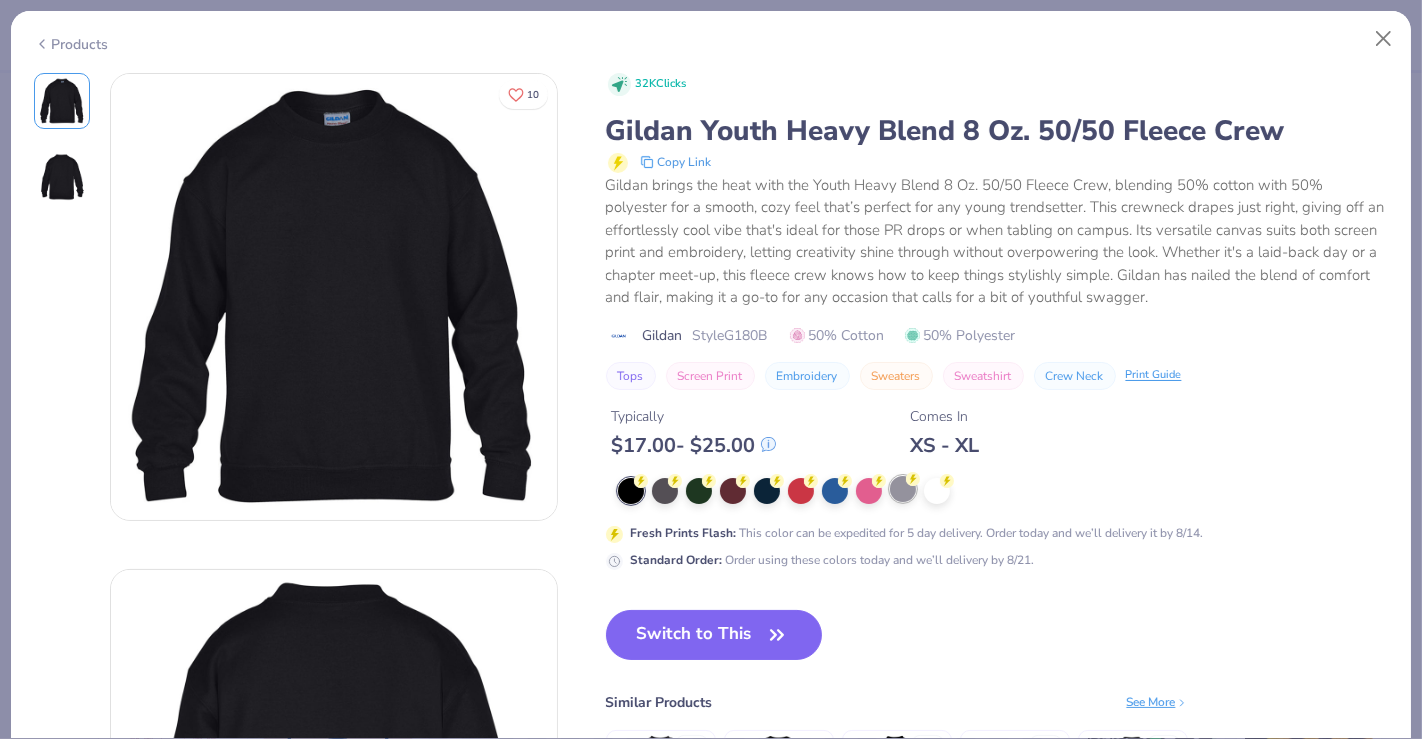click at bounding box center [903, 489] 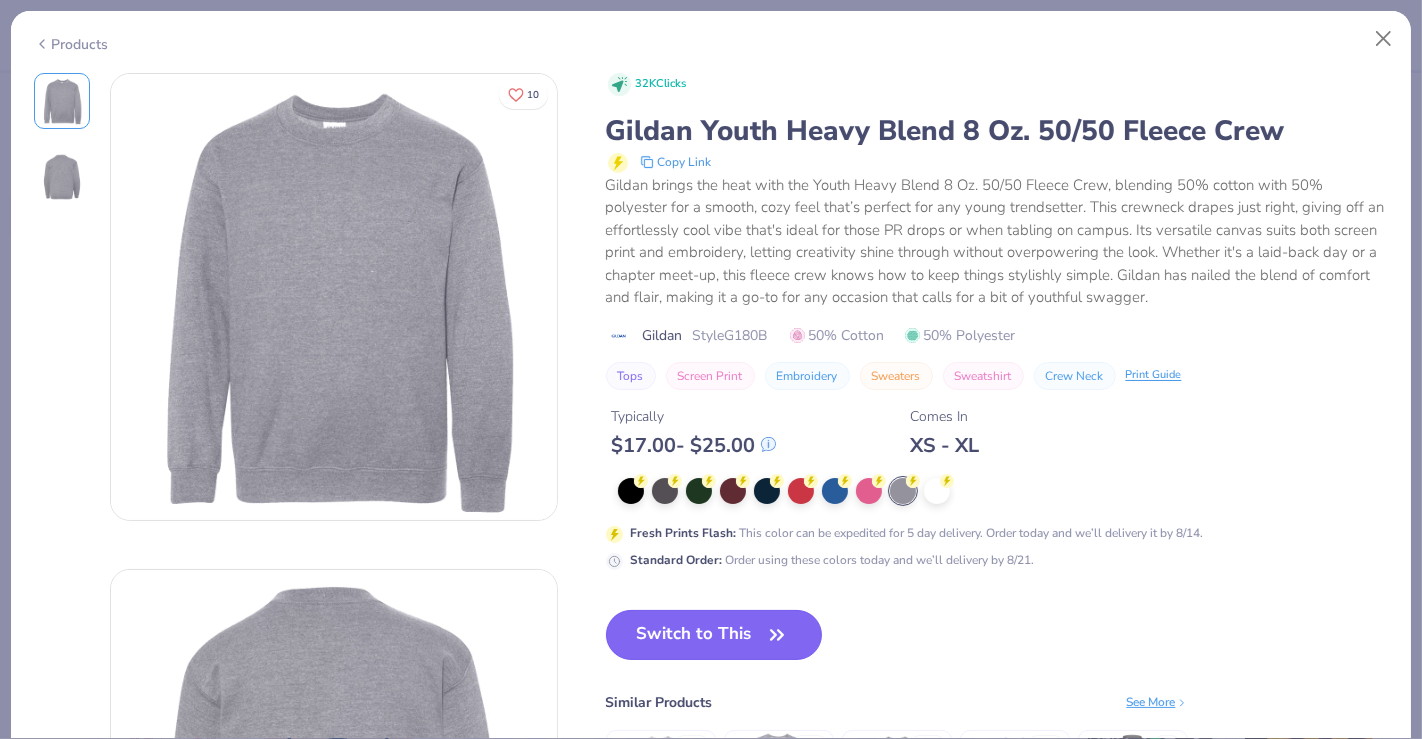 click on "Switch to This" at bounding box center [714, 635] 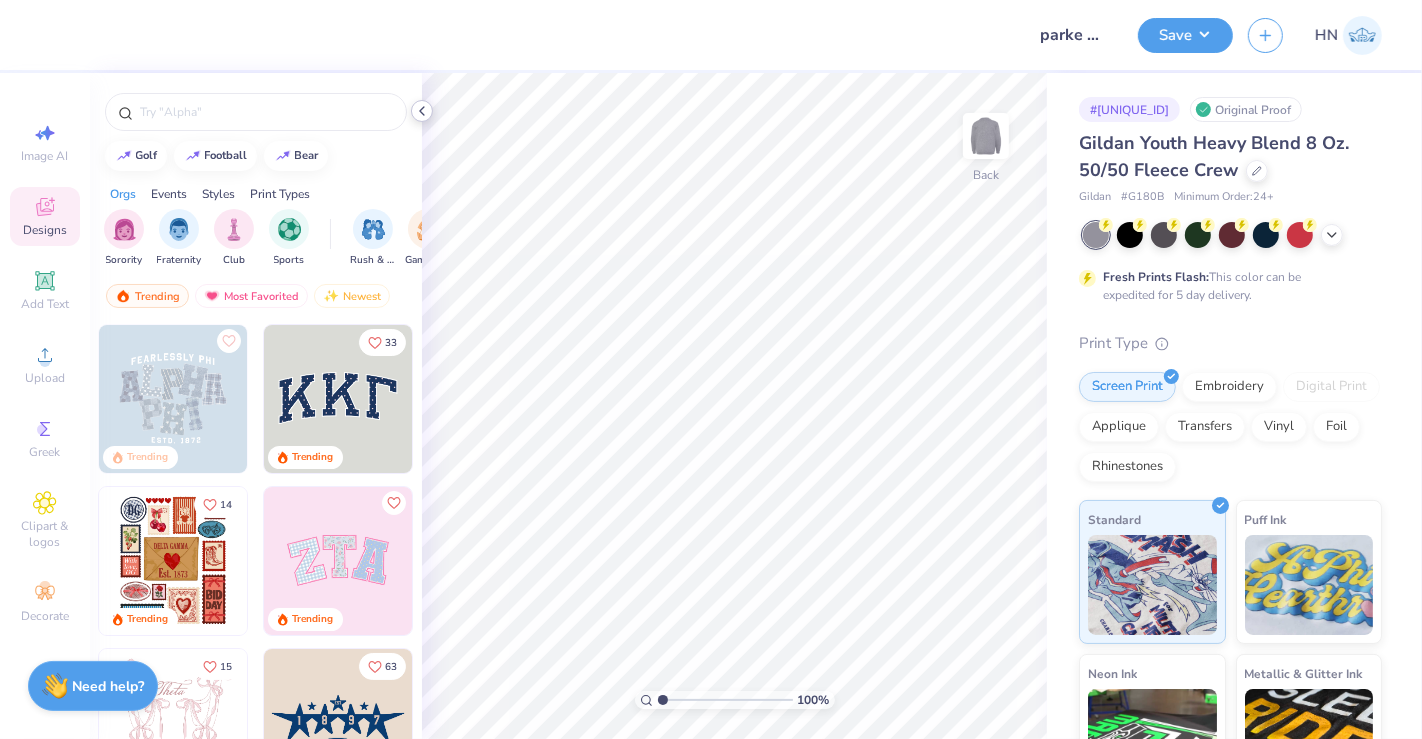 click 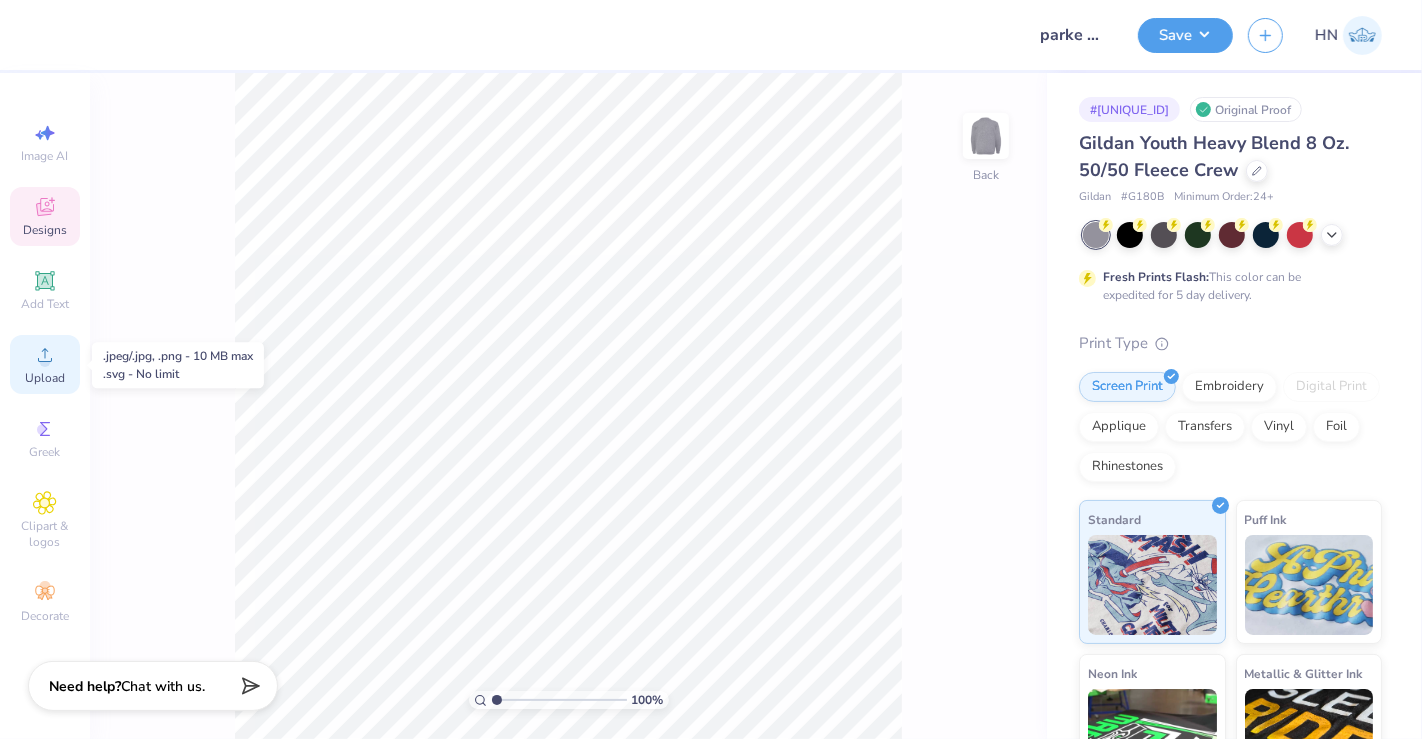 click 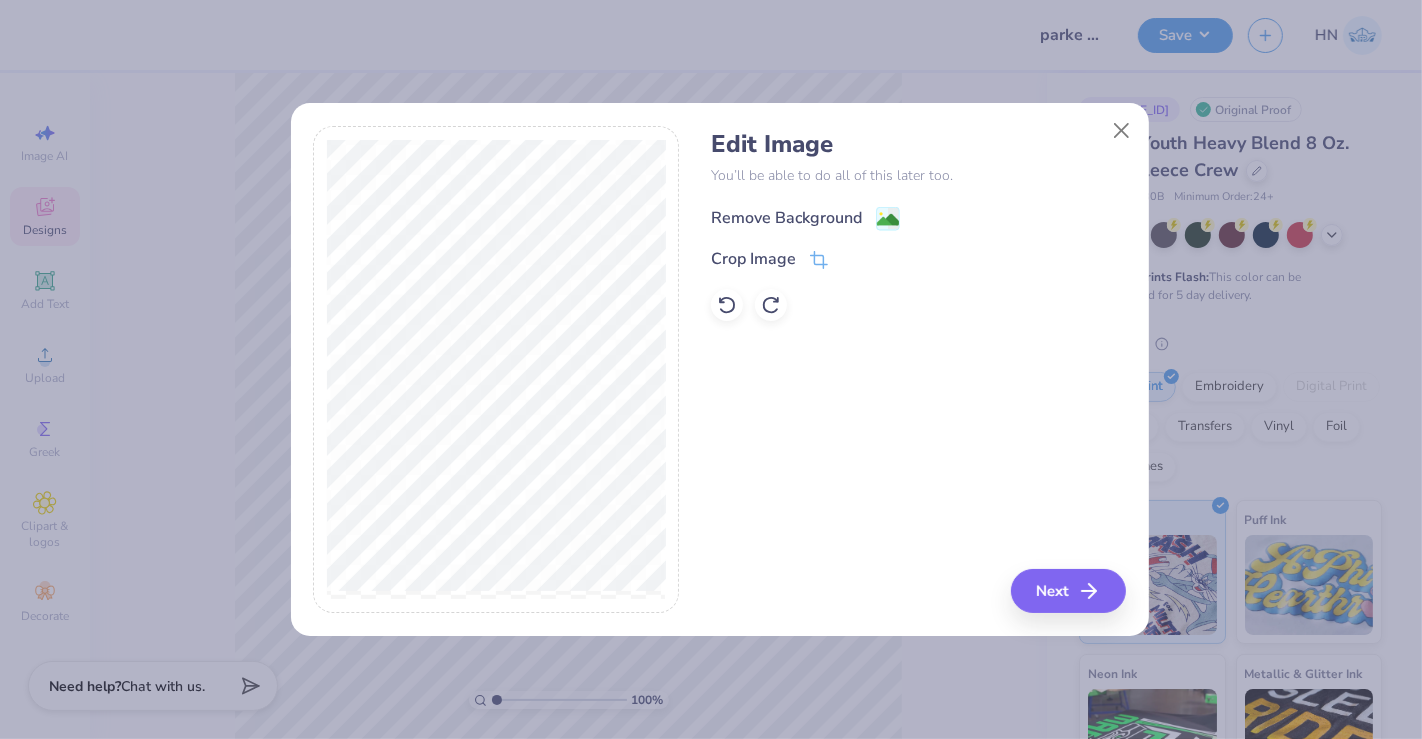click on "Remove Background" at bounding box center [786, 218] 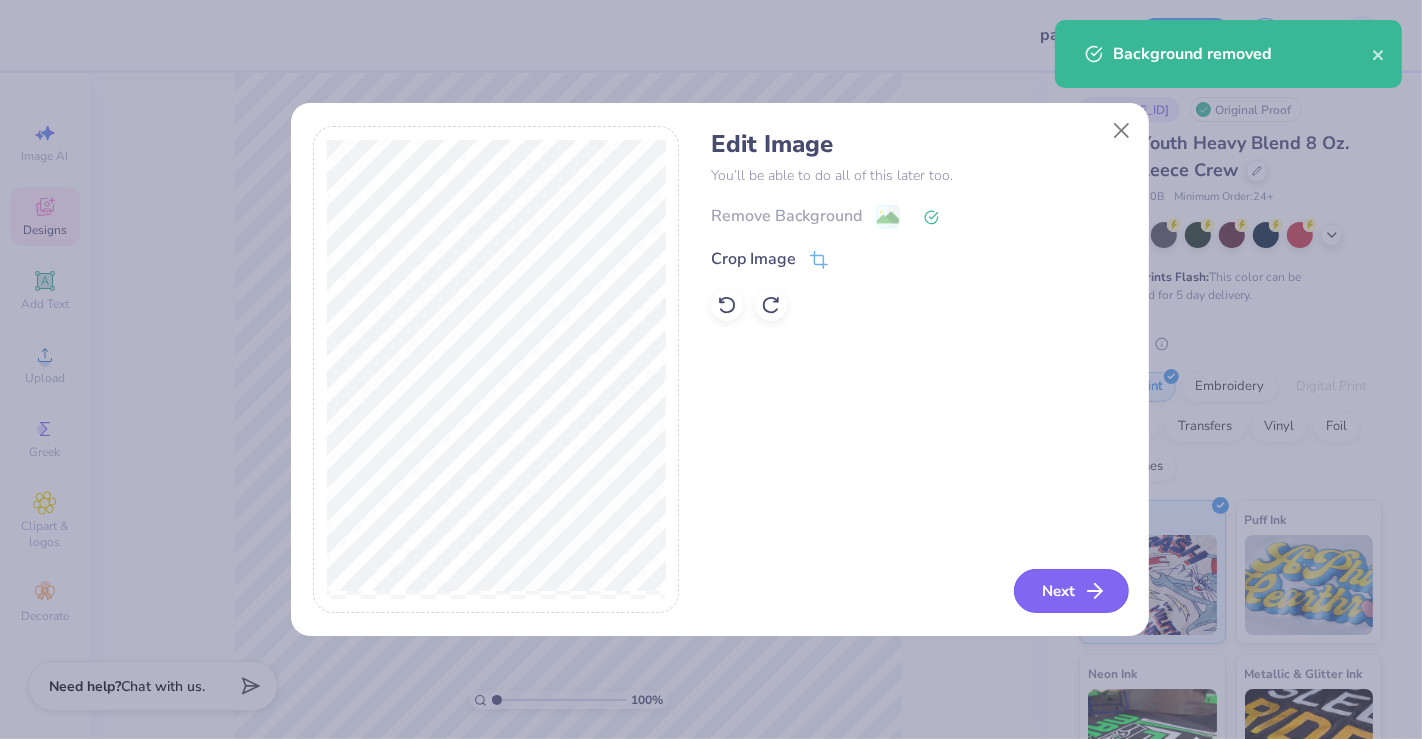 click 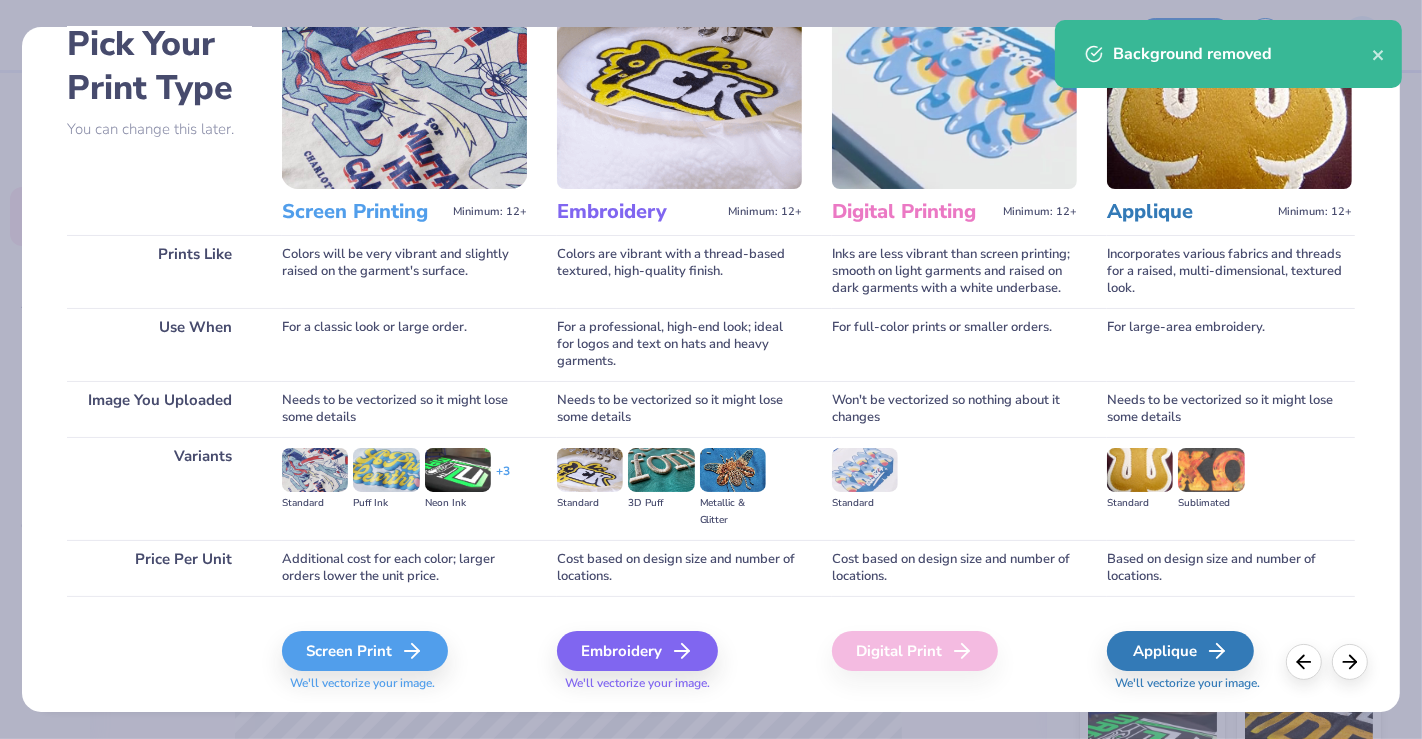 scroll, scrollTop: 157, scrollLeft: 0, axis: vertical 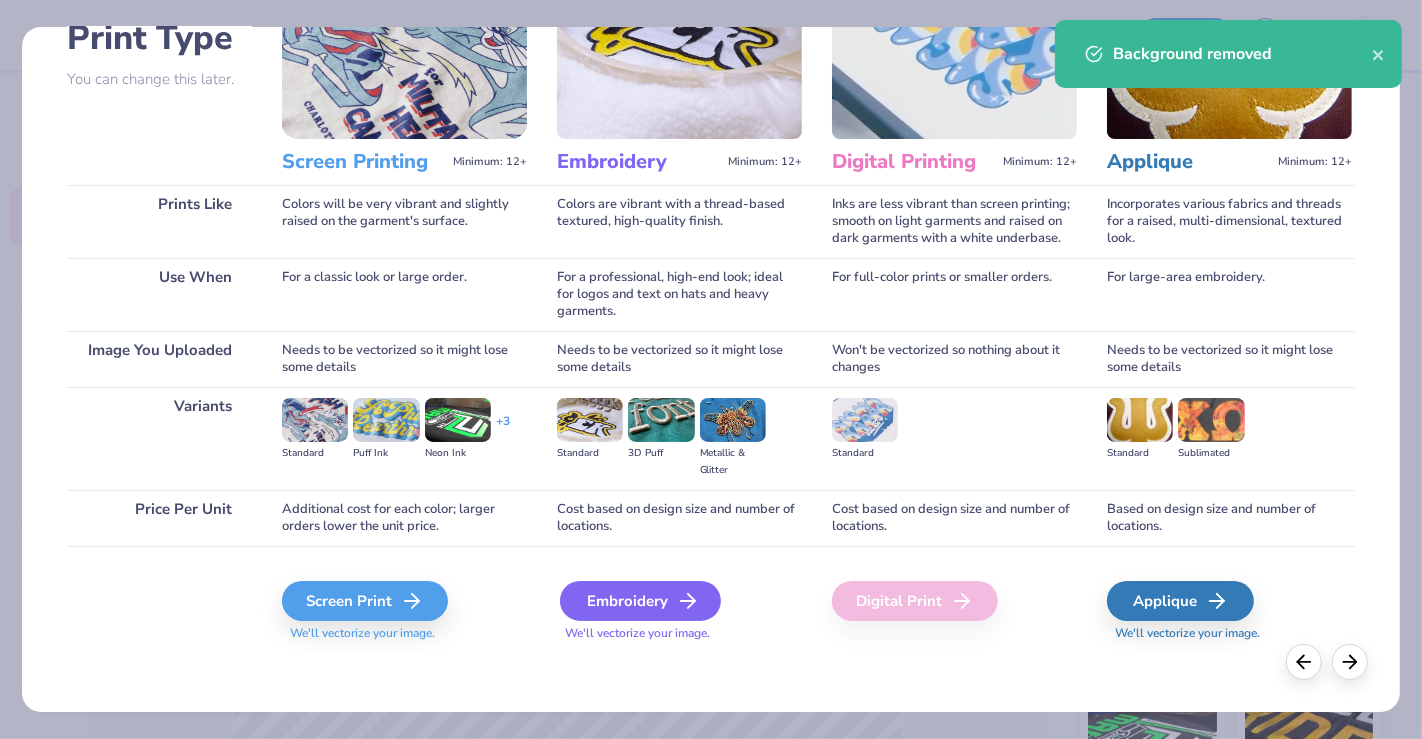 click on "Embroidery" at bounding box center [640, 601] 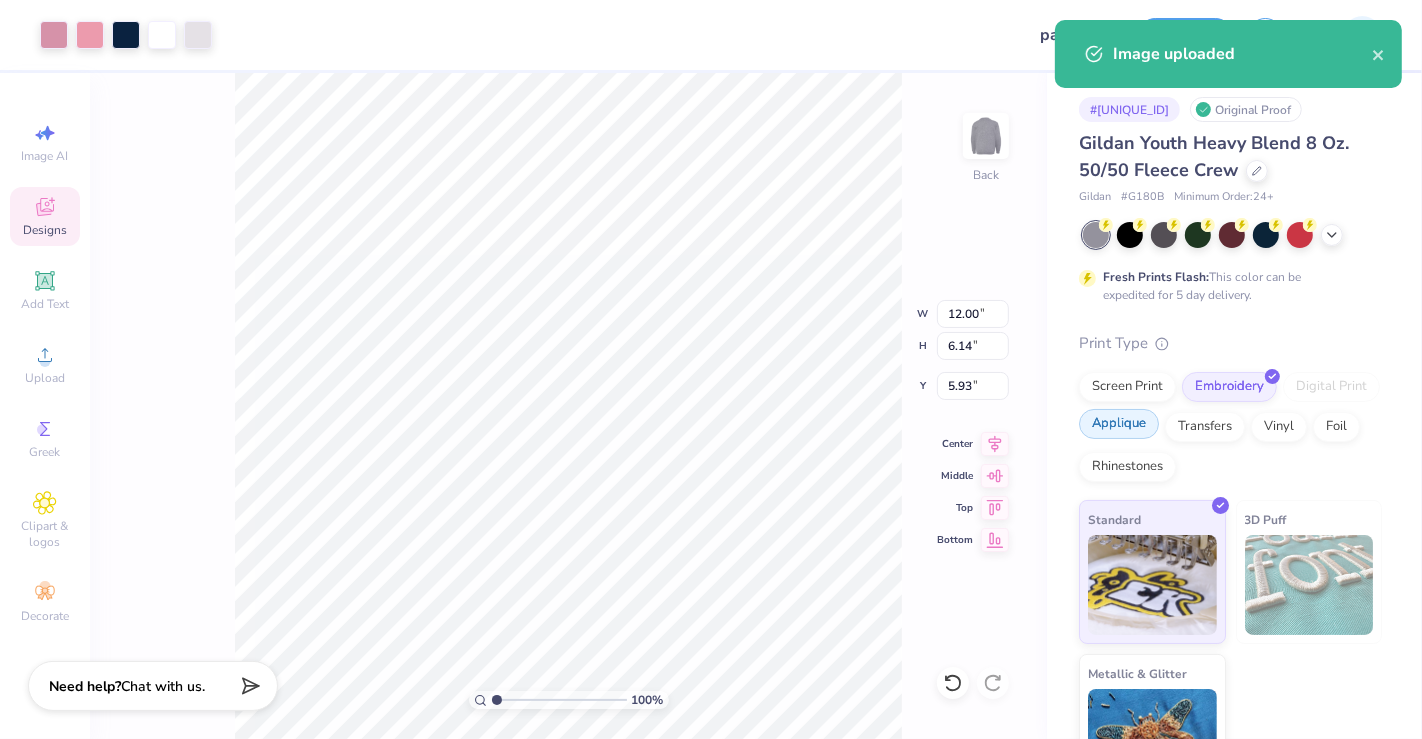click on "Applique" at bounding box center (1119, 424) 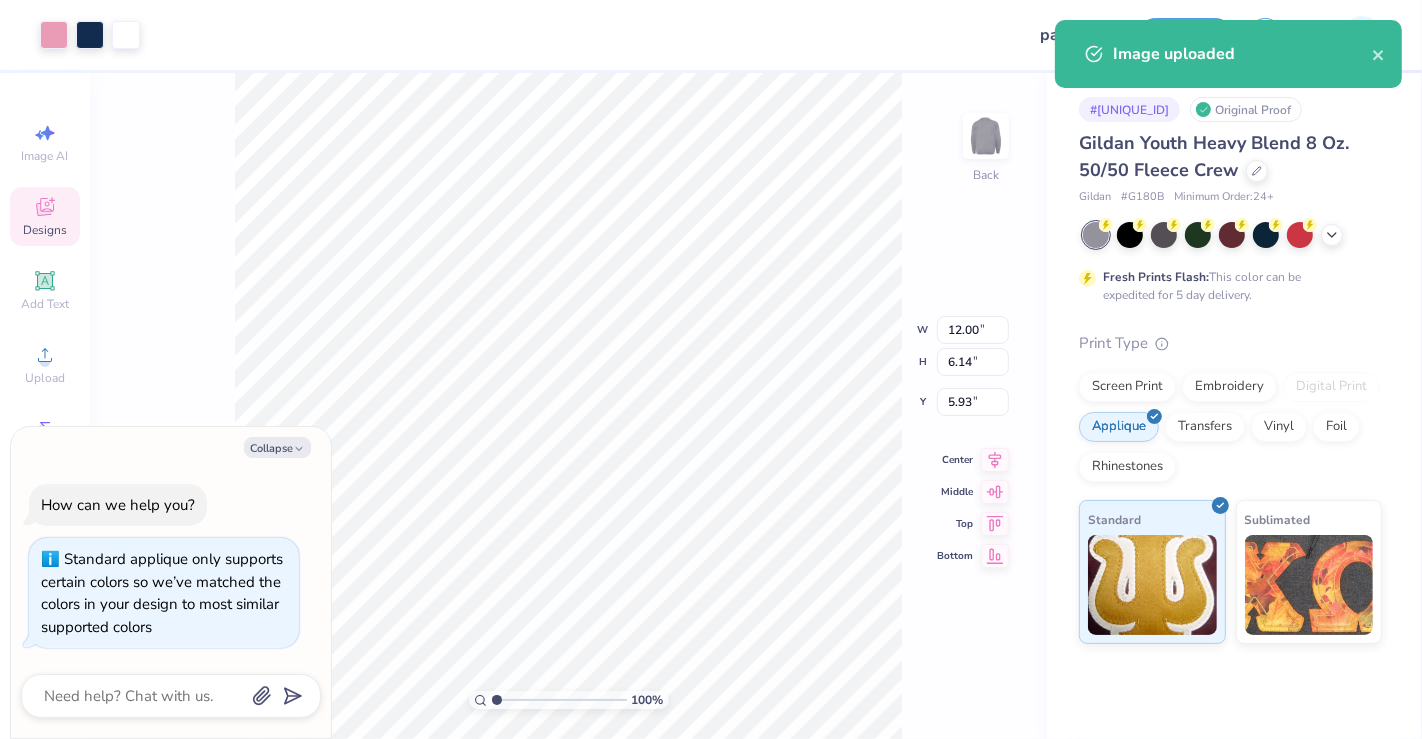 type on "x" 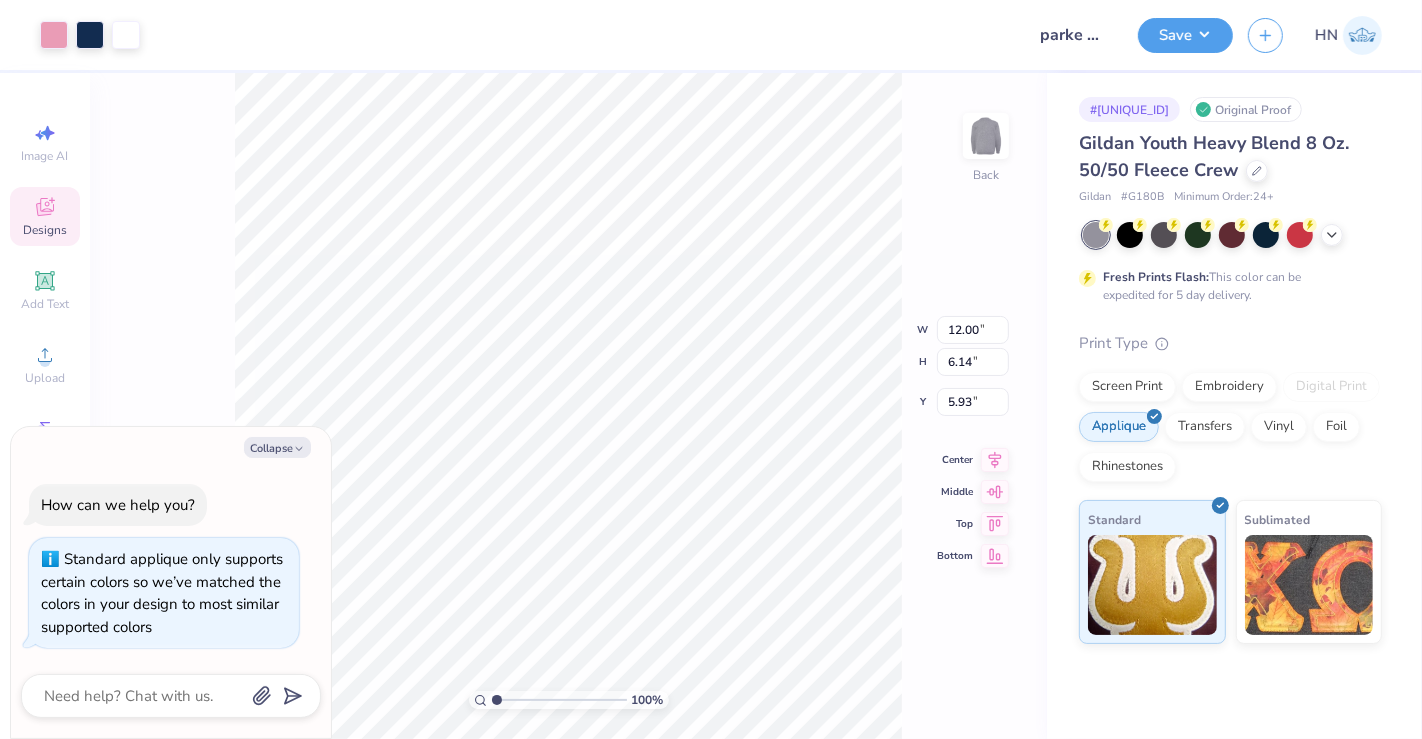 type on "8.07" 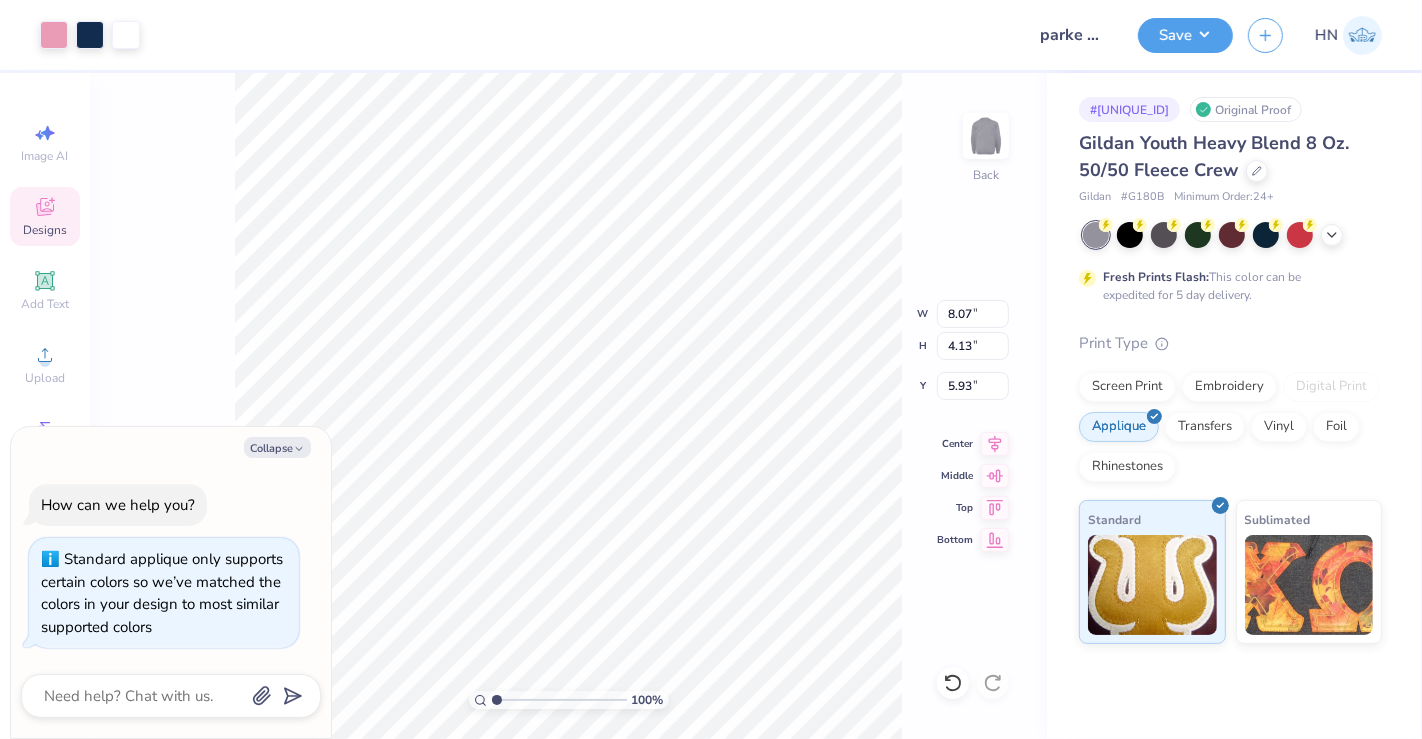 type on "x" 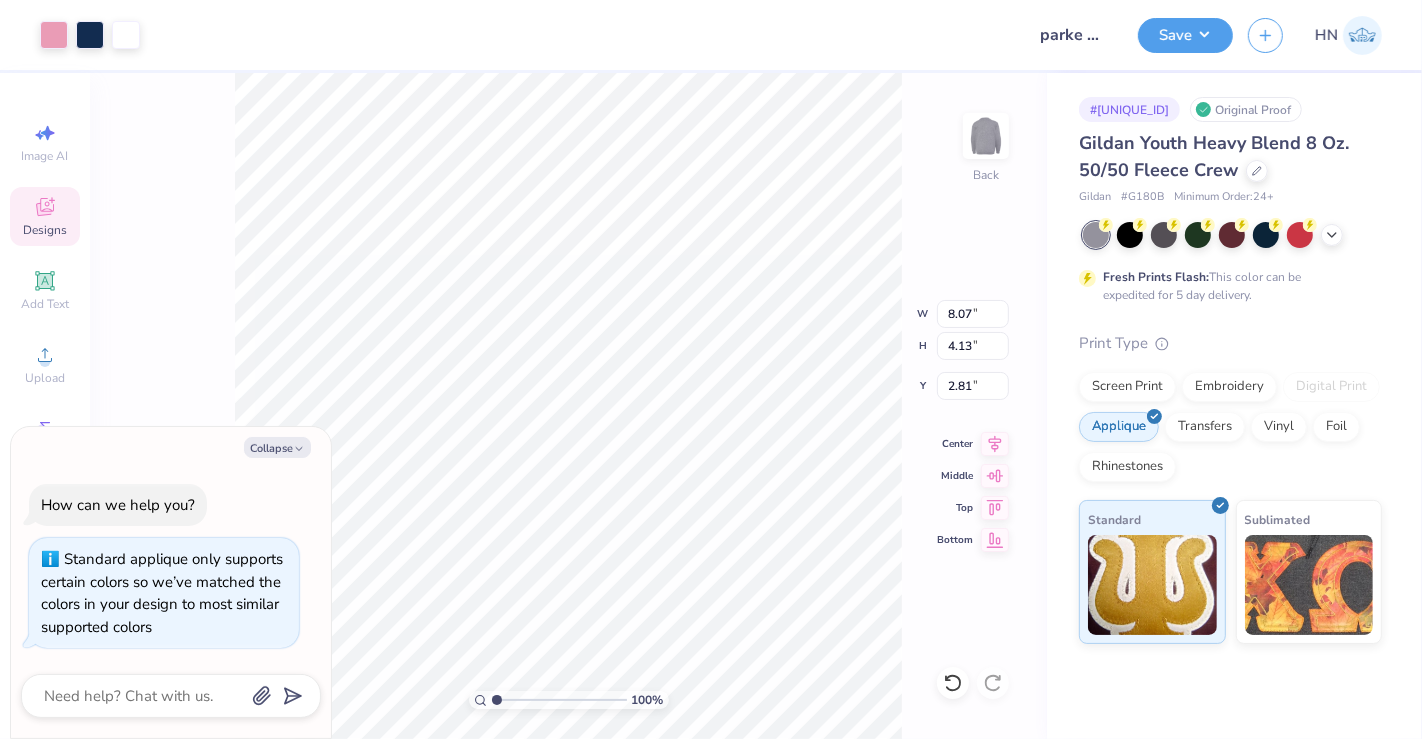 type on "x" 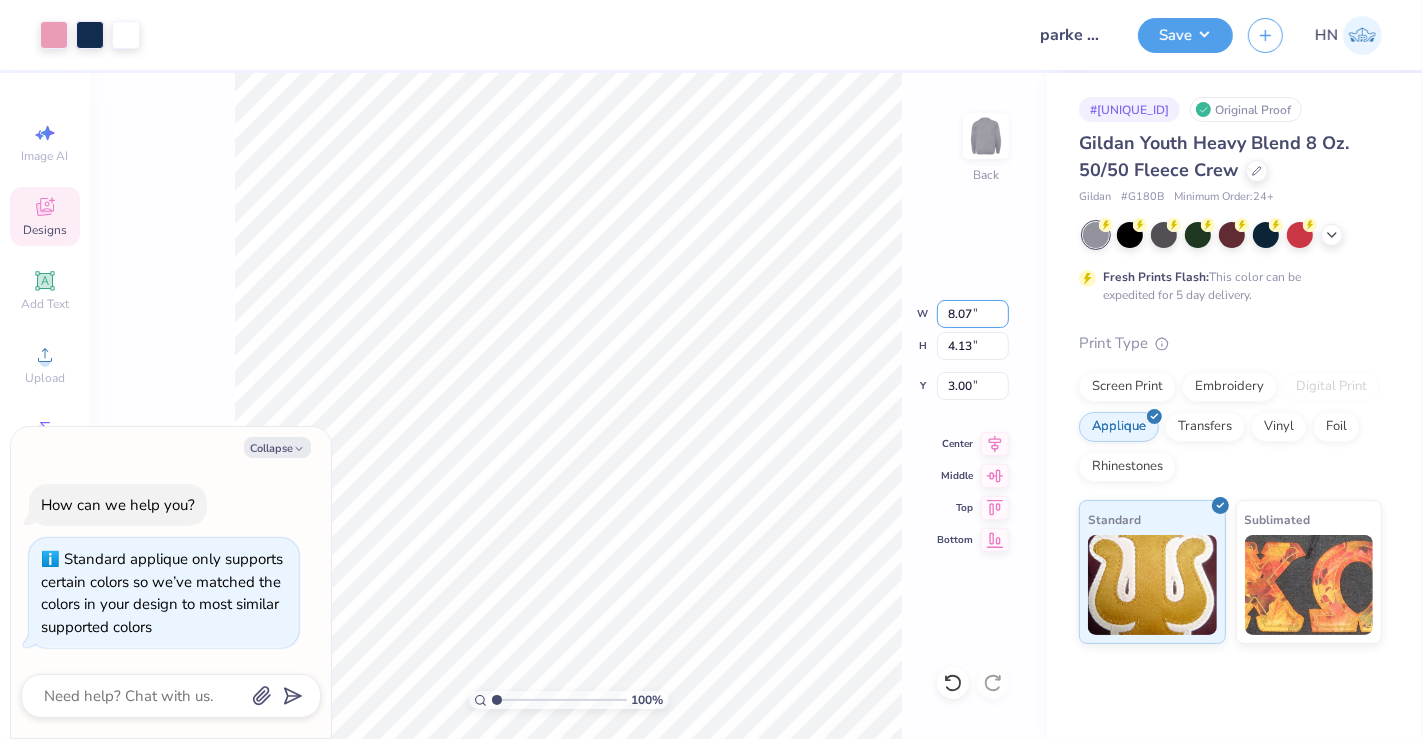click on "100  % Back W 8.07 8.07 " H 4.13 4.13 " Y 3.00 3.00 " Center Middle Top Bottom" at bounding box center (568, 406) 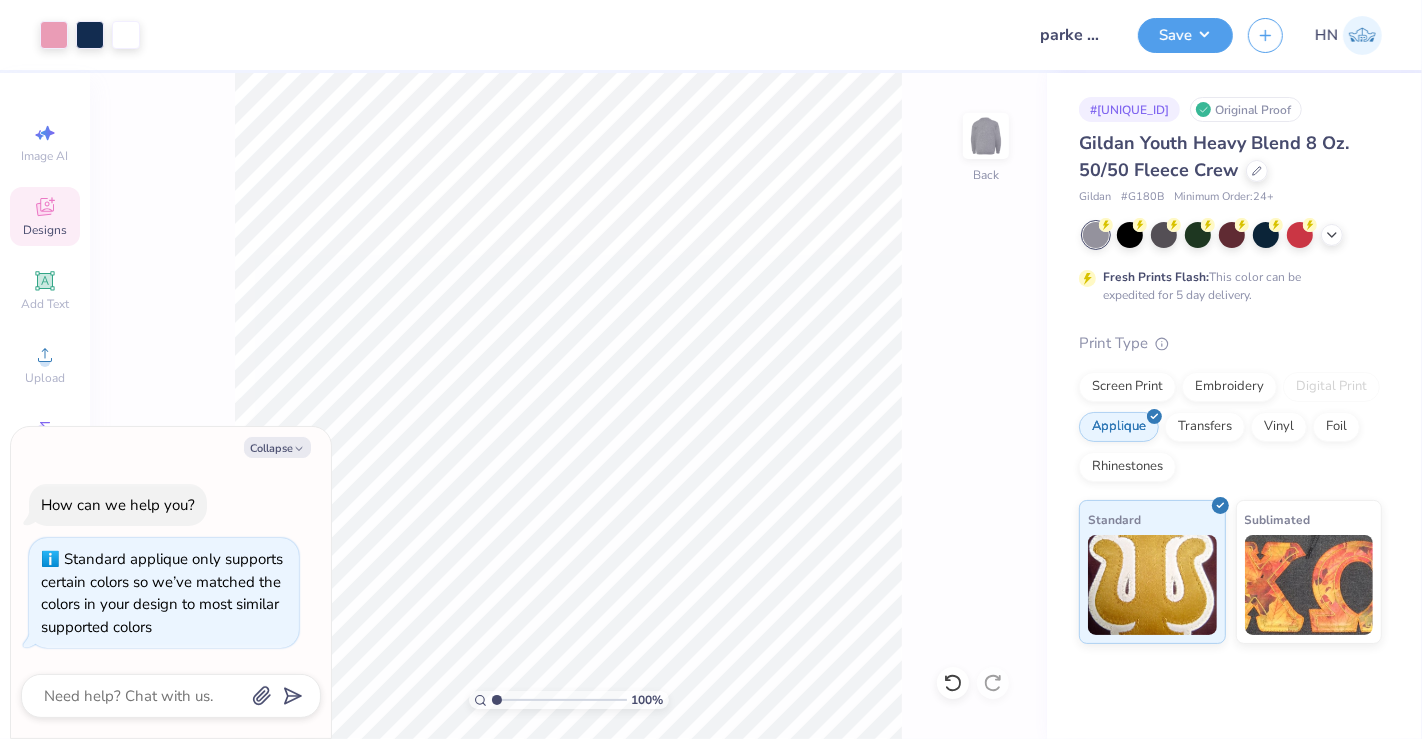 type on "x" 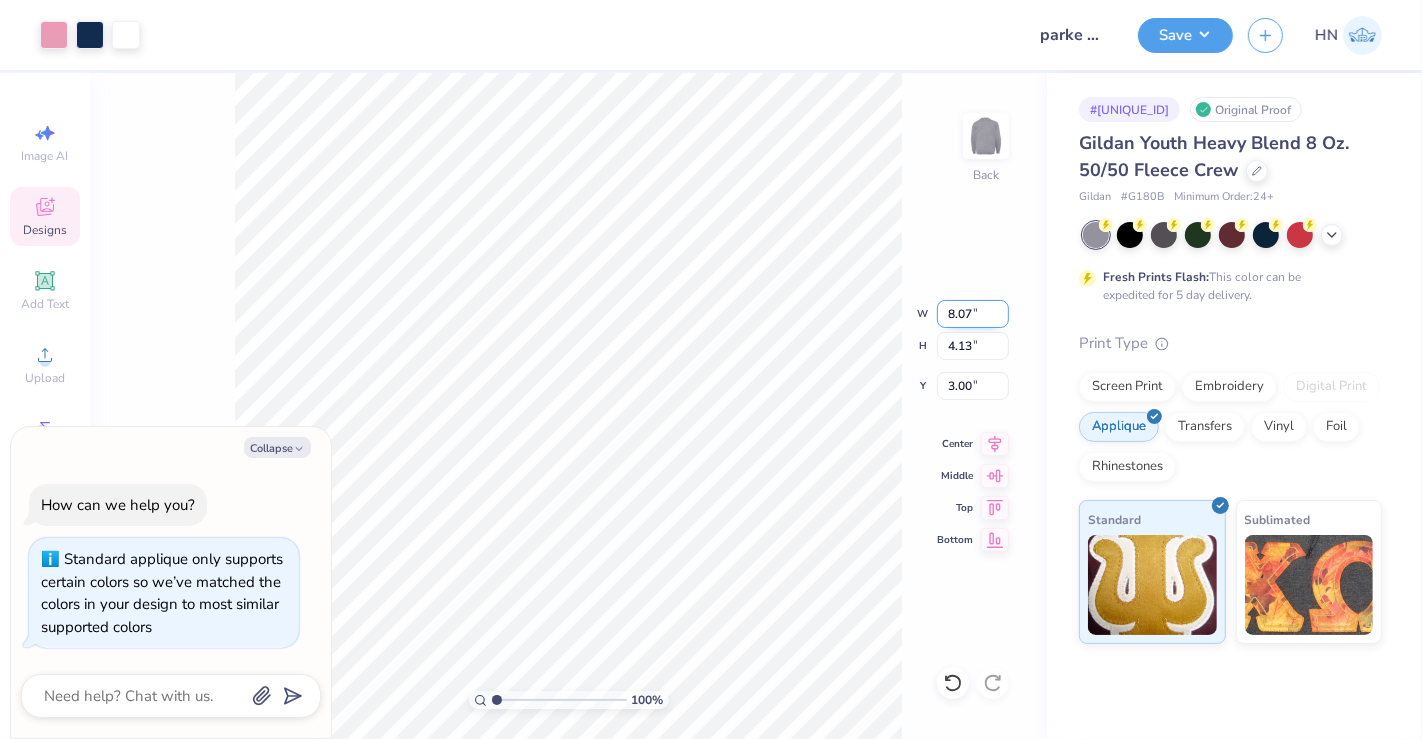 click on "8.07" at bounding box center [973, 314] 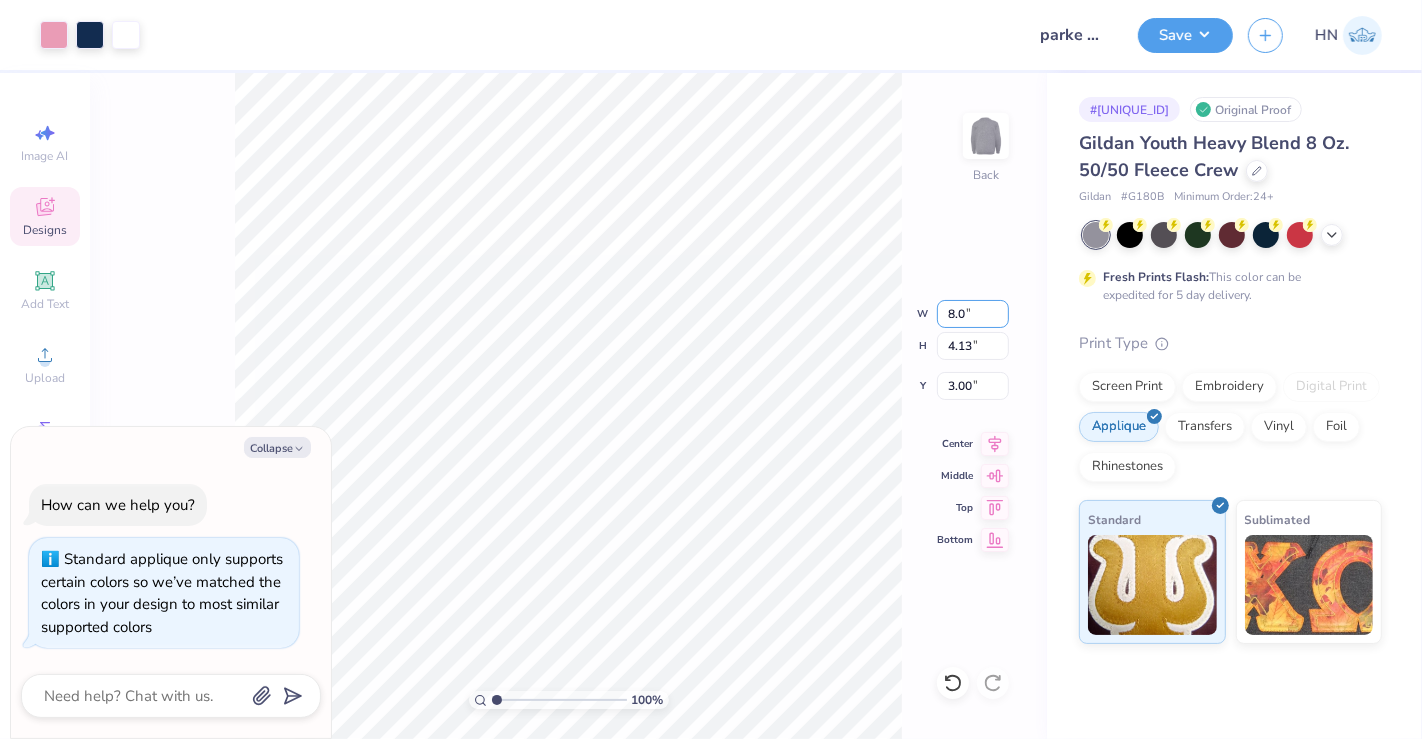 type on "8" 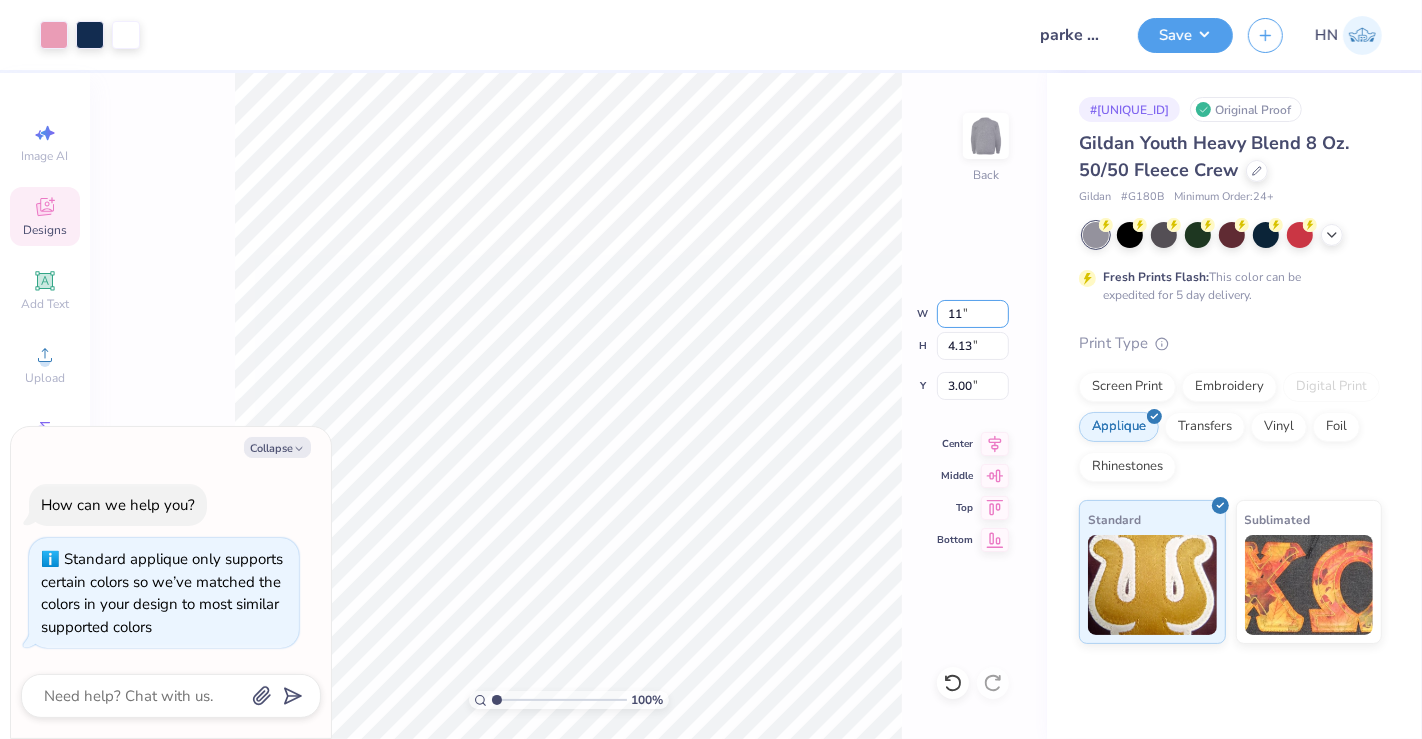 type on "11.00" 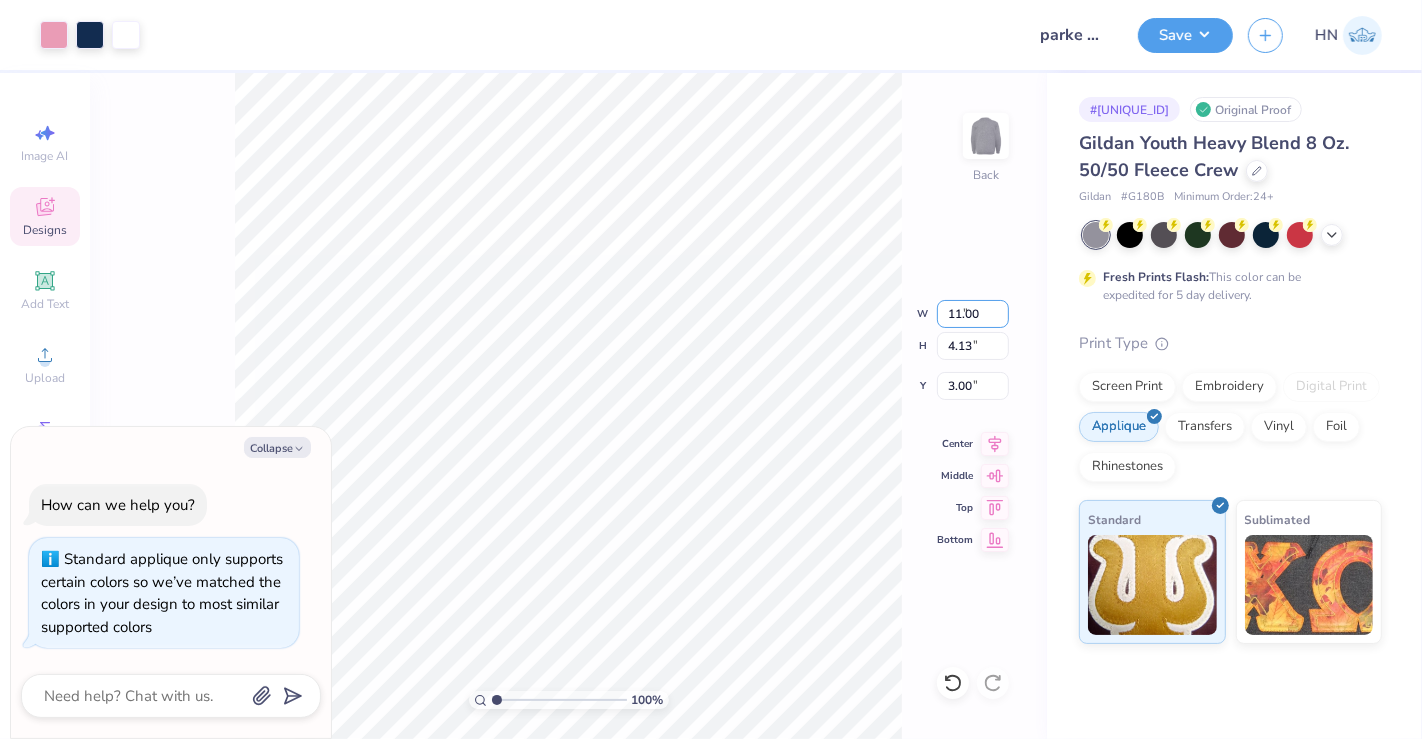 type on "x" 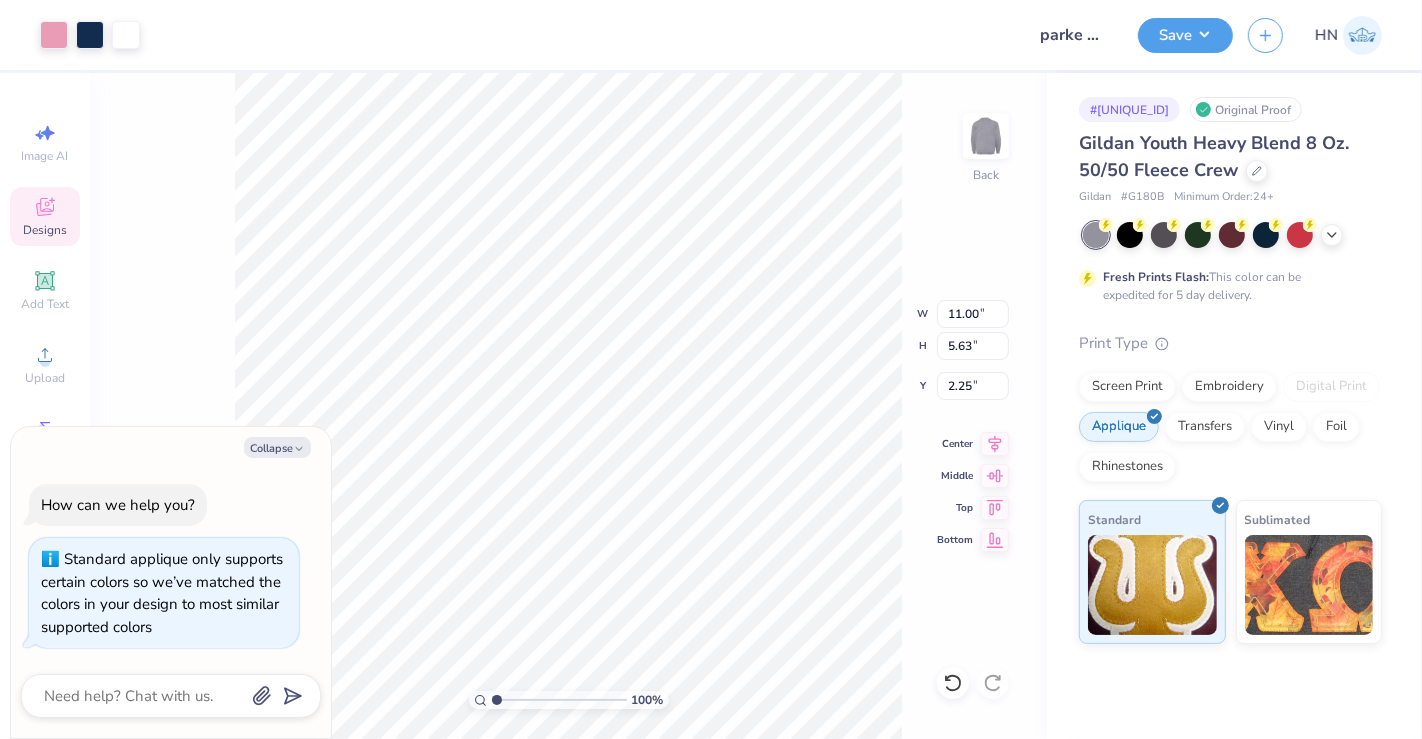type on "x" 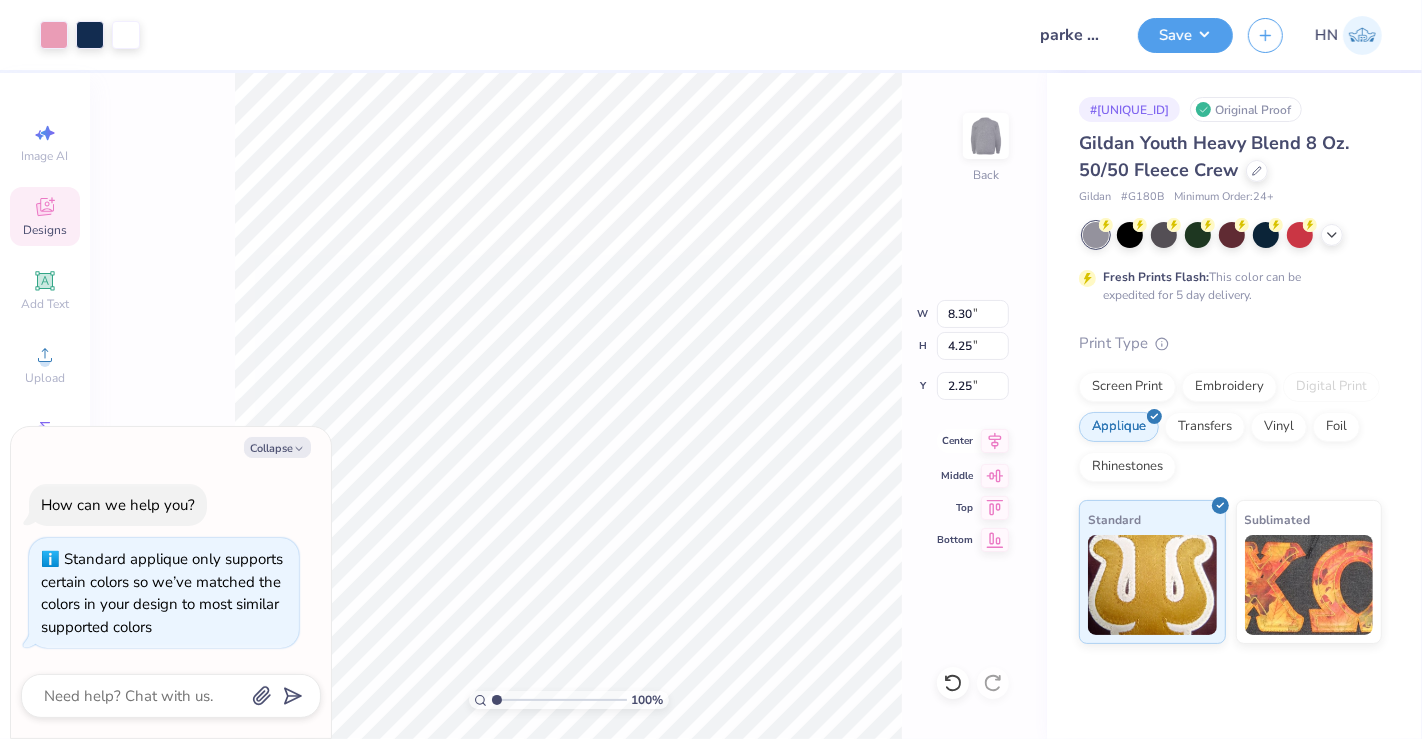 click 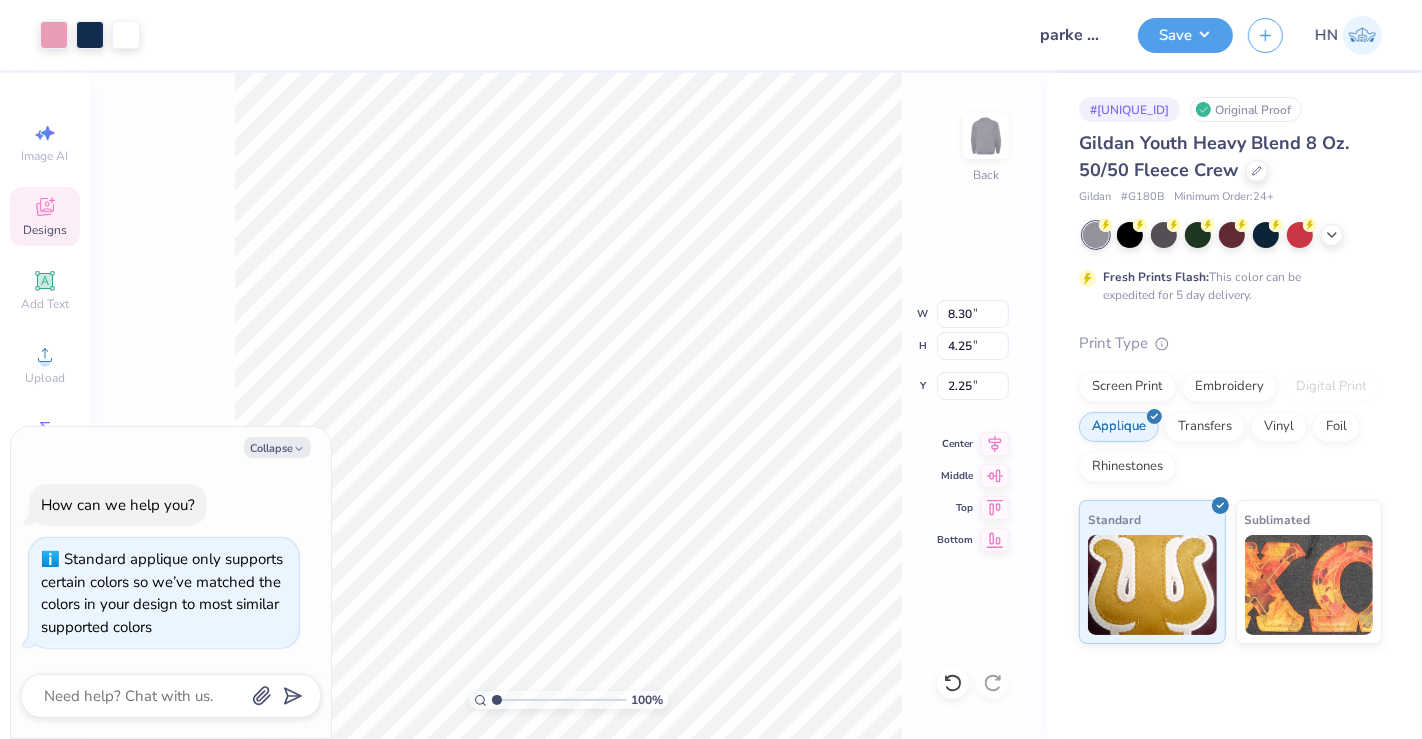 type on "x" 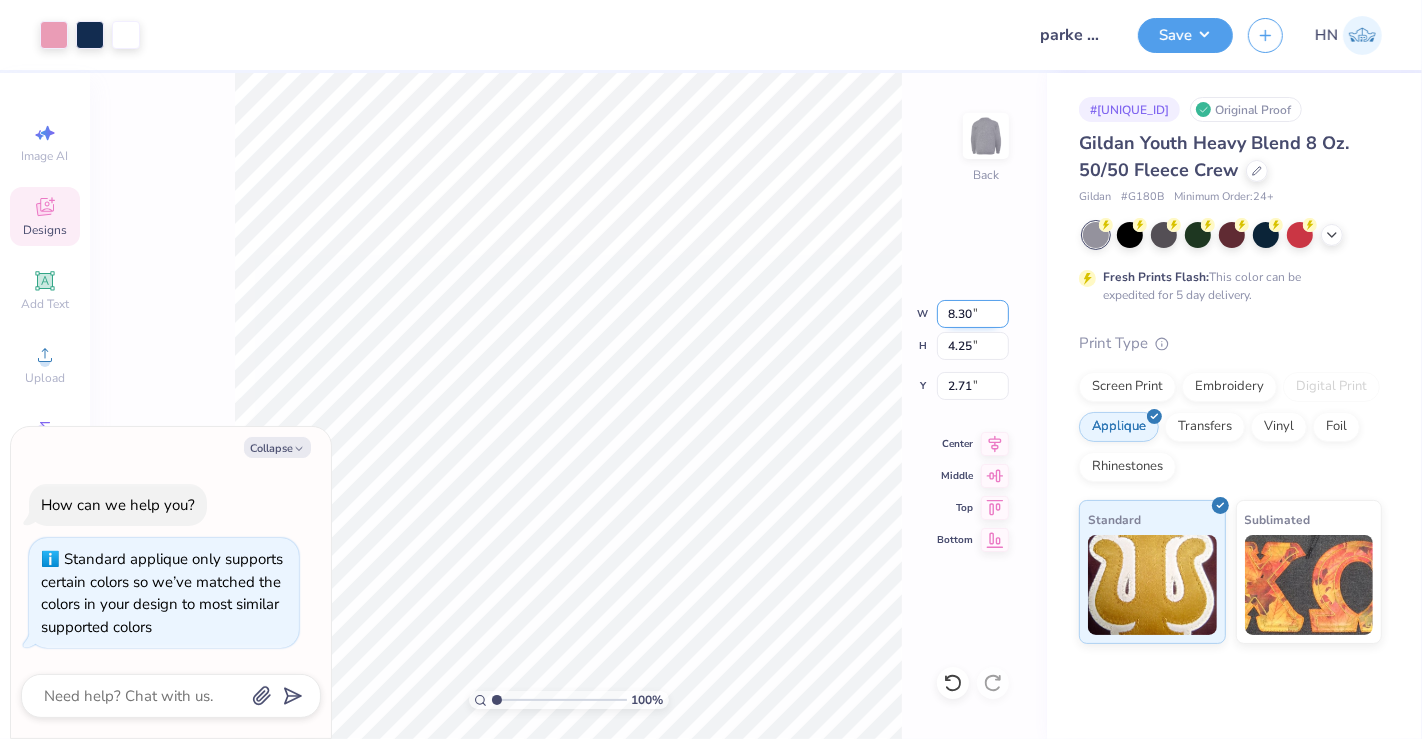 click on "8.30" at bounding box center [973, 314] 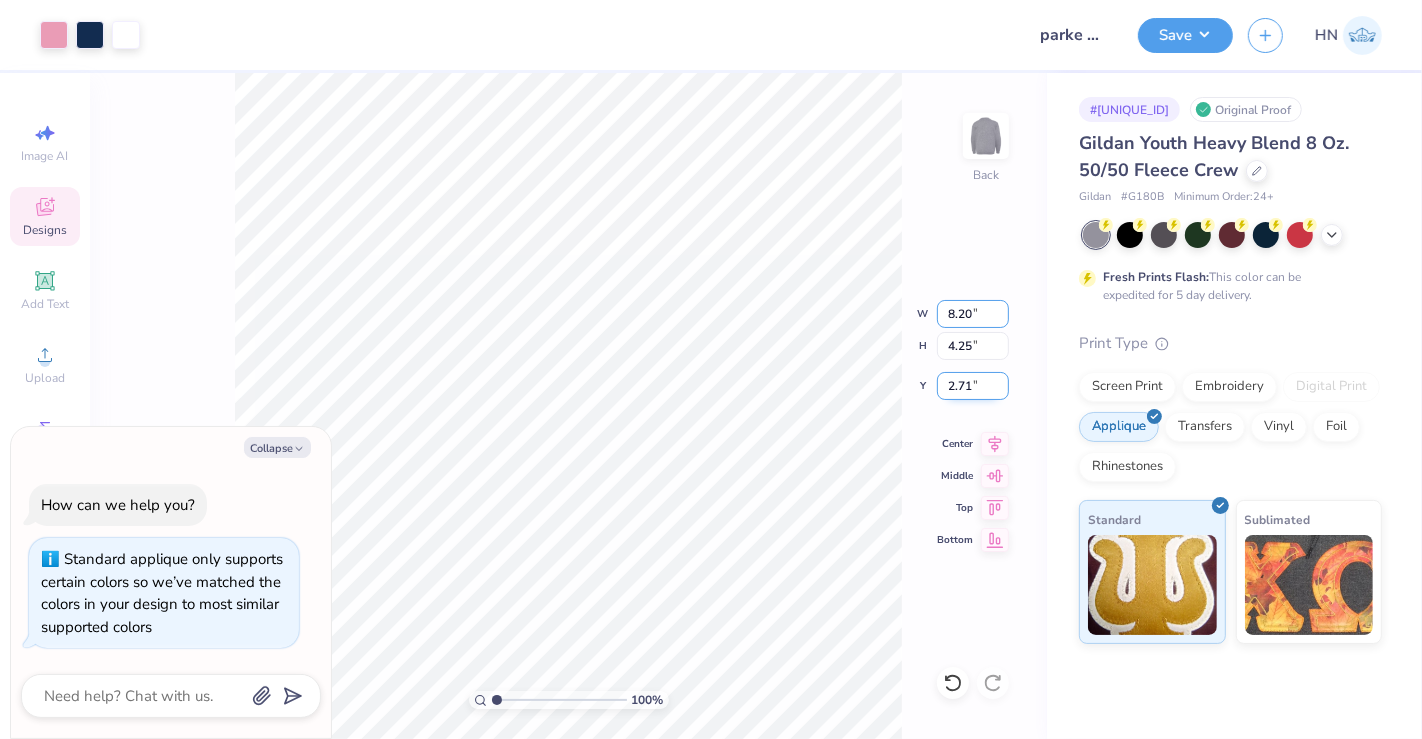 type on "8.20" 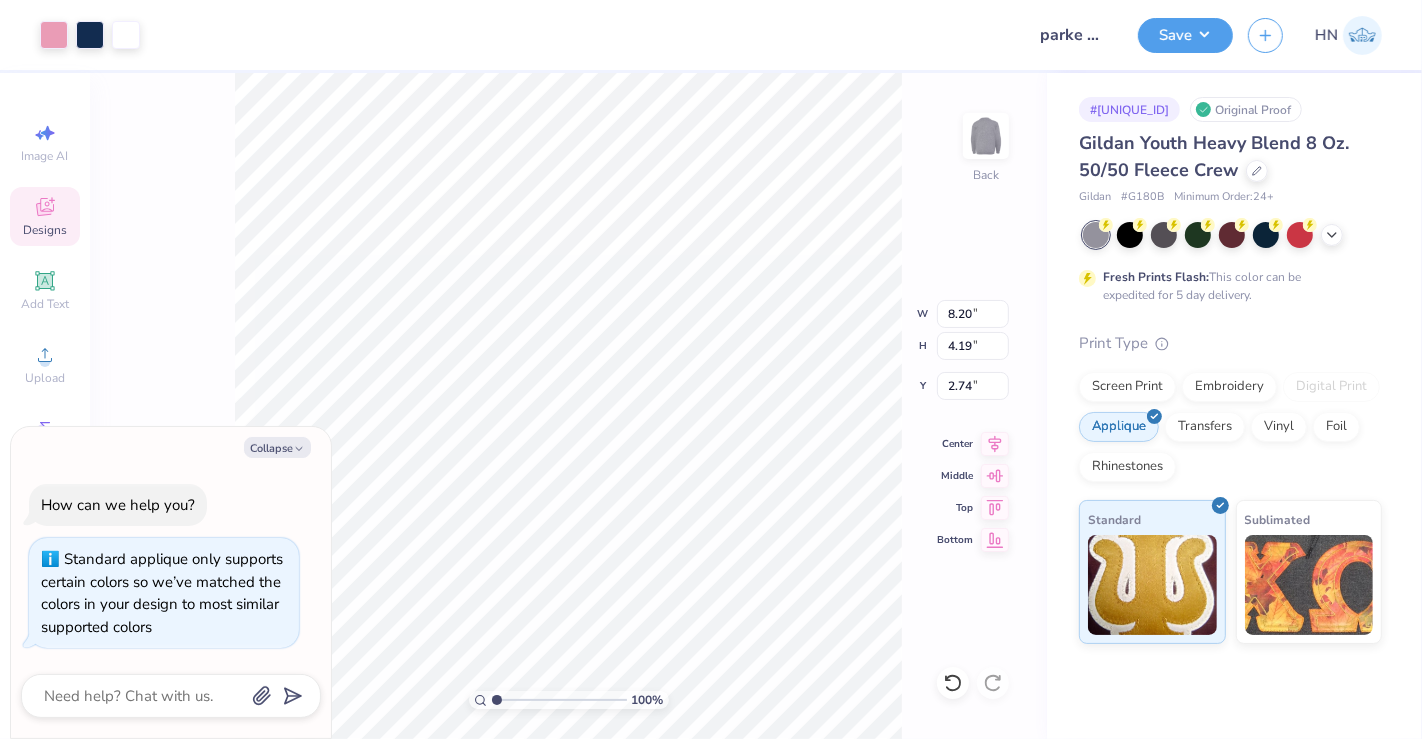 type on "x" 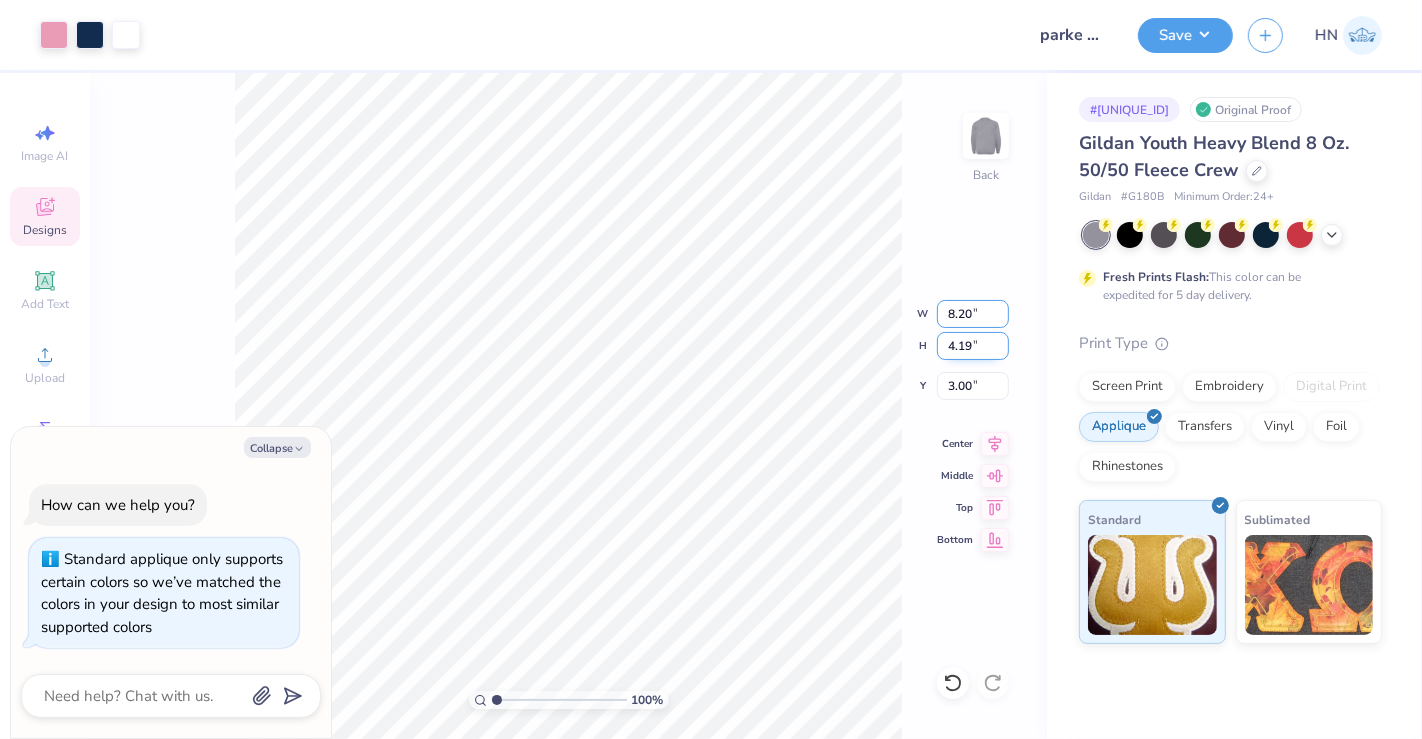 drag, startPoint x: 971, startPoint y: 303, endPoint x: 974, endPoint y: 335, distance: 32.140316 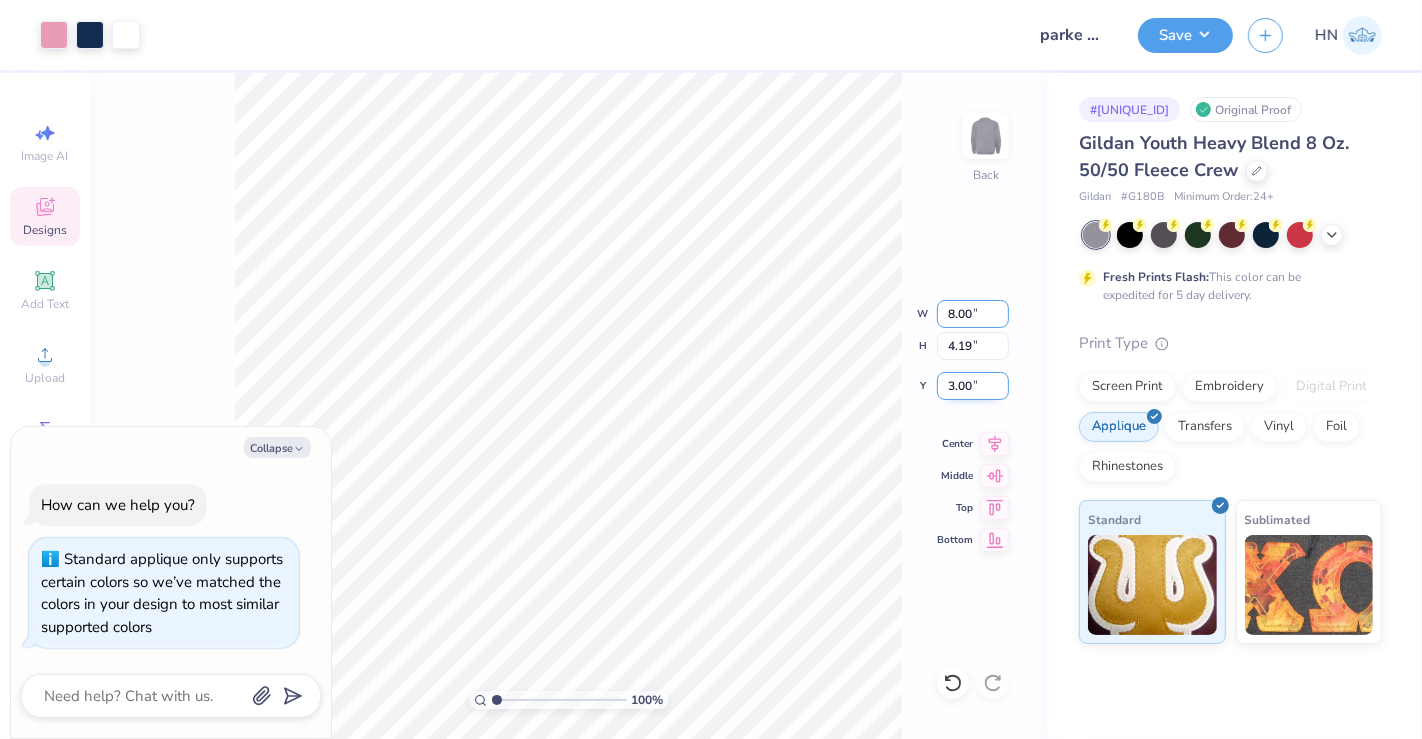 type on "8.00" 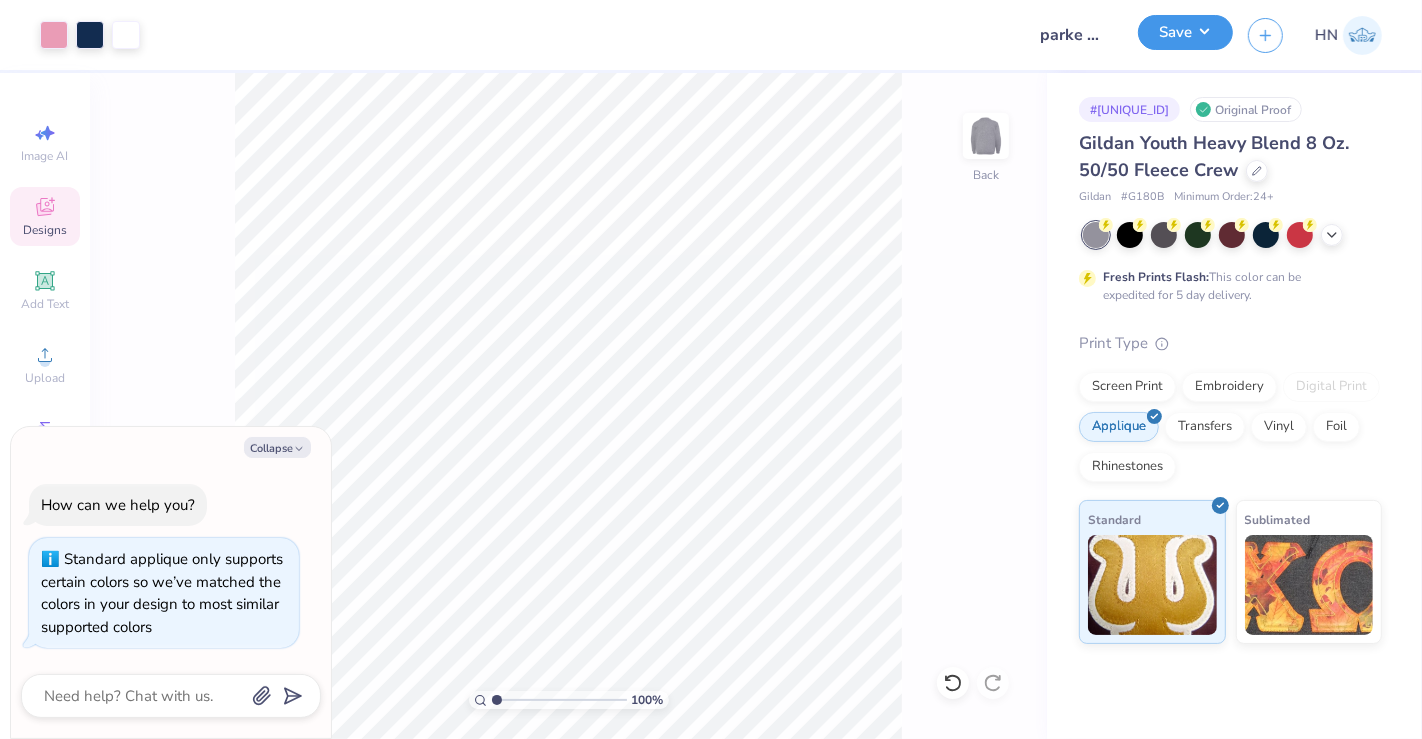 click on "Save" at bounding box center (1185, 32) 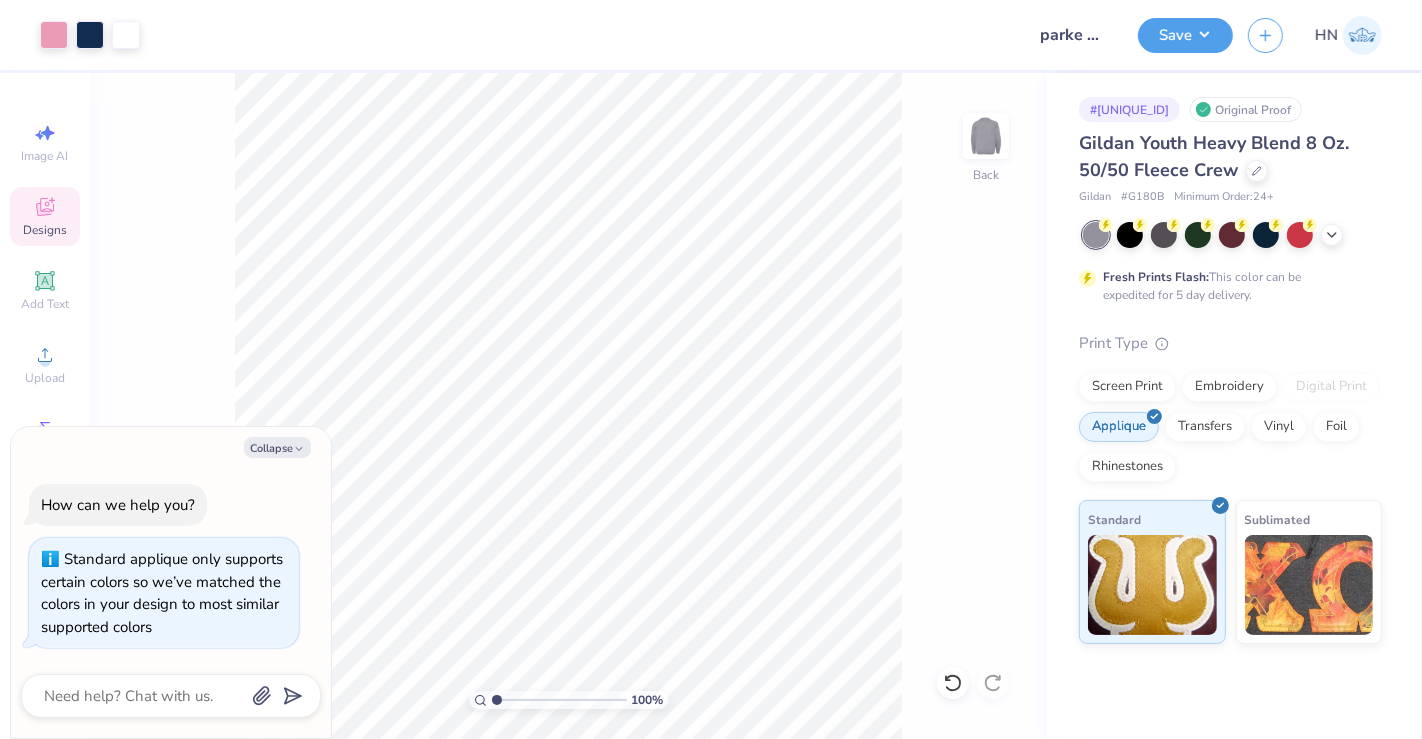 type on "x" 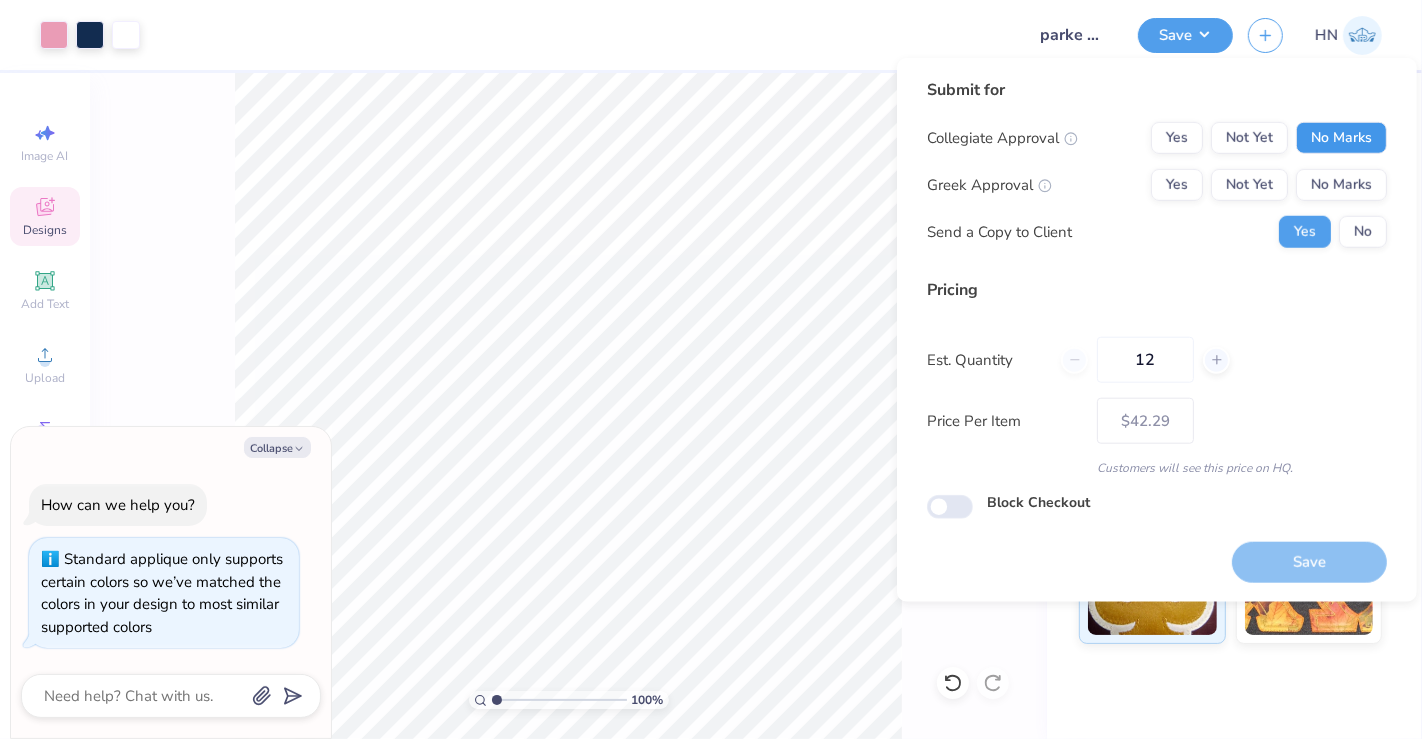 click on "No Marks" at bounding box center [1341, 138] 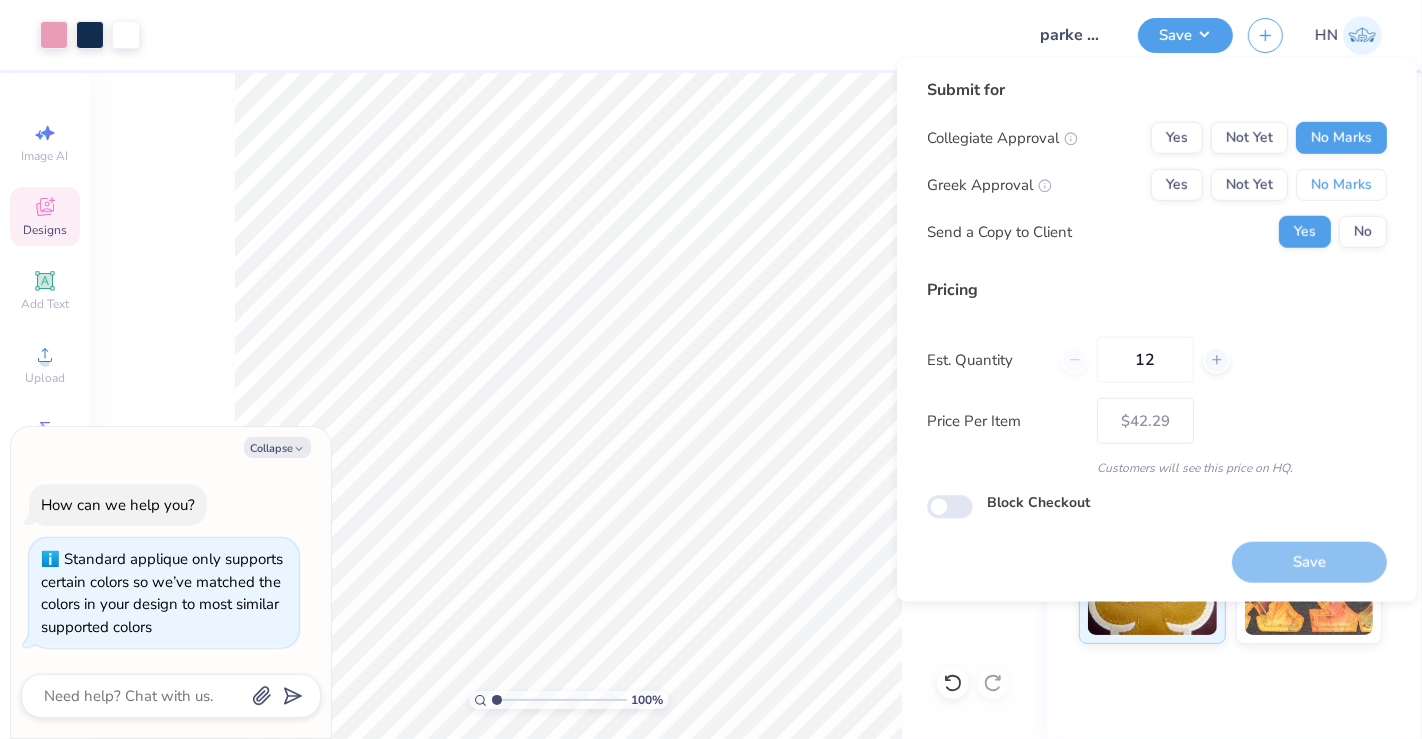 click on "No Marks" at bounding box center (1341, 185) 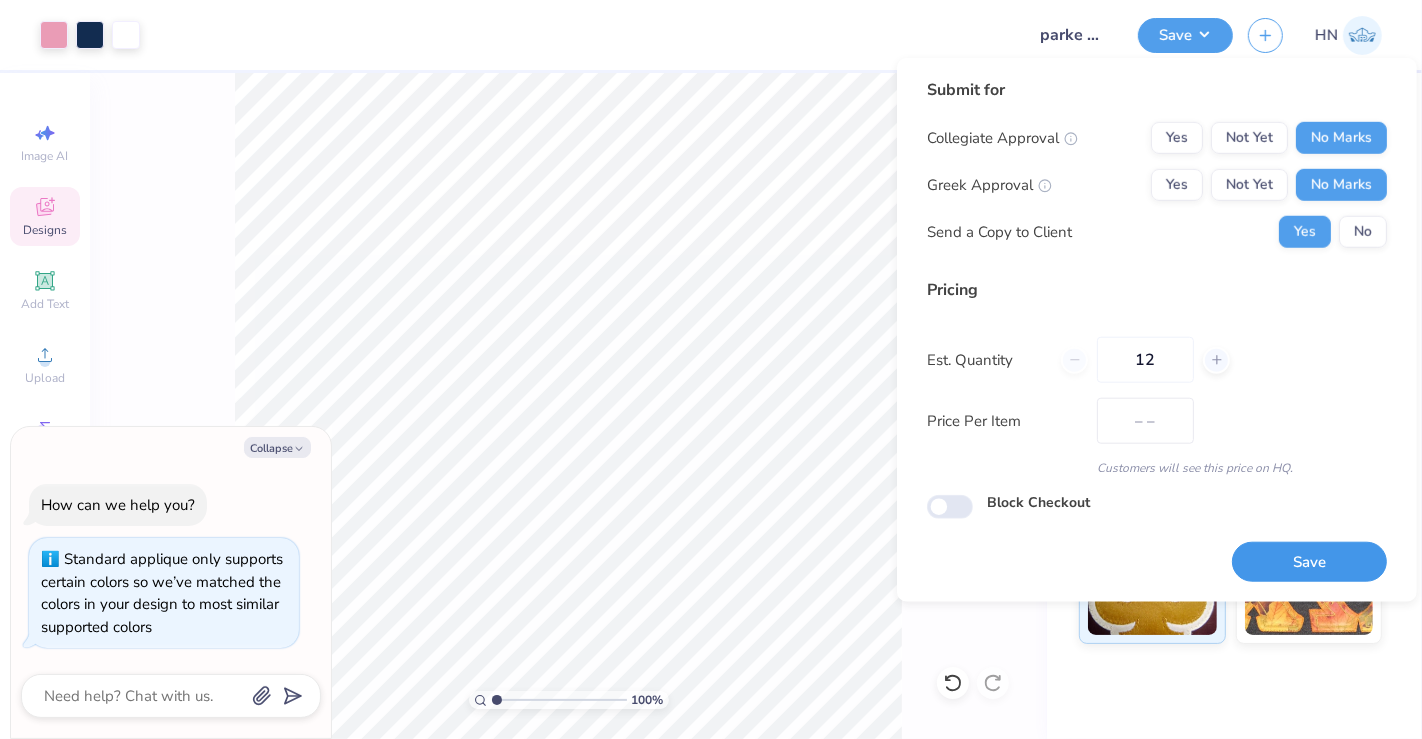 click on "Save" at bounding box center (1309, 562) 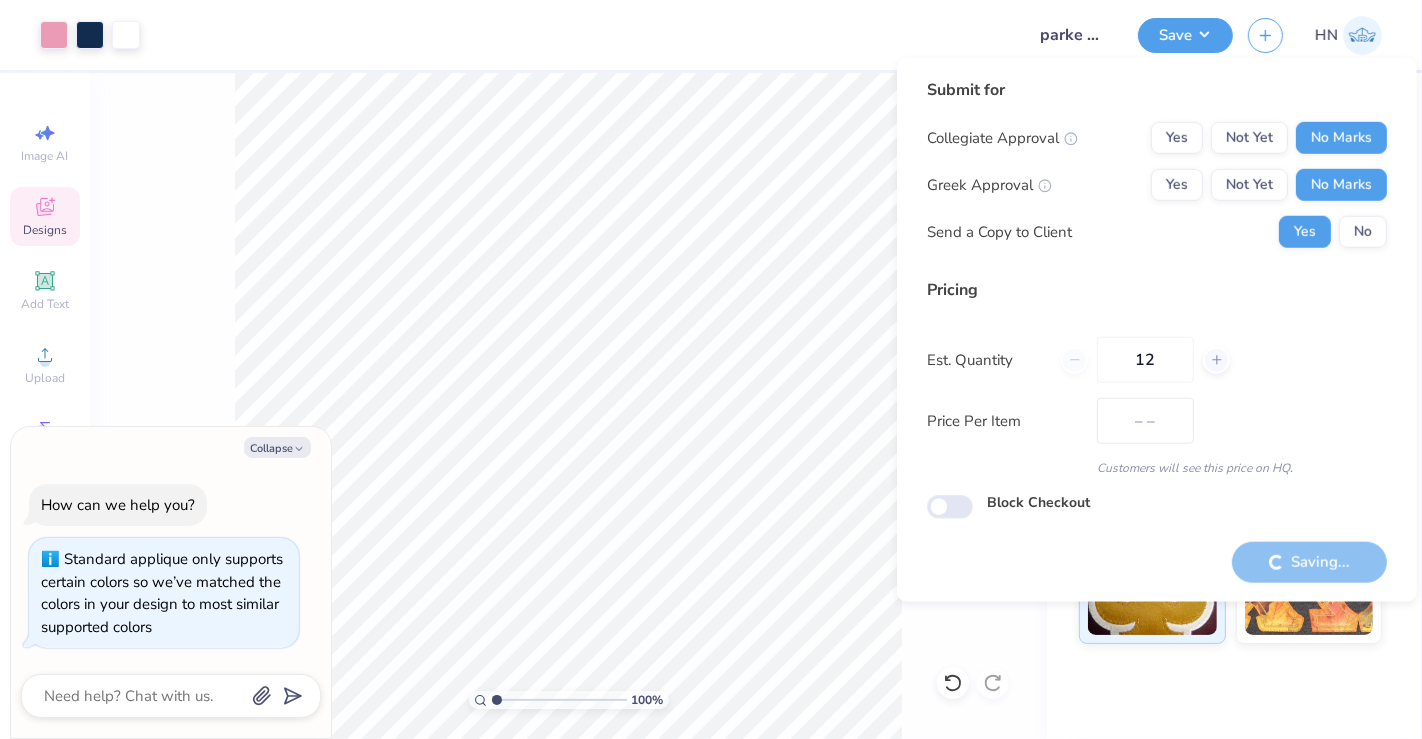 type on "$42.29" 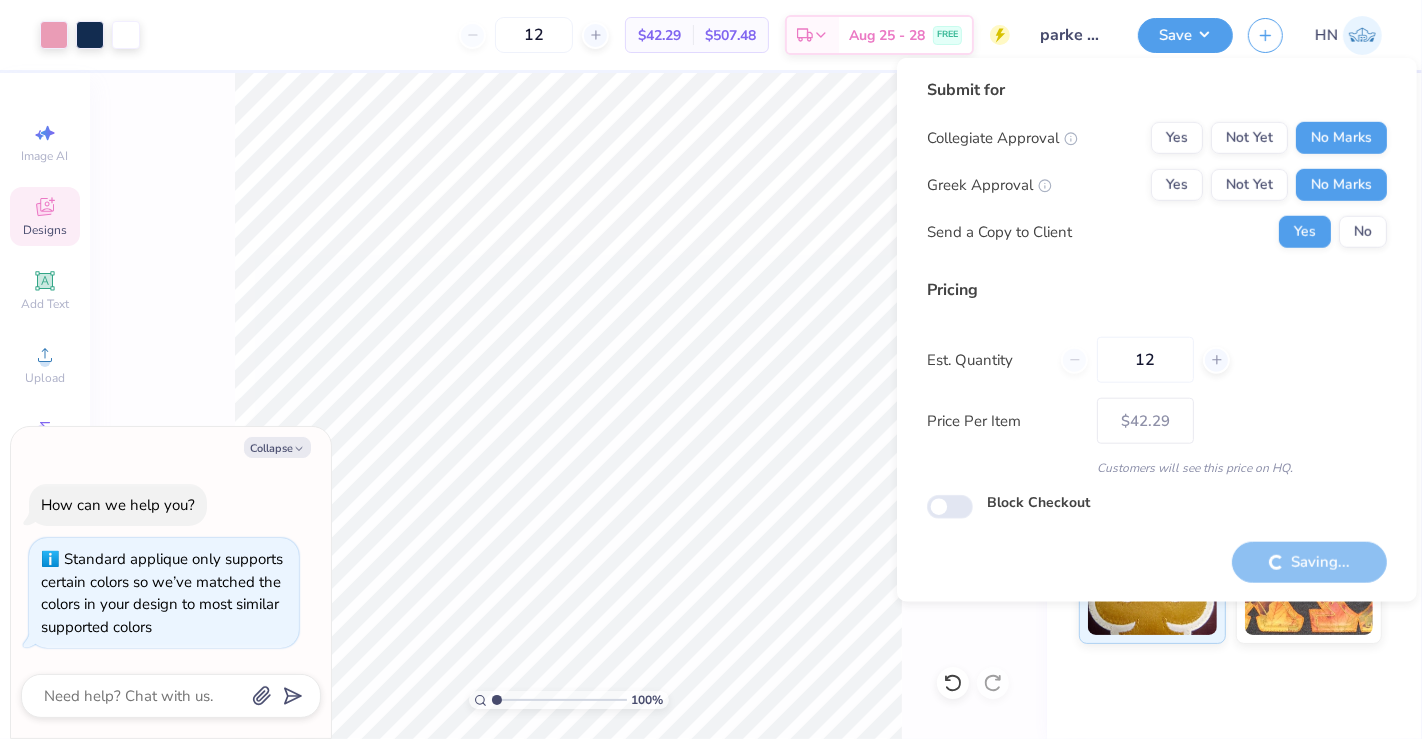 type on "x" 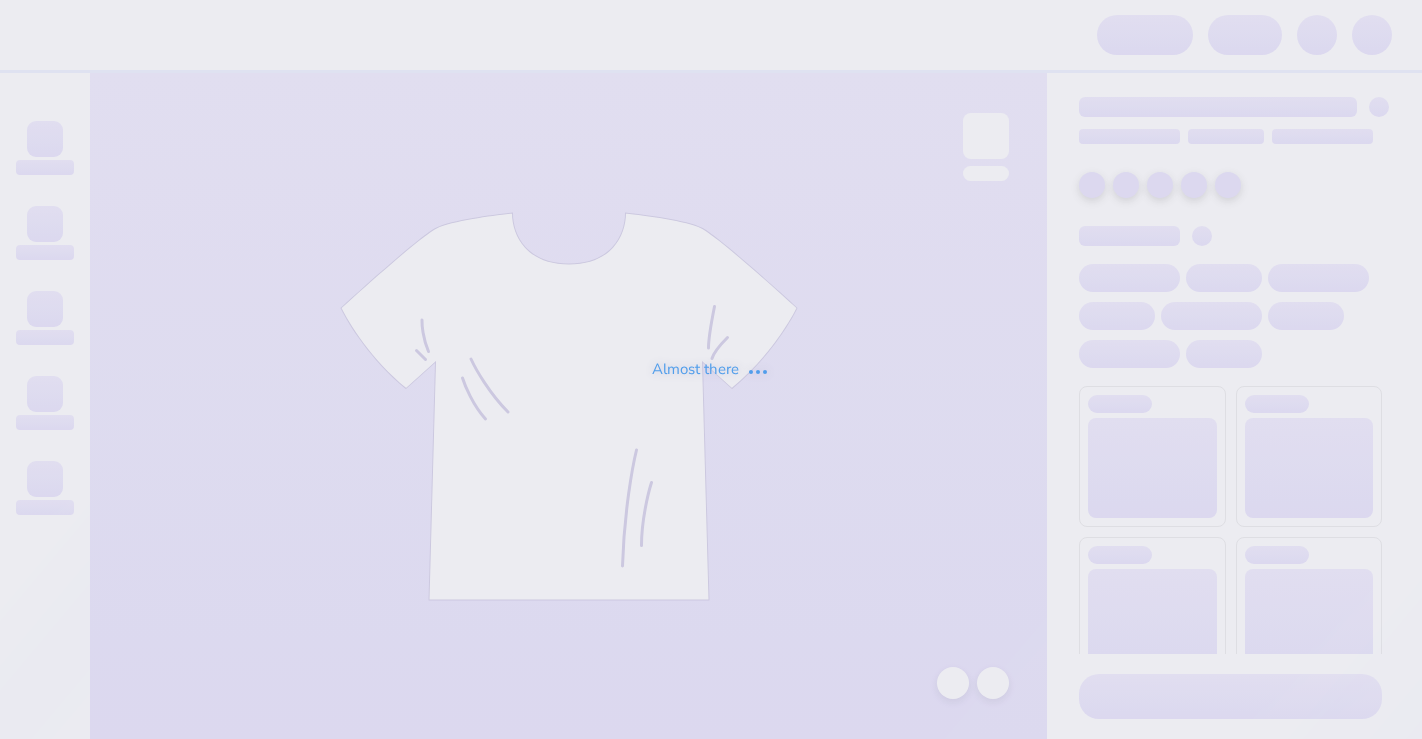 scroll, scrollTop: 0, scrollLeft: 0, axis: both 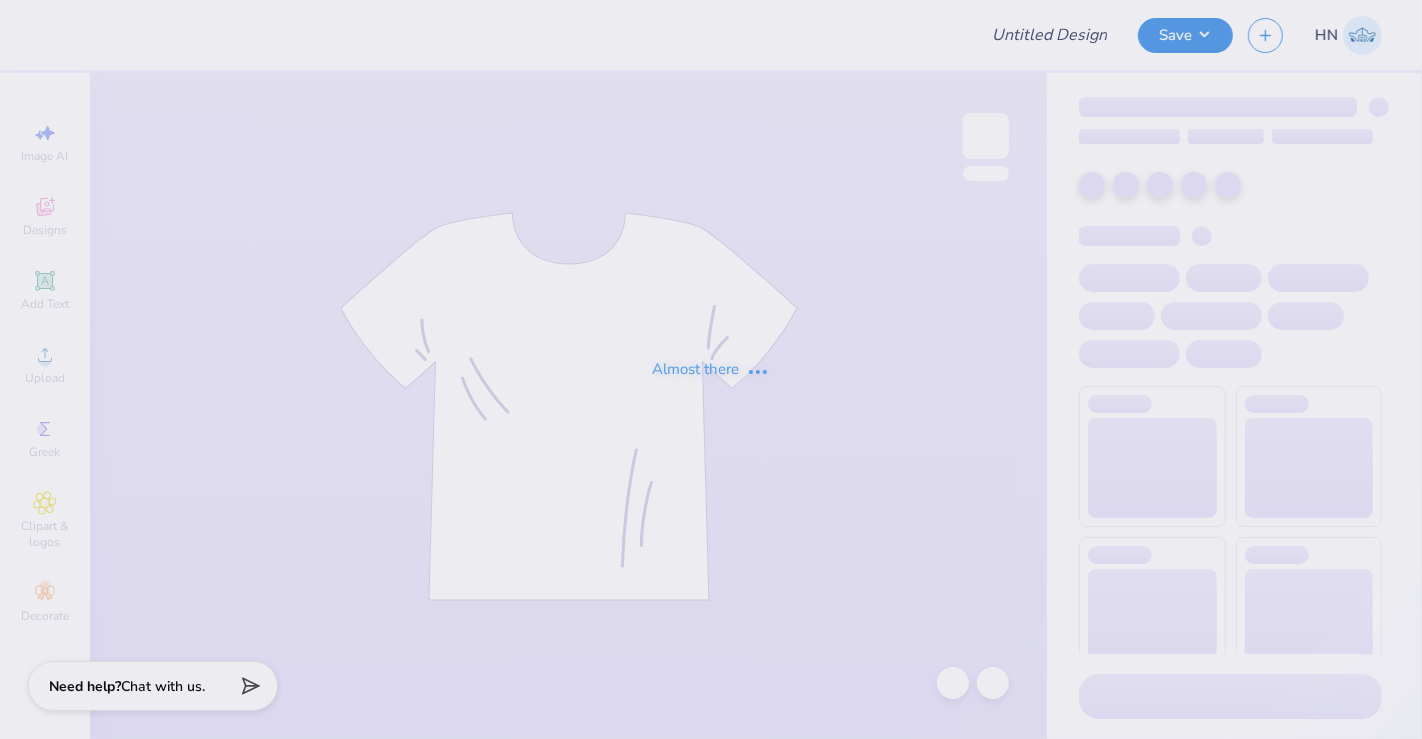 type on "Tees for ISLA!" 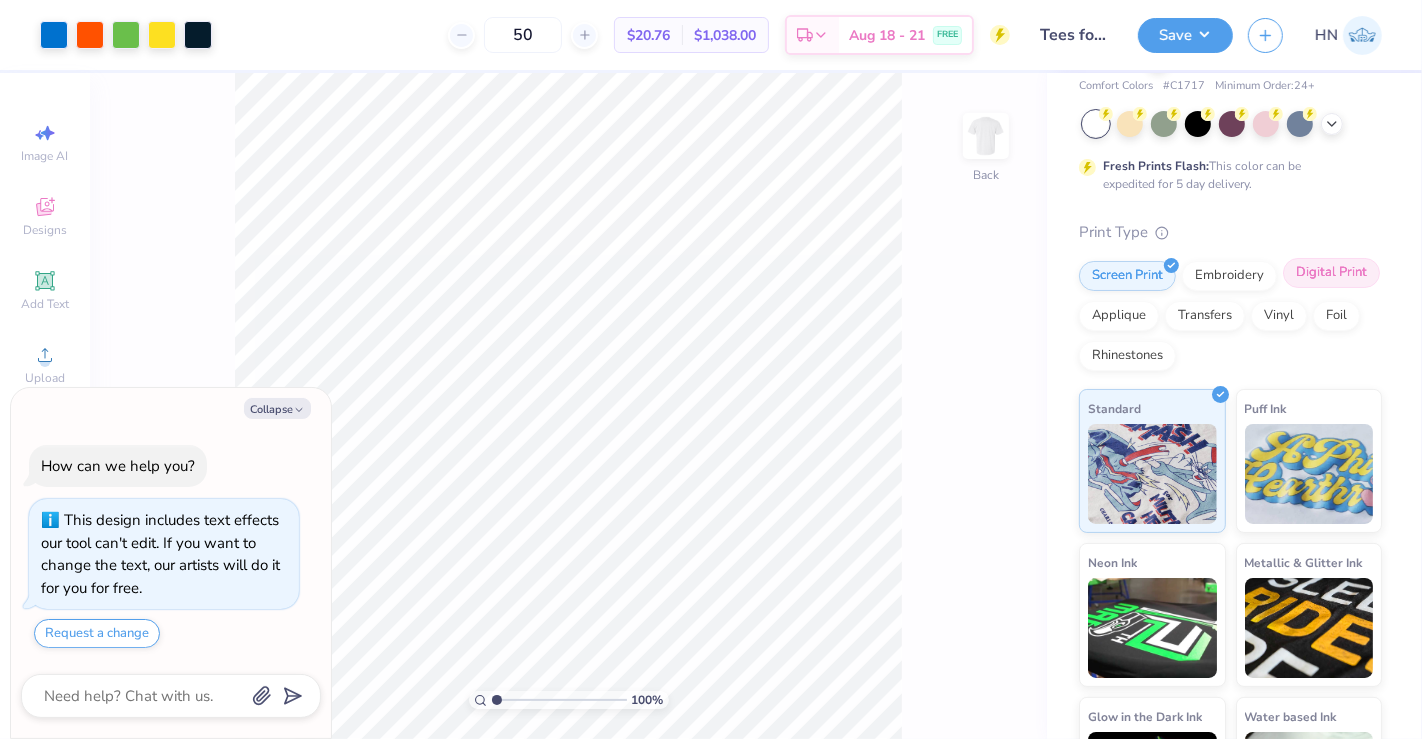 scroll, scrollTop: 0, scrollLeft: 0, axis: both 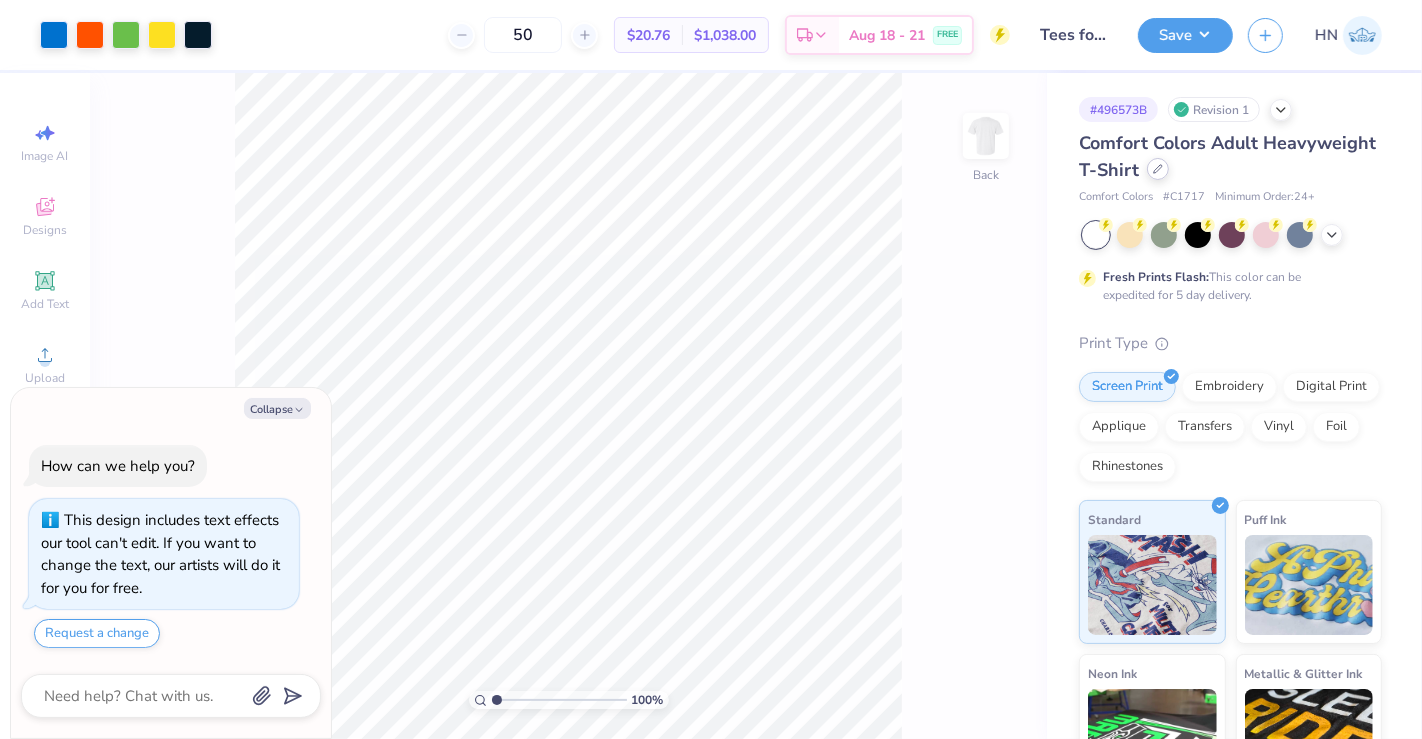 click 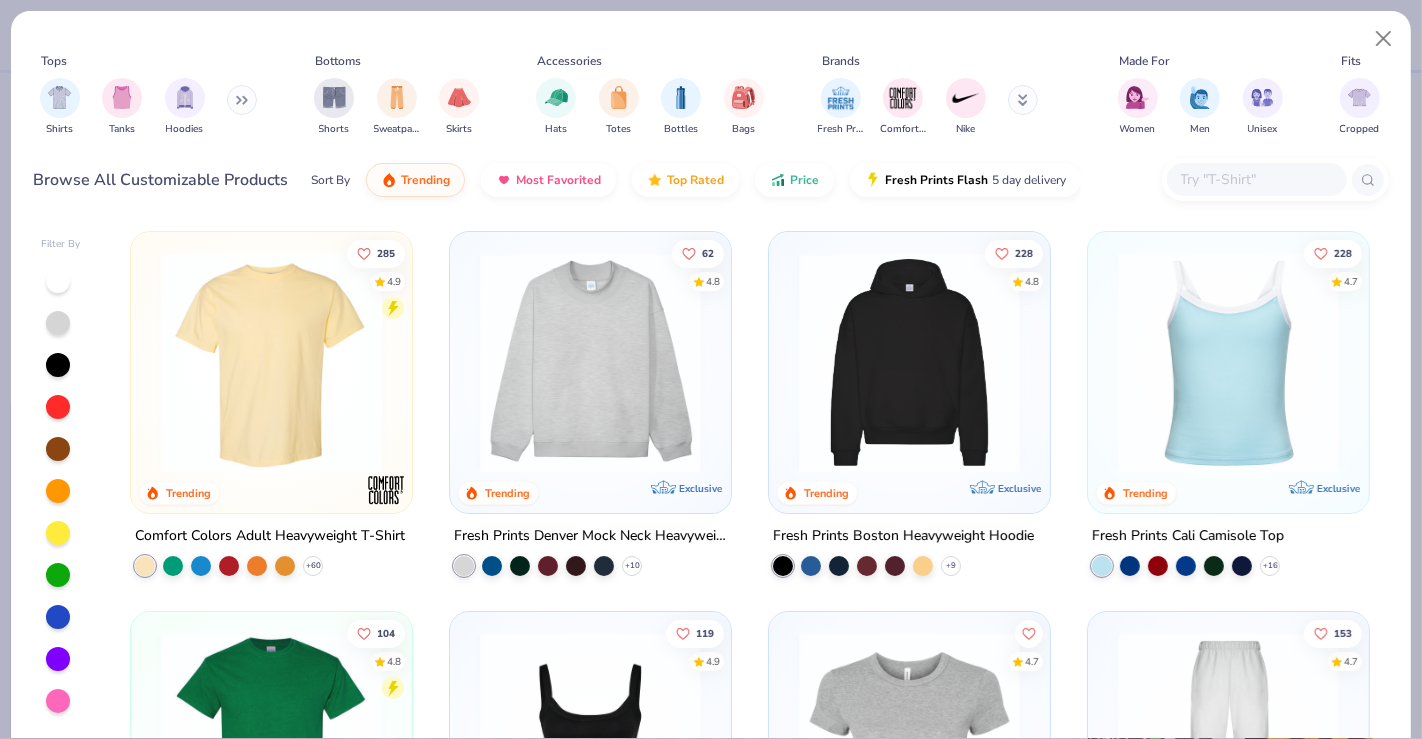 type on "x" 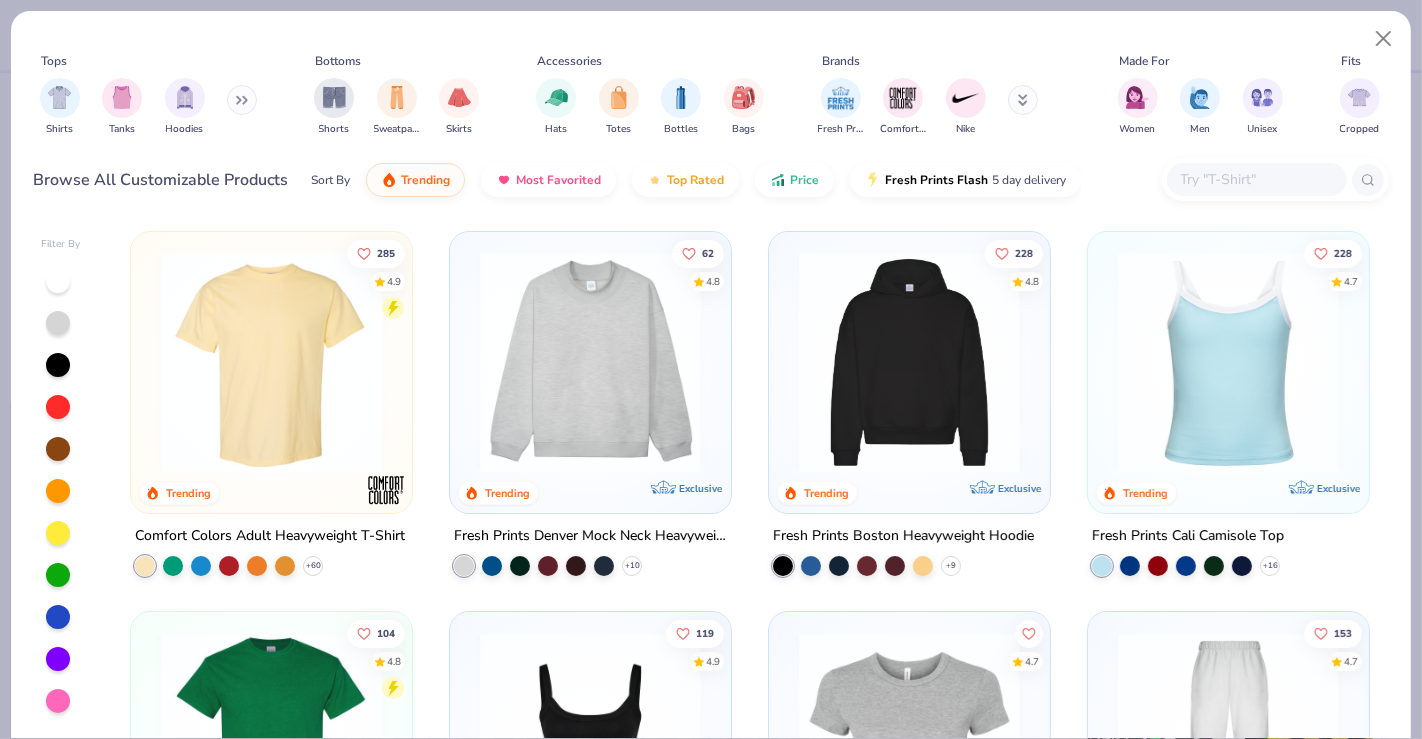 click at bounding box center [1256, 179] 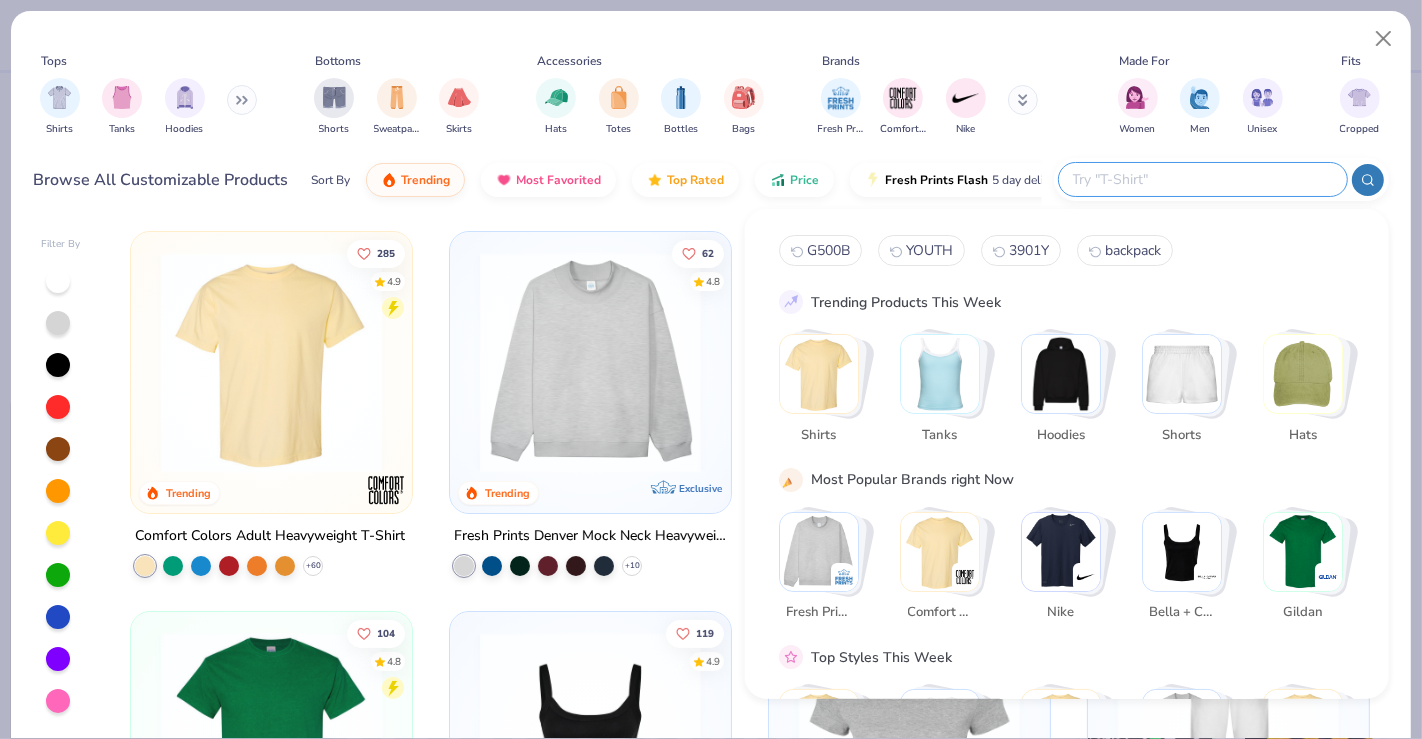 type on "g" 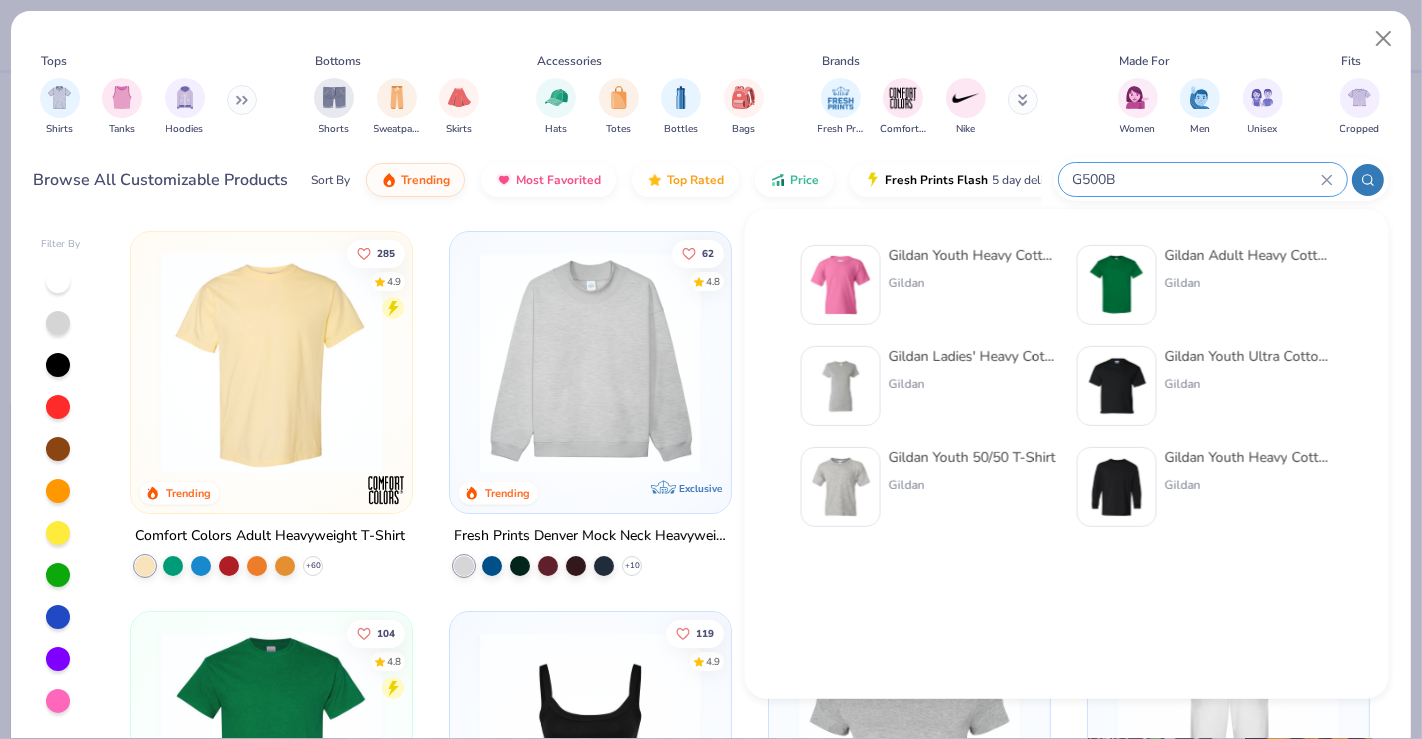 type on "G500B" 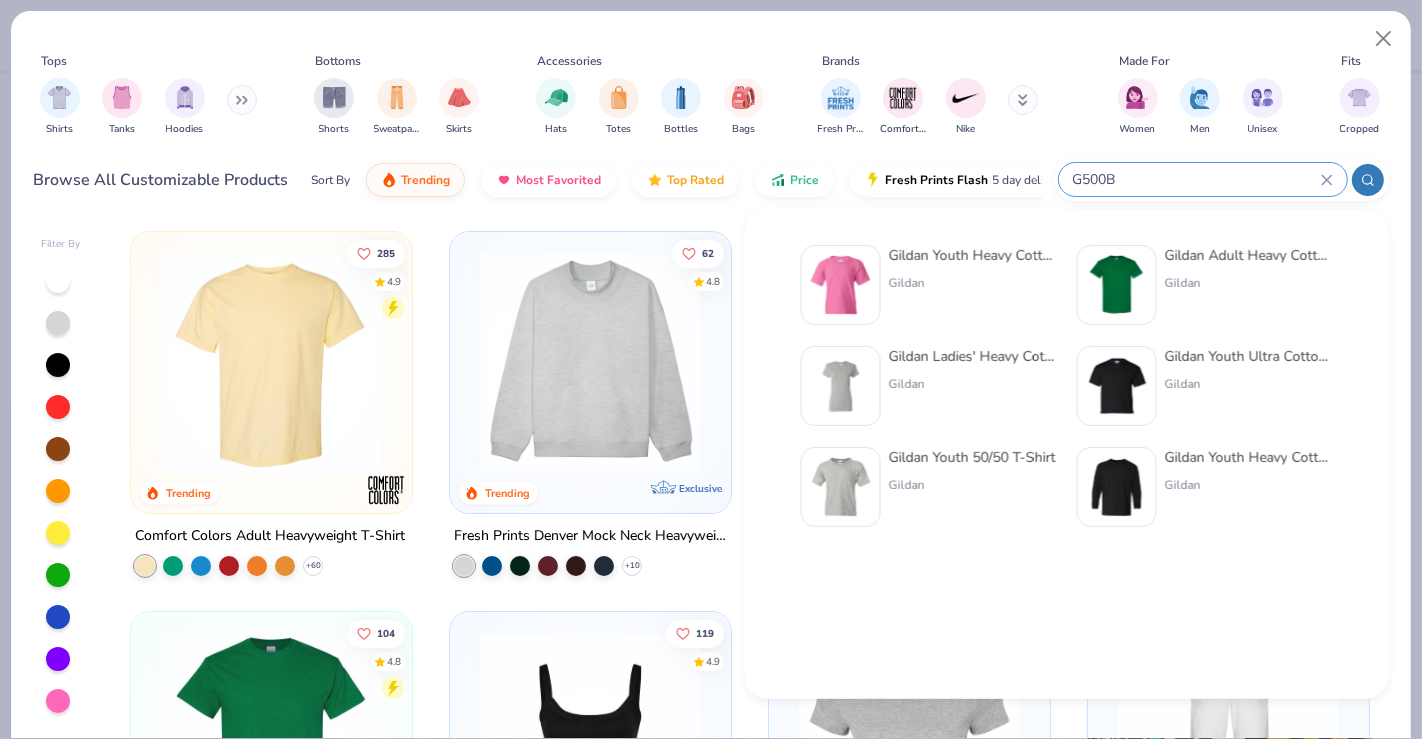 click on "Gildan Youth Heavy Cotton 5.3 Oz. T-Shirt" at bounding box center (973, 255) 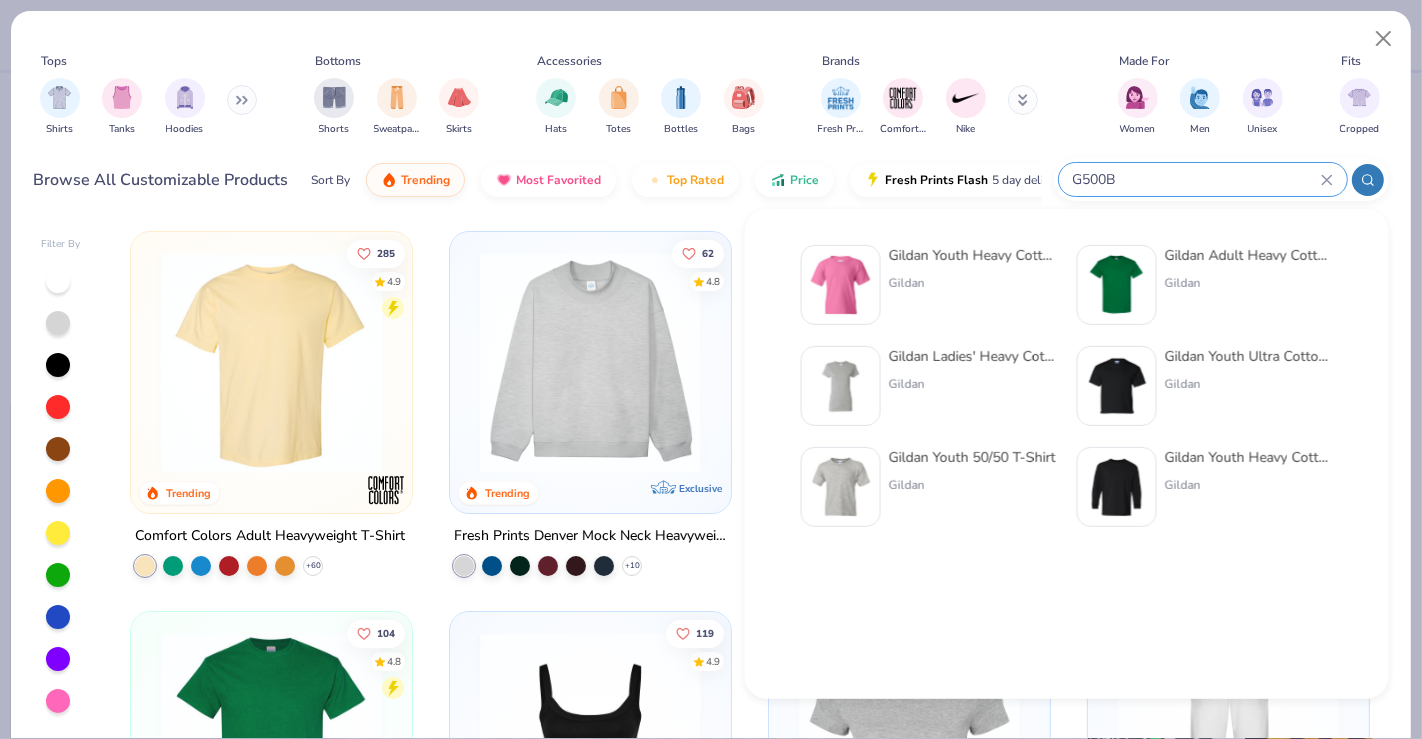 type 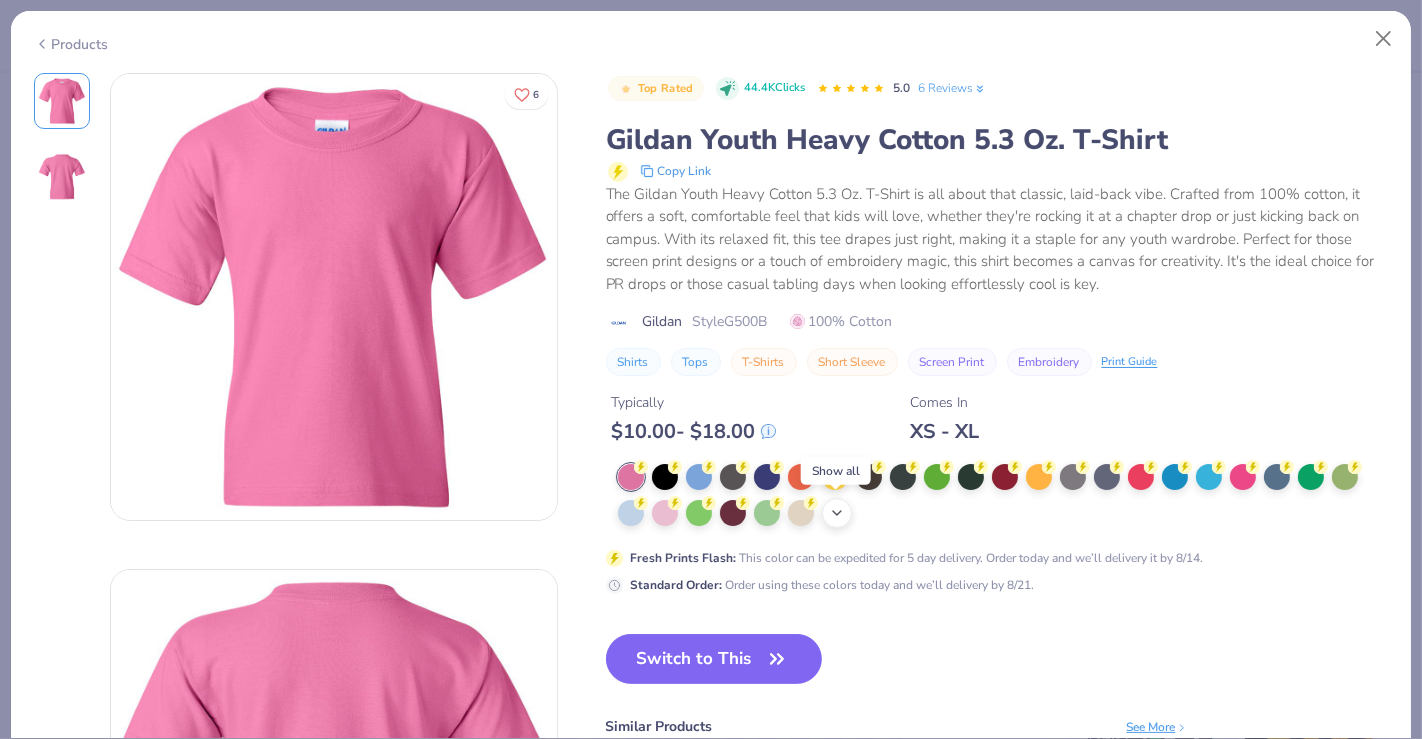 click 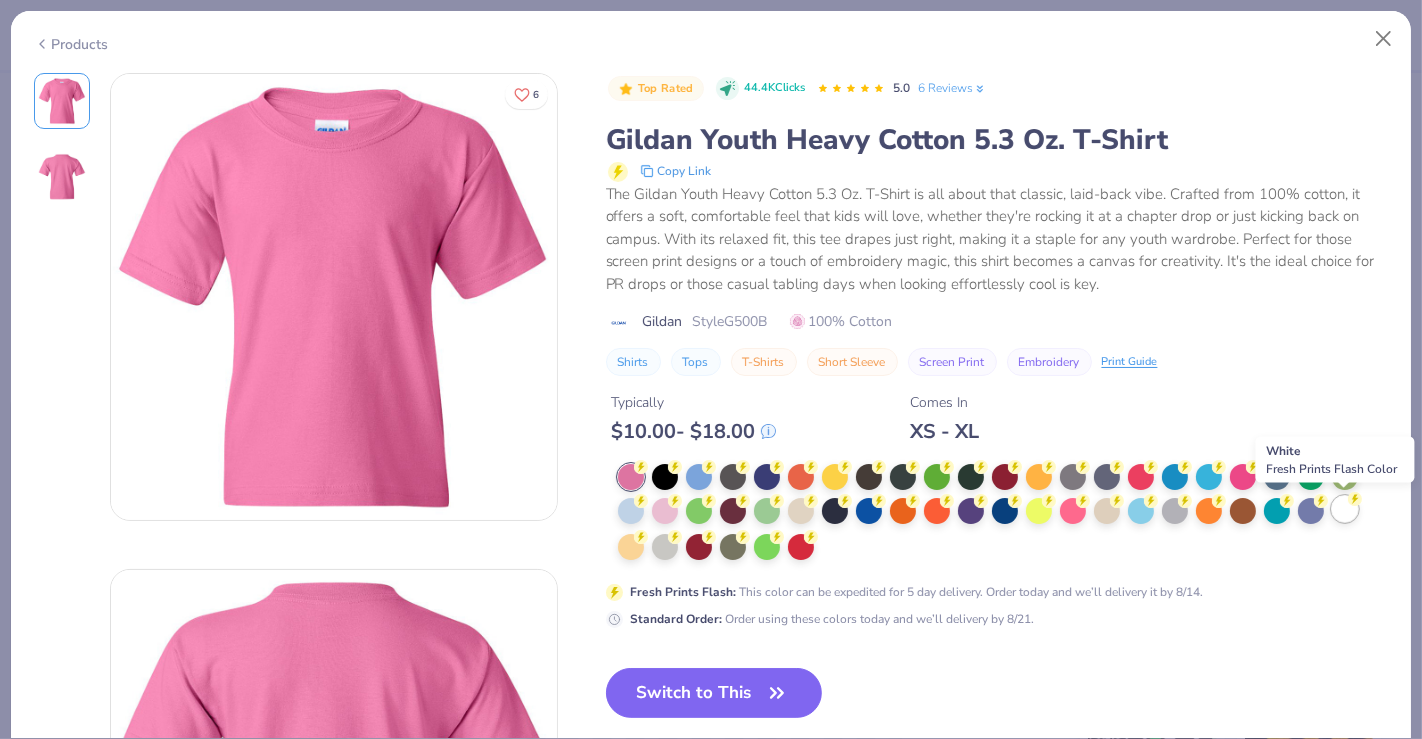 click at bounding box center [1345, 509] 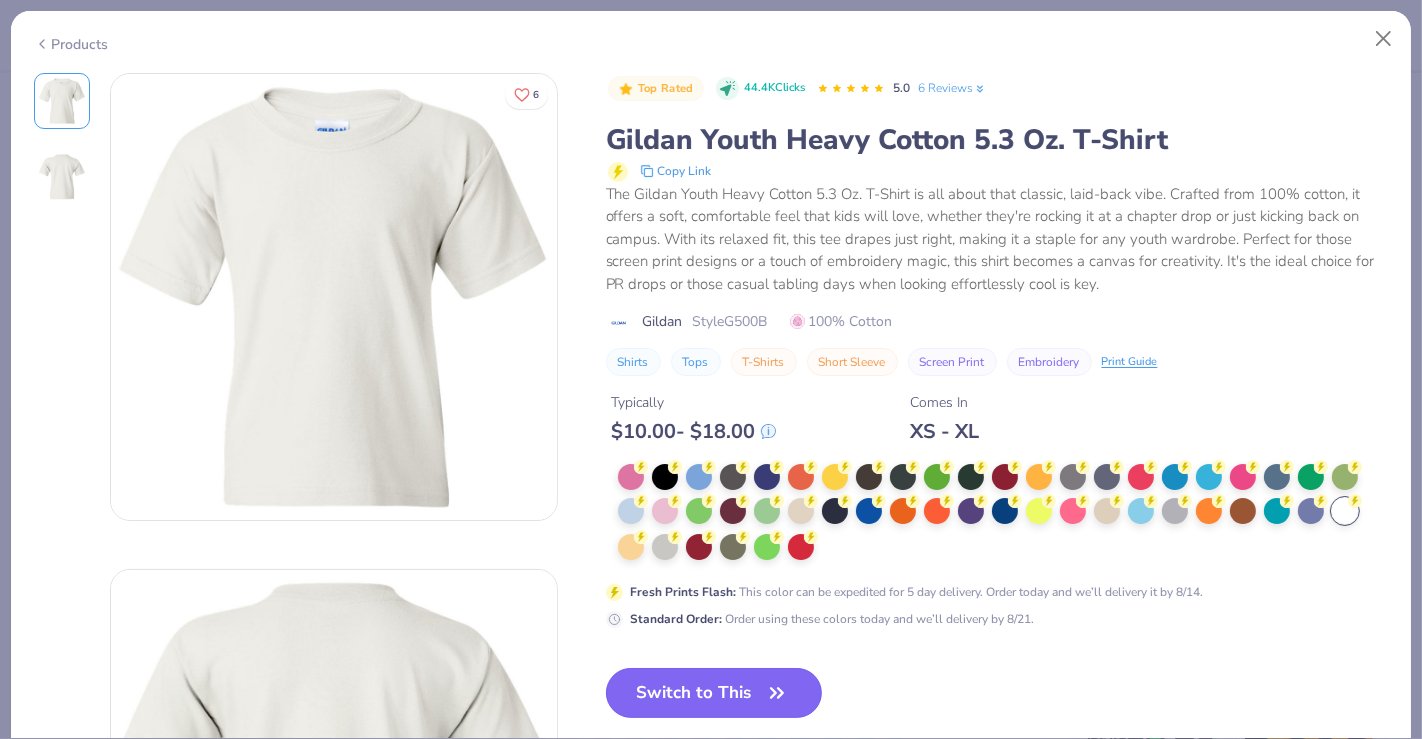 click on "Switch to This" at bounding box center [714, 693] 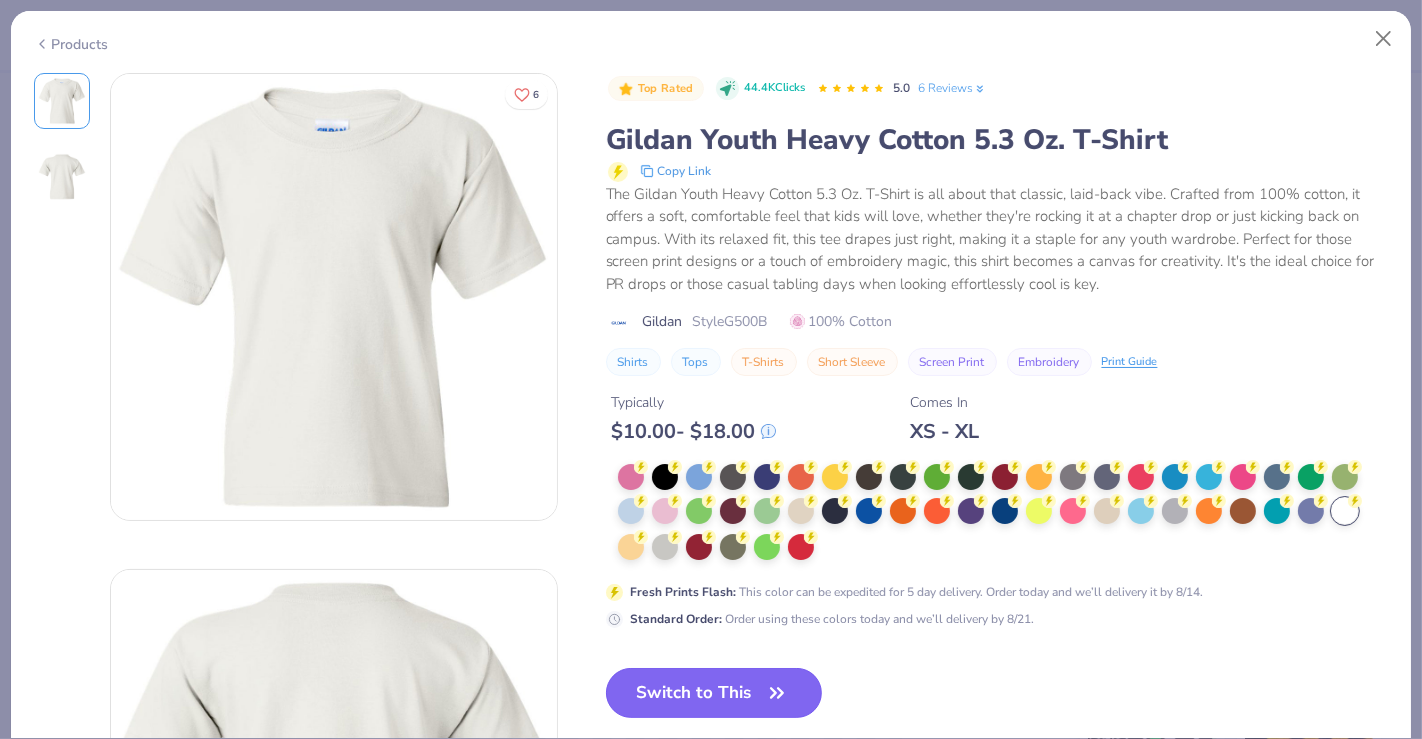 click on "Switch to This" at bounding box center (714, 693) 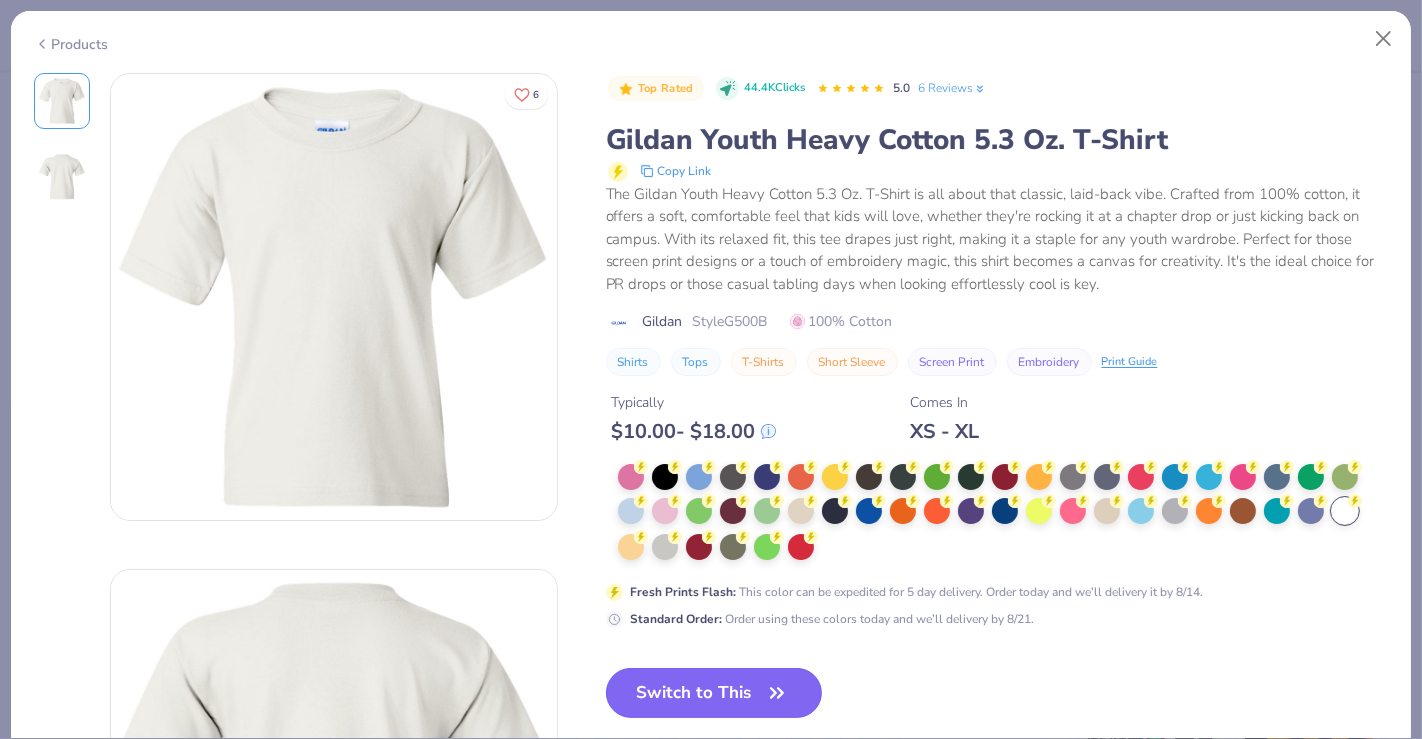 click on "Switch to This" at bounding box center (714, 693) 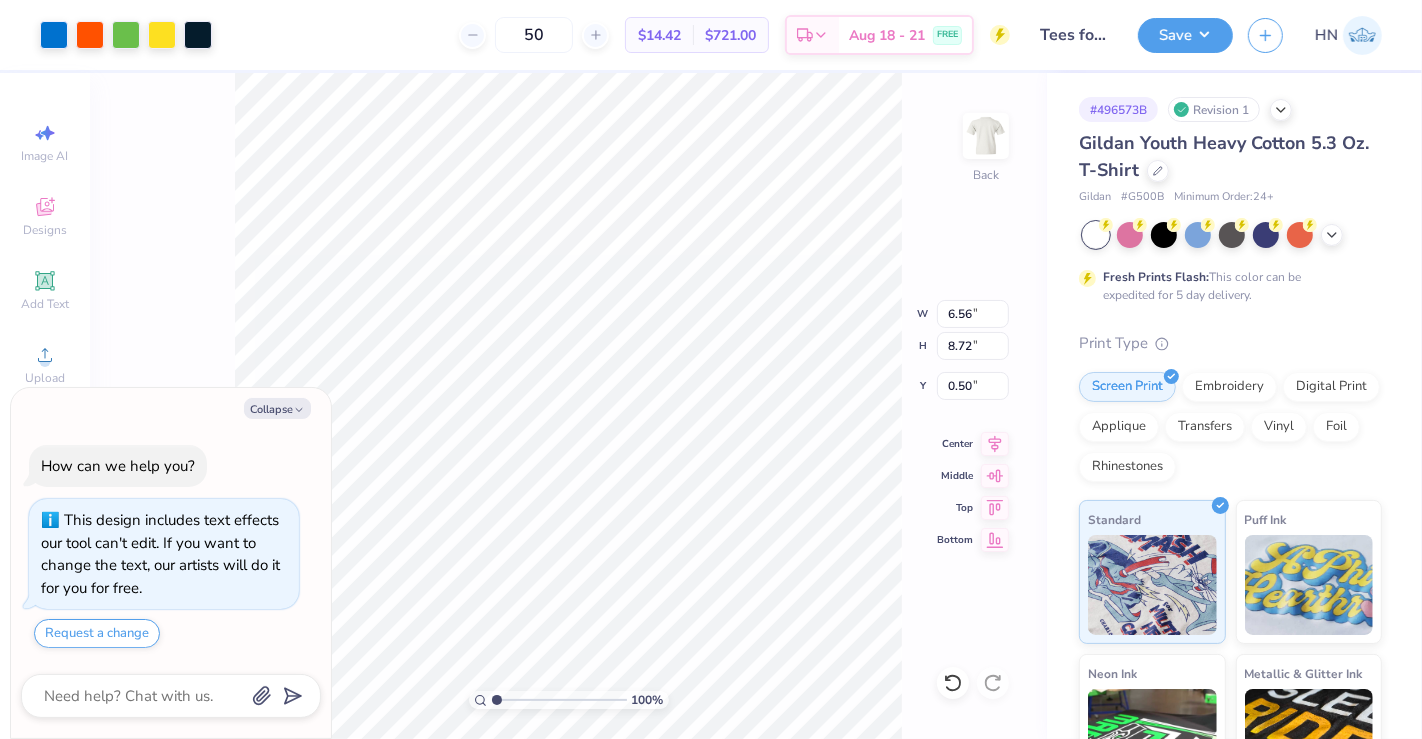 type on "x" 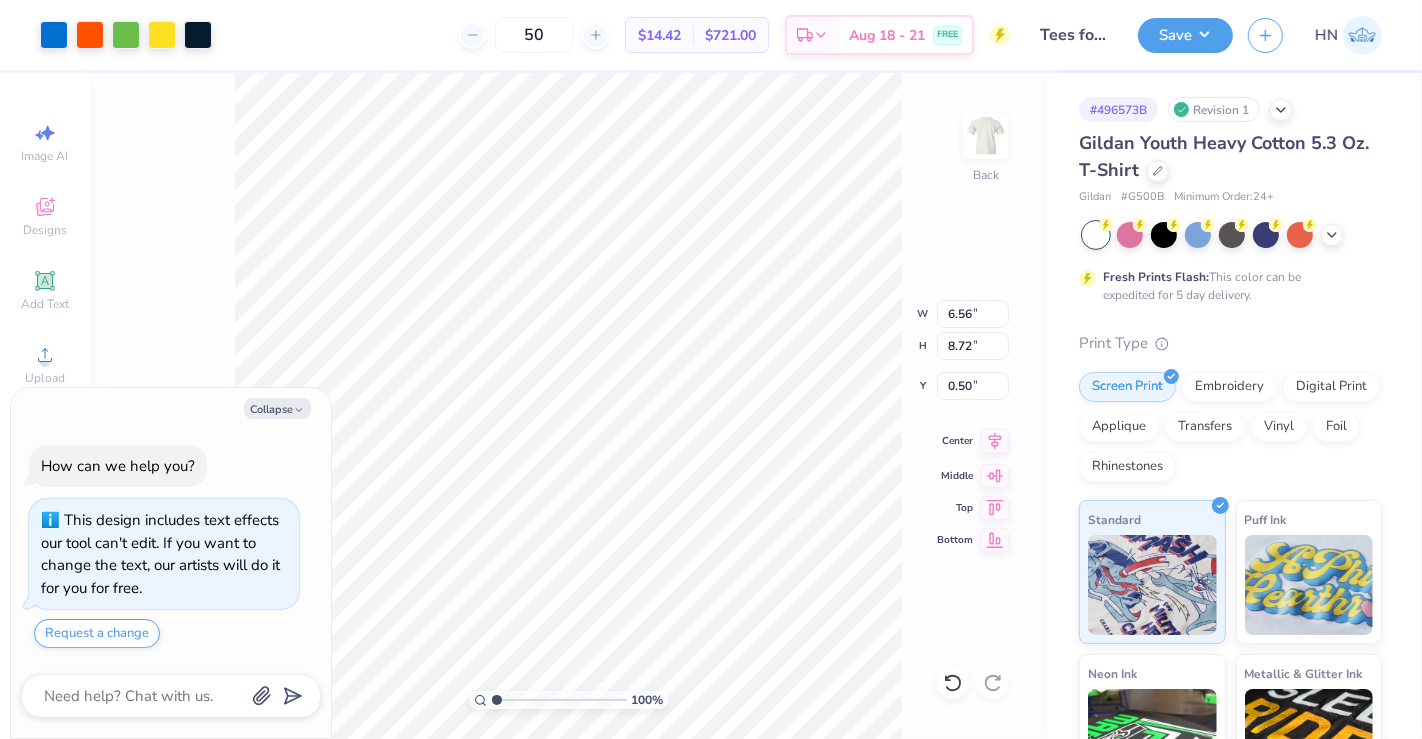 click 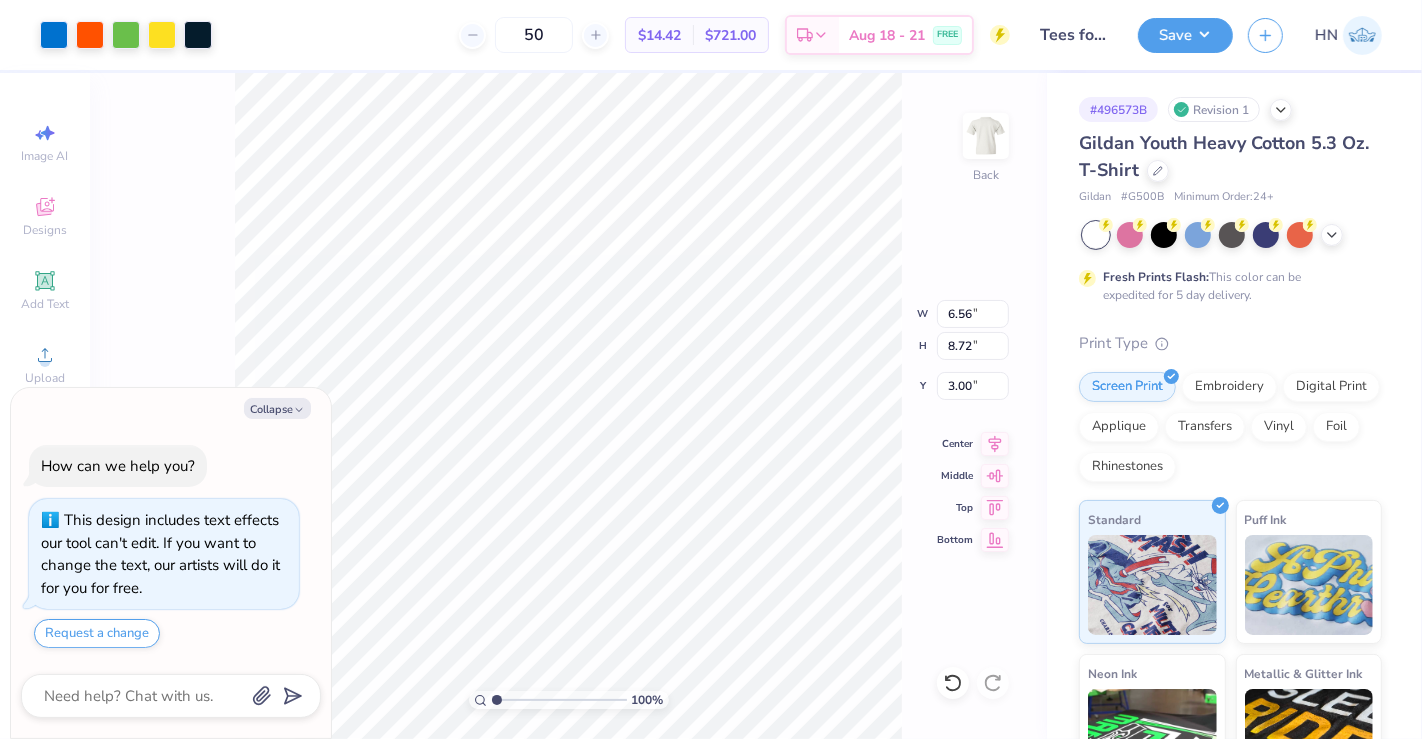 type on "x" 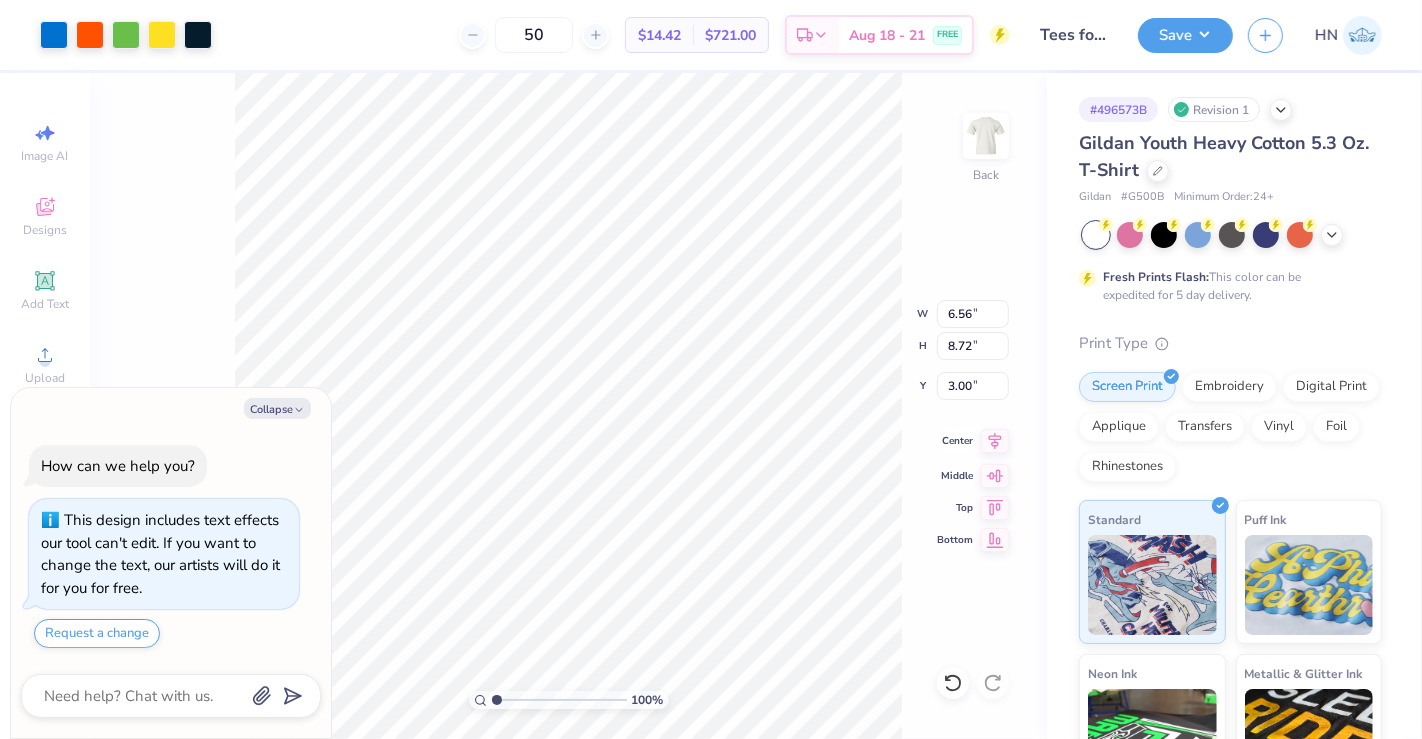 click 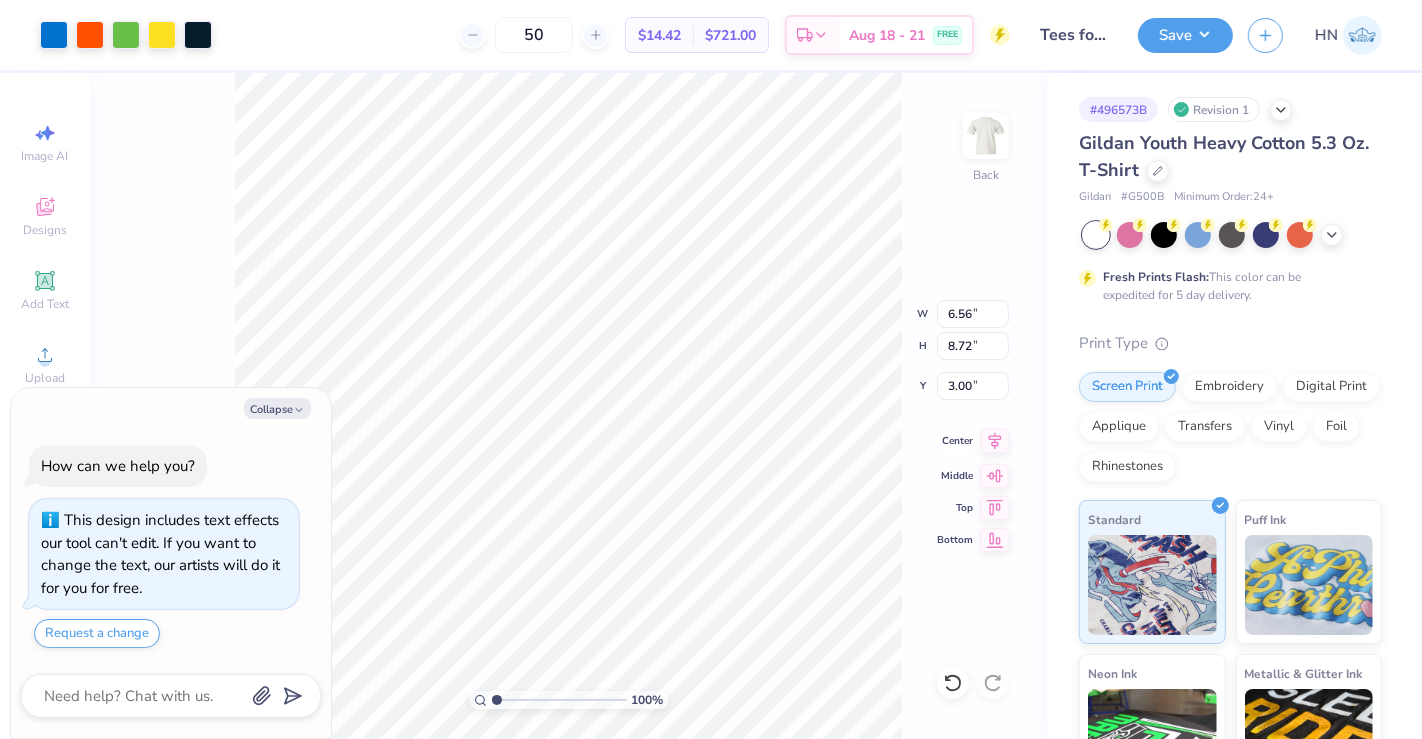 type on "x" 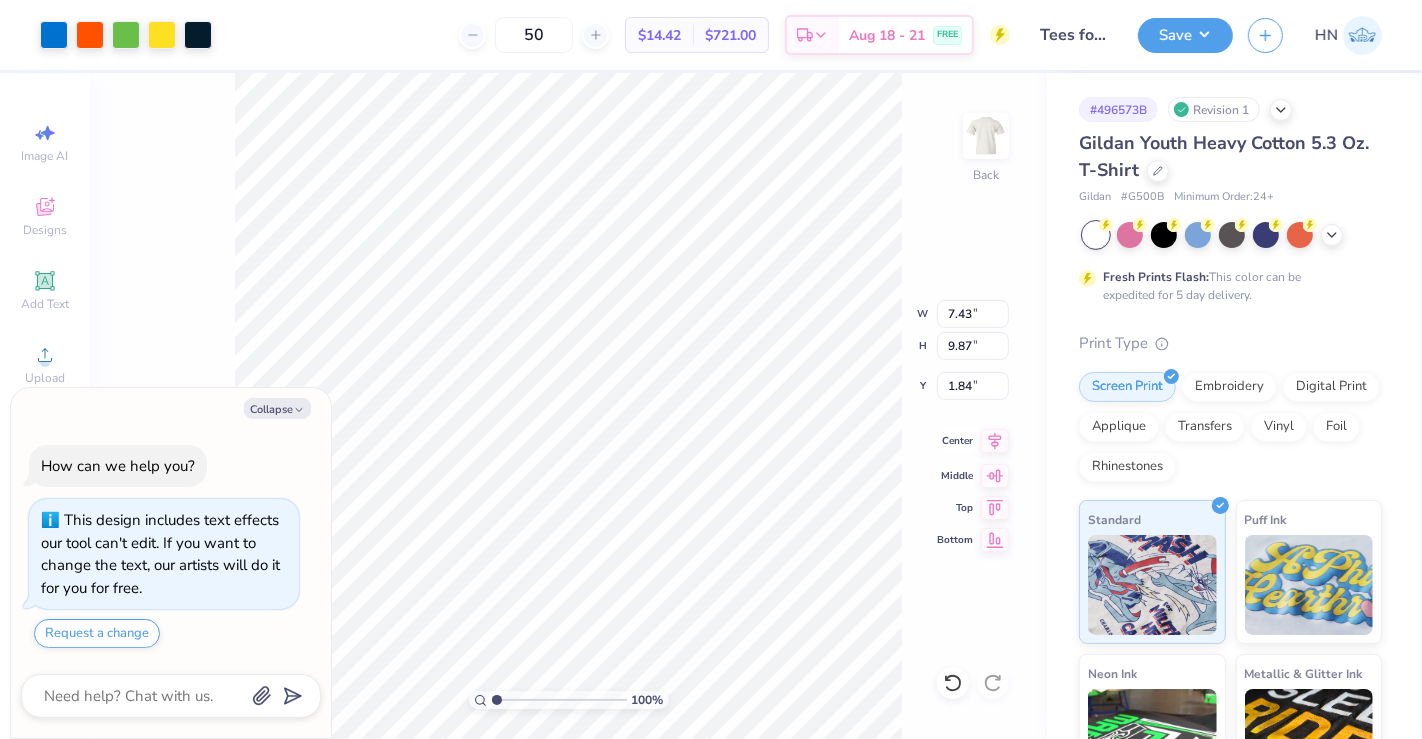 click 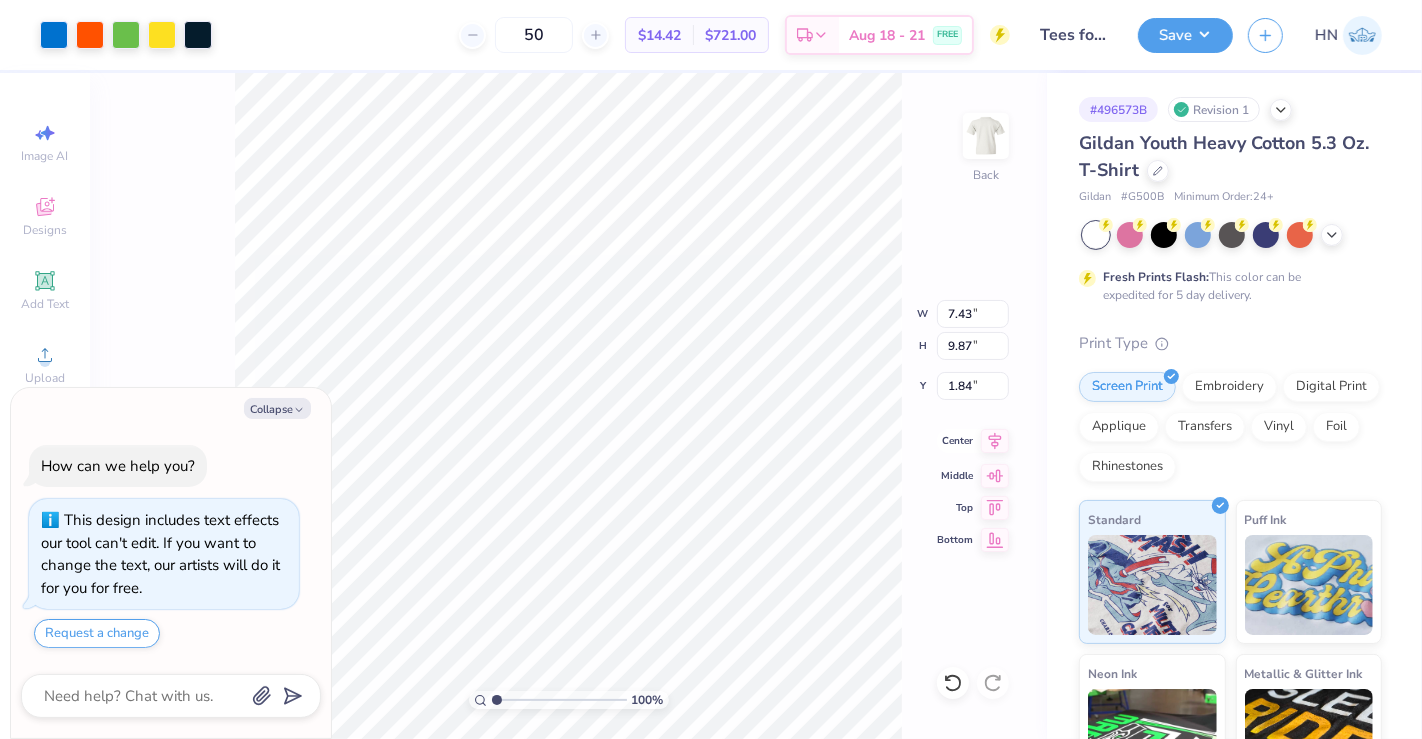 click 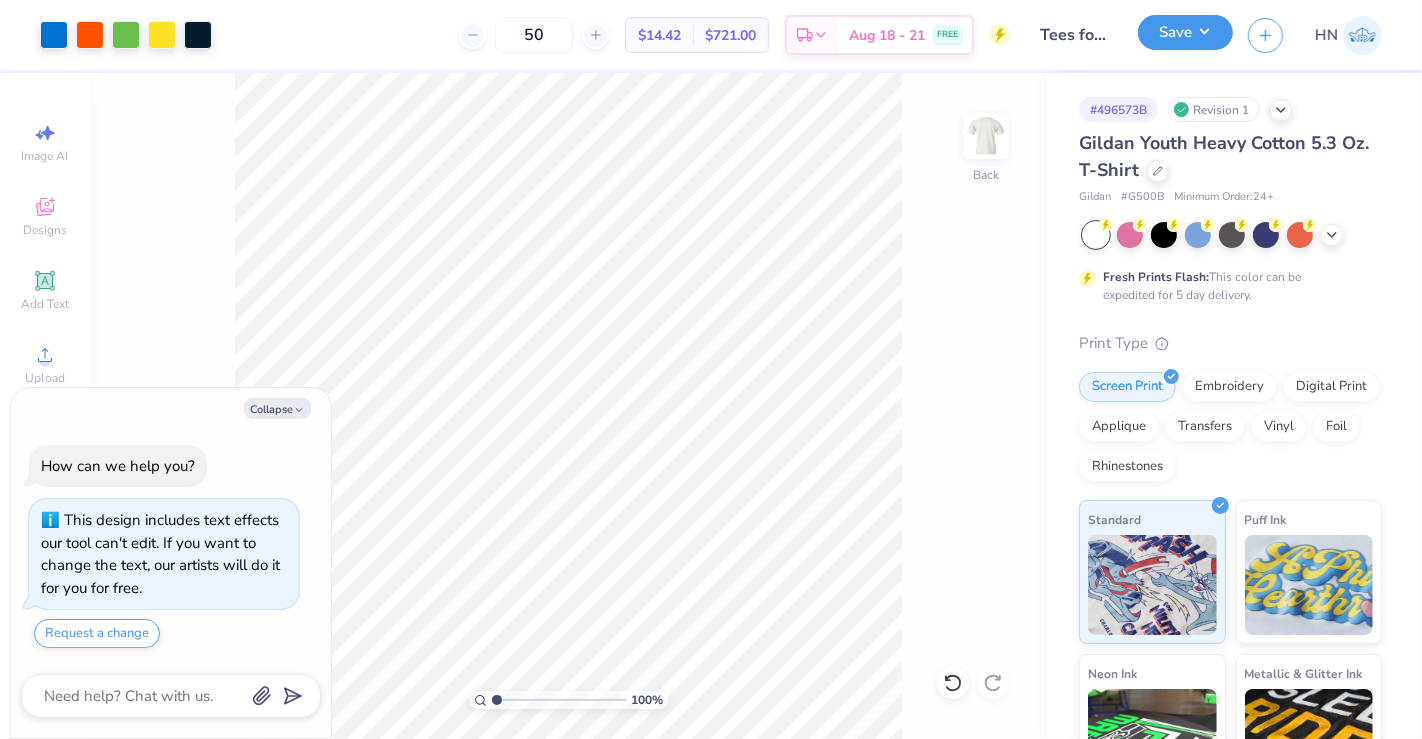 click on "Save" at bounding box center [1185, 32] 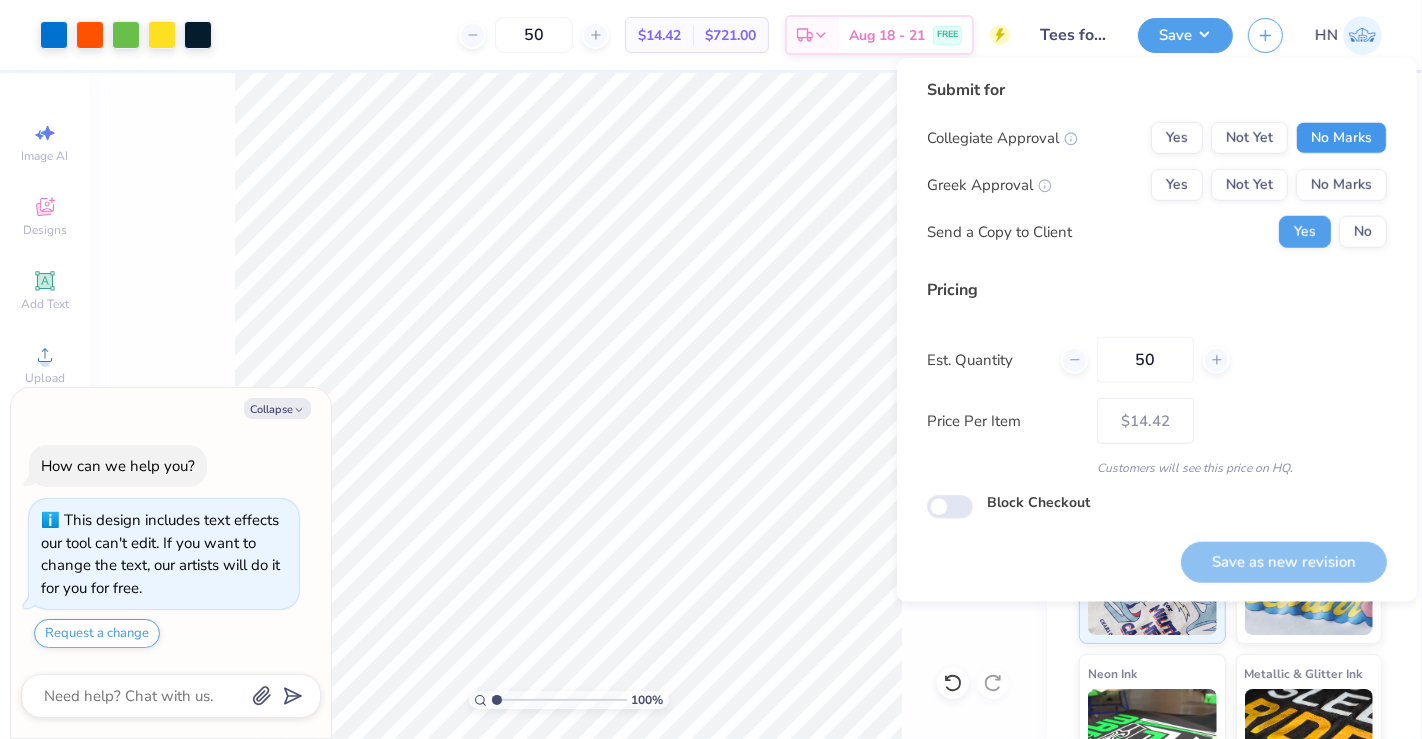 click on "No Marks" at bounding box center [1341, 138] 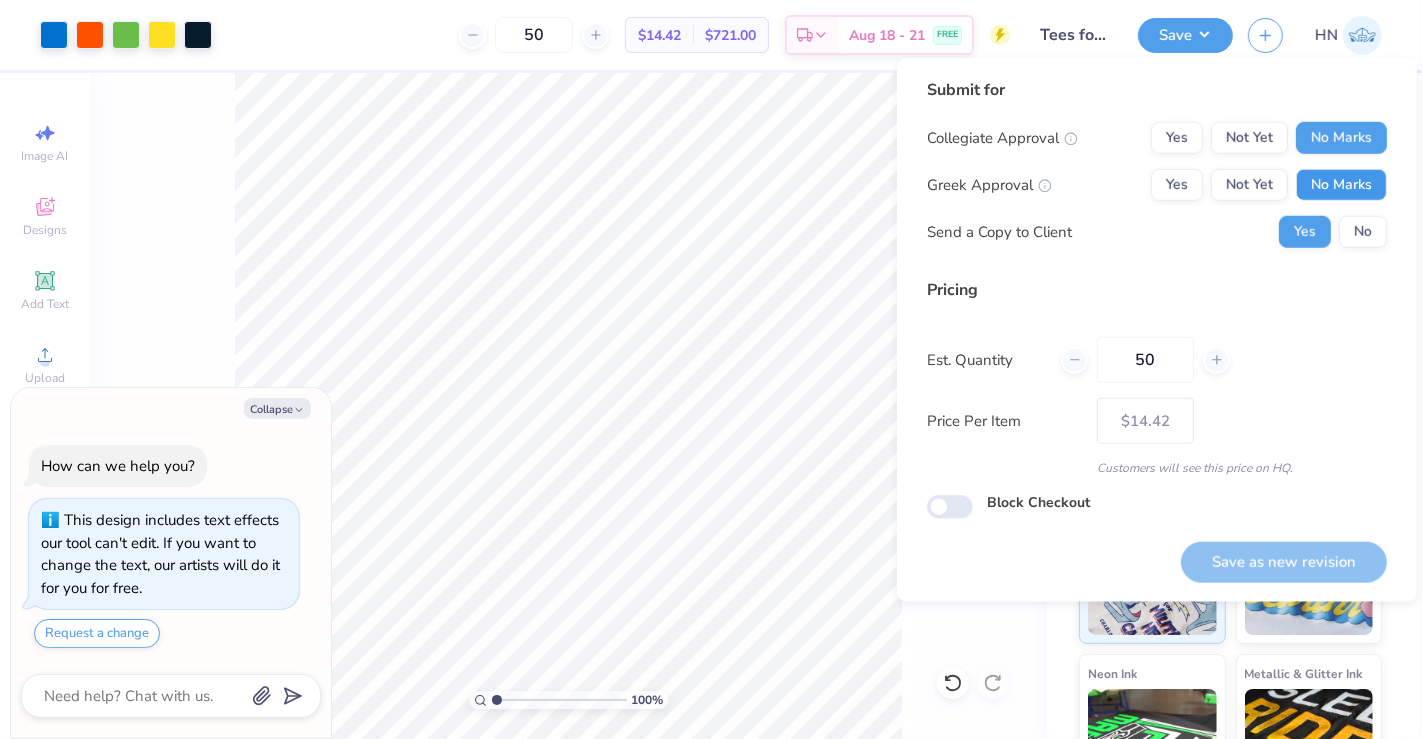 click on "No Marks" at bounding box center (1341, 185) 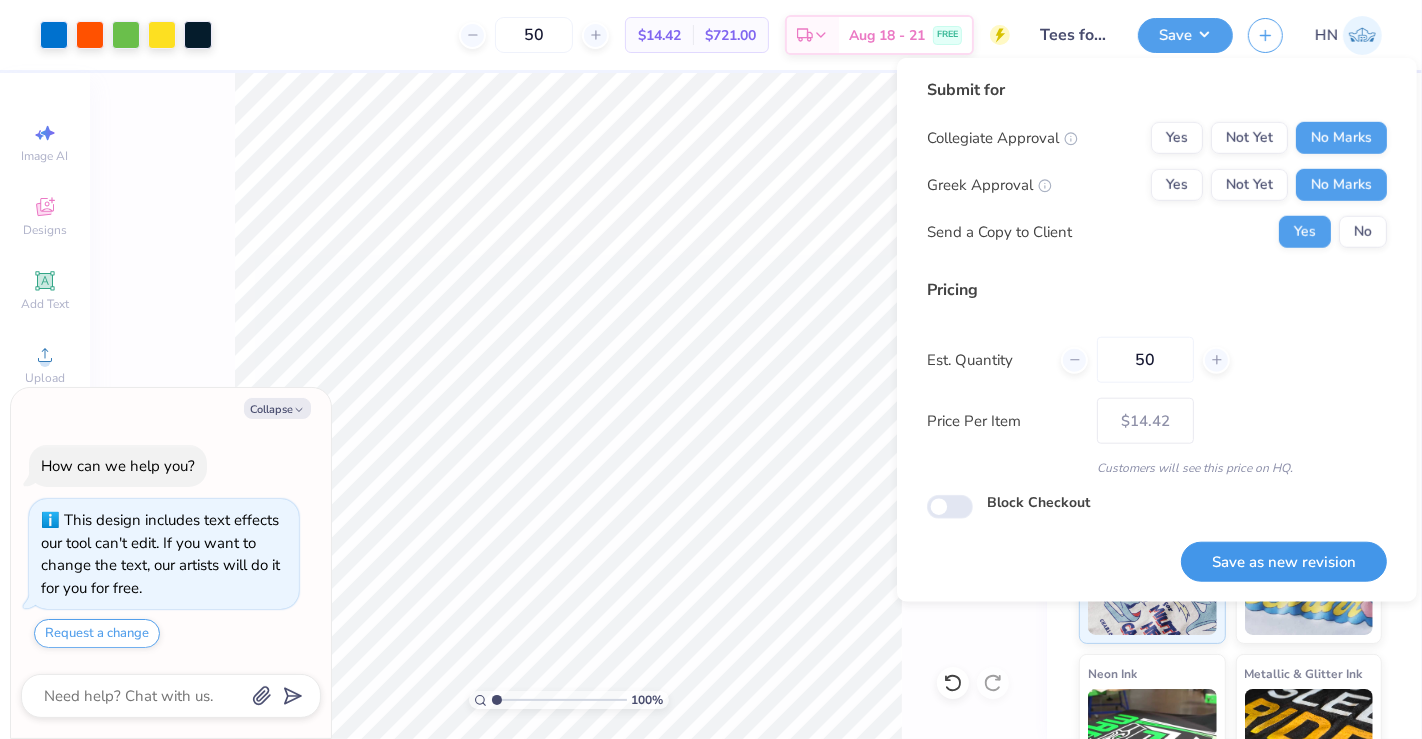 click on "Save as new revision" at bounding box center (1284, 562) 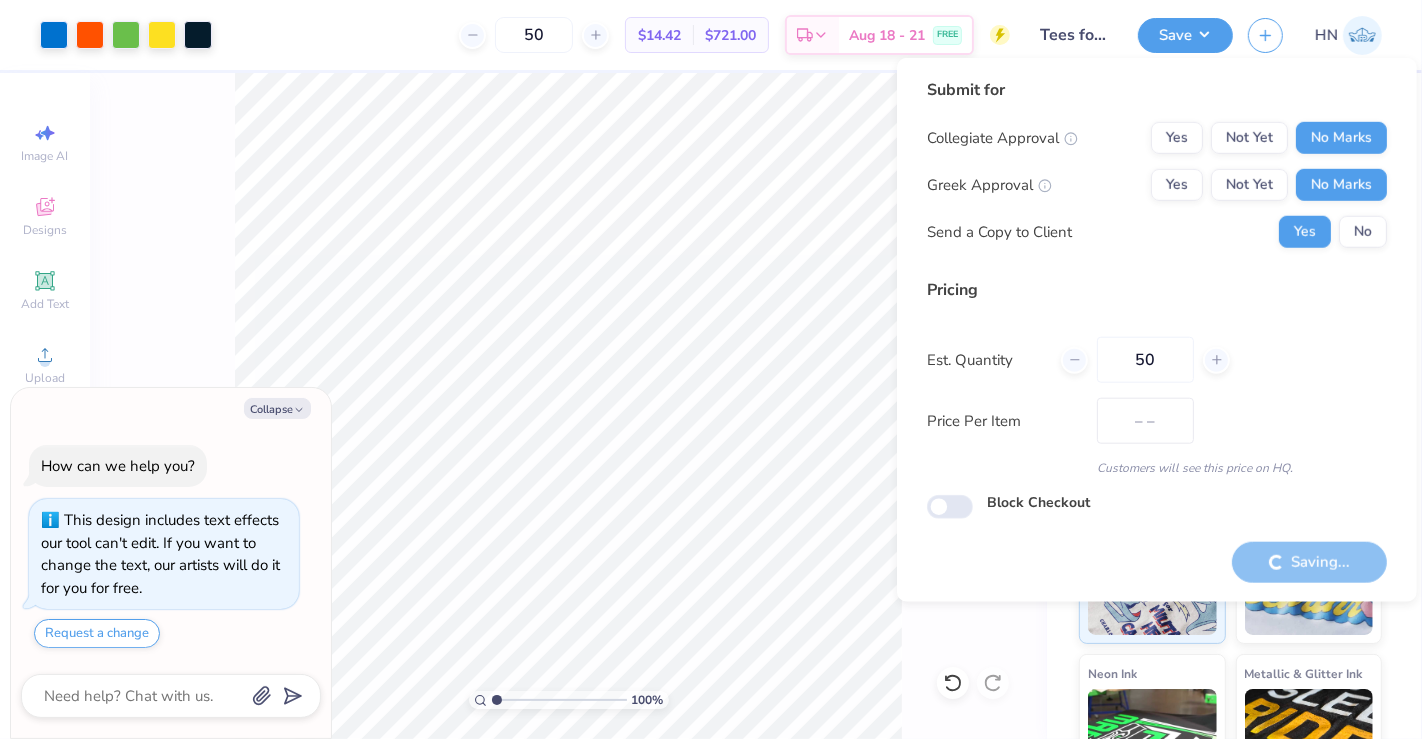 type on "$14.42" 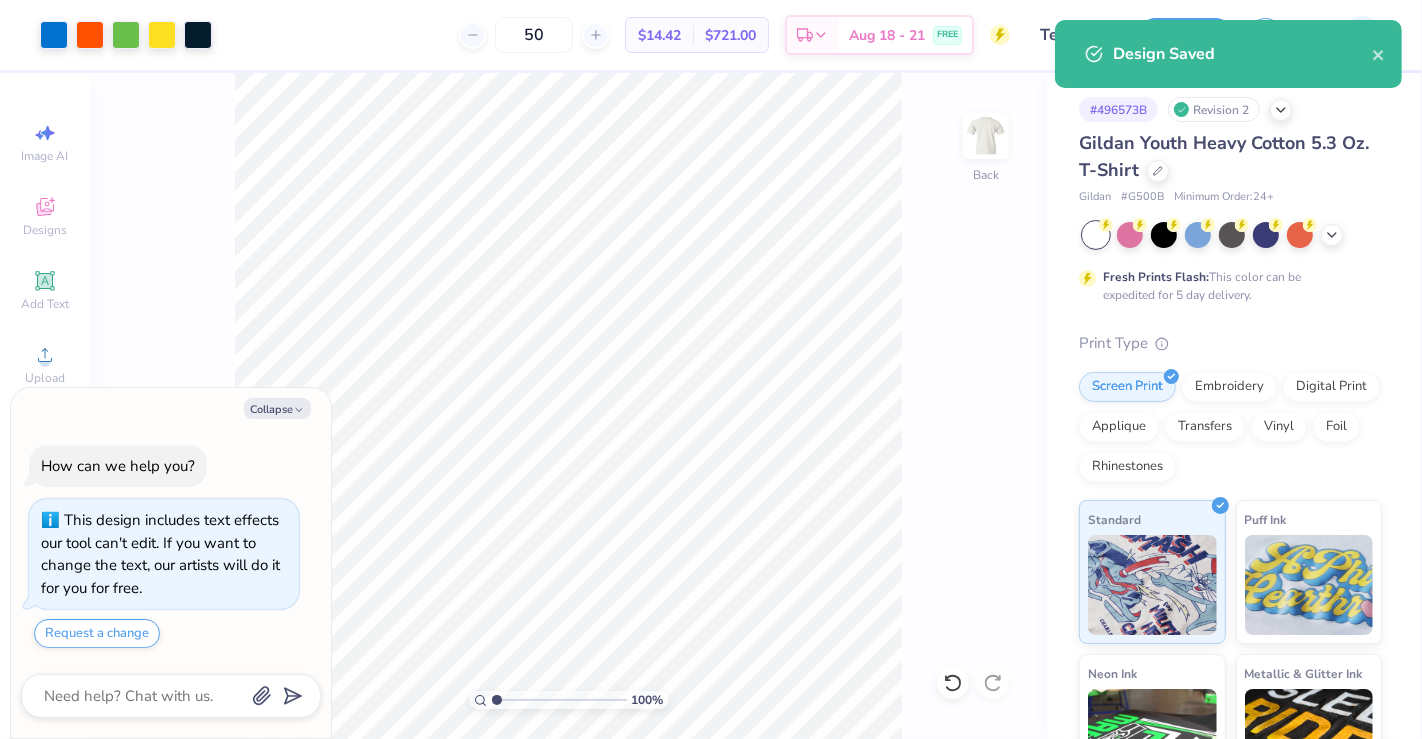 type on "x" 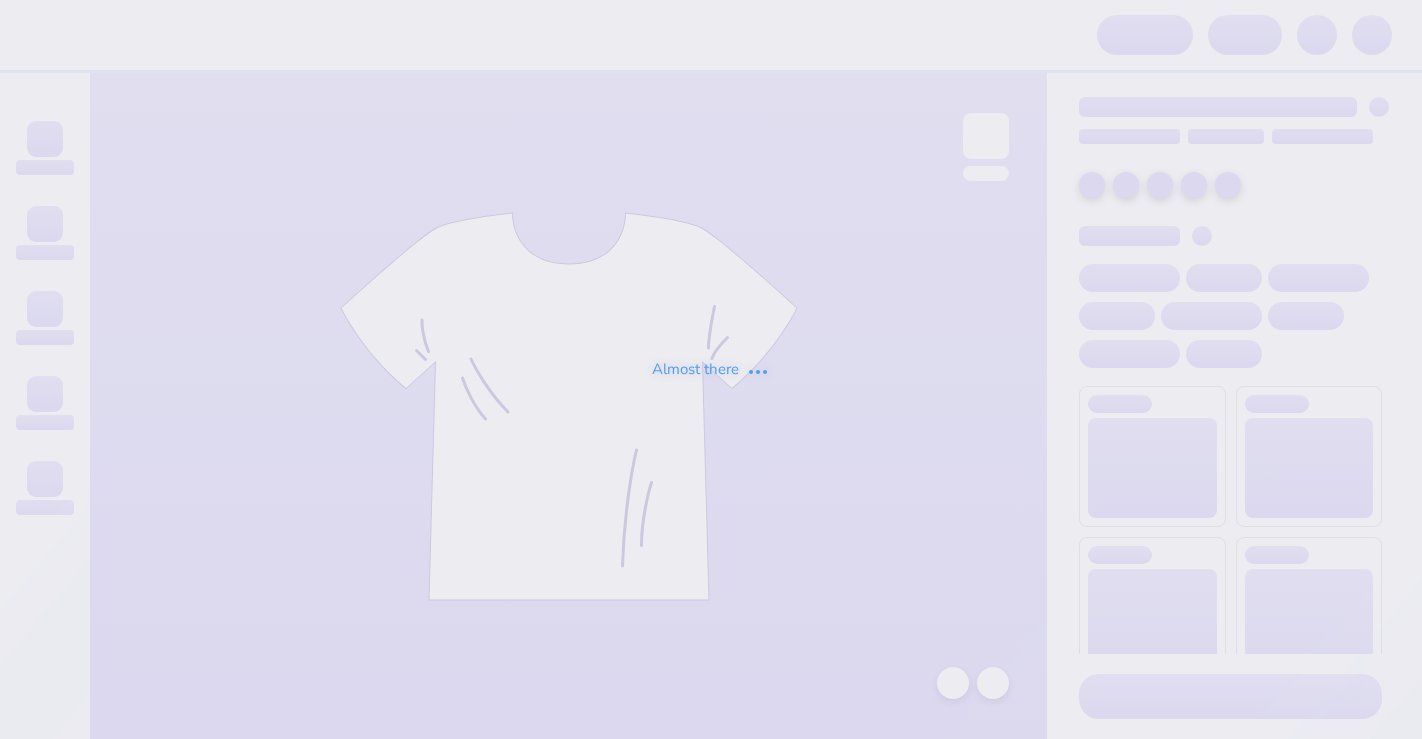 scroll, scrollTop: 0, scrollLeft: 0, axis: both 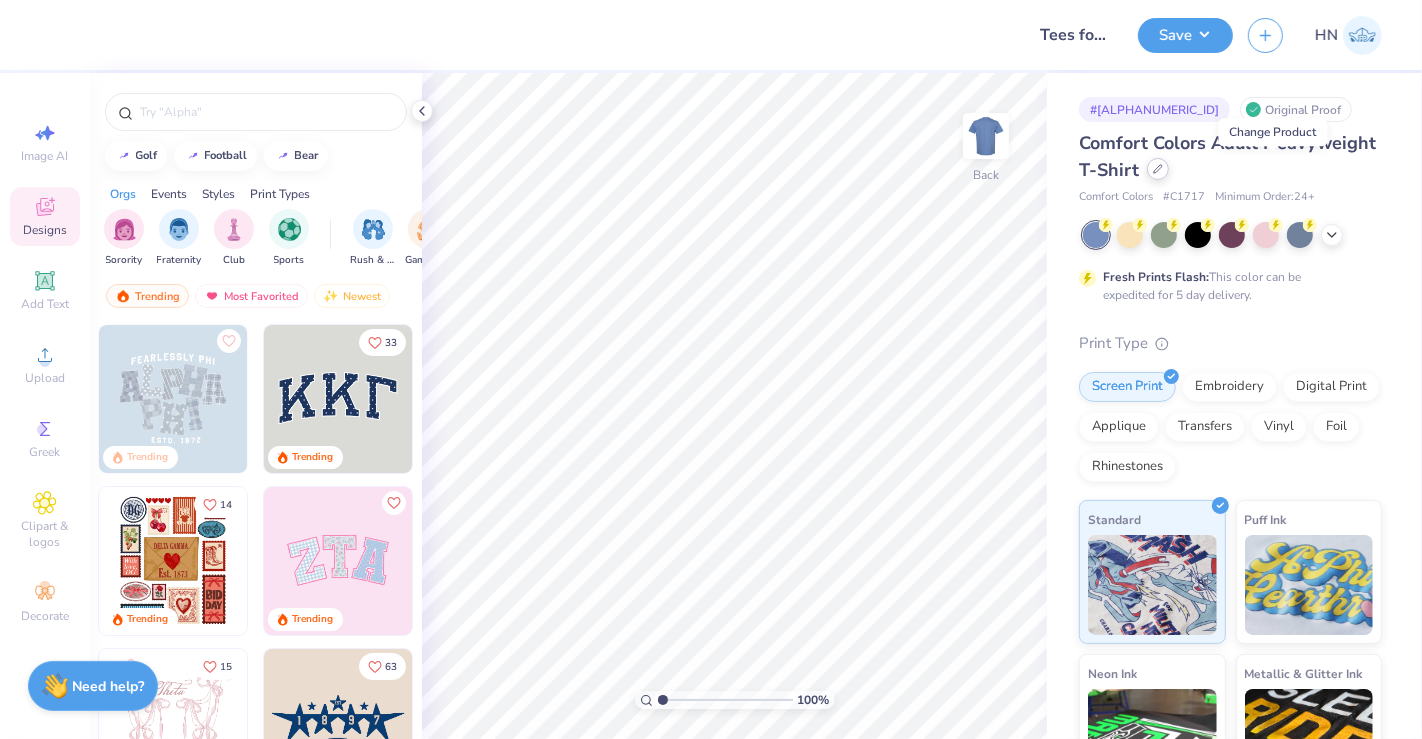 click 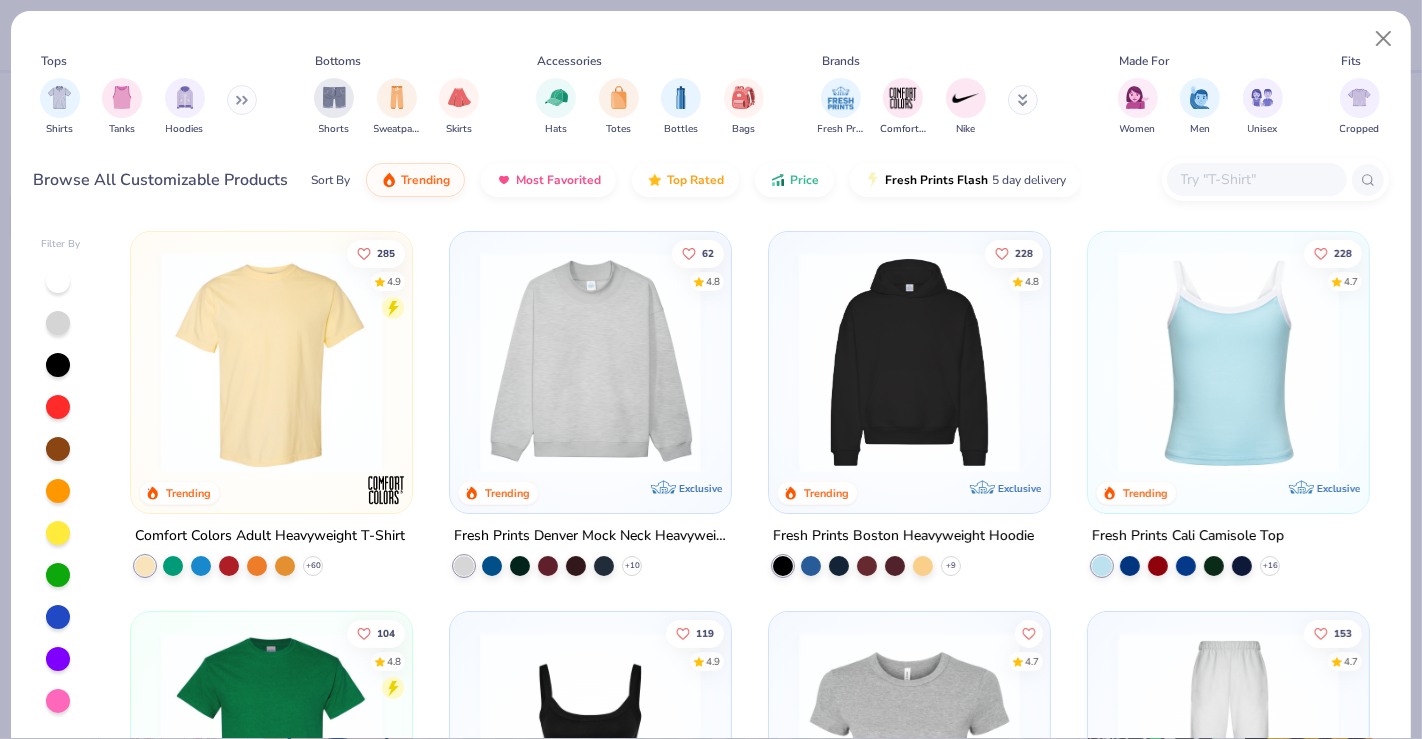 click at bounding box center (1256, 179) 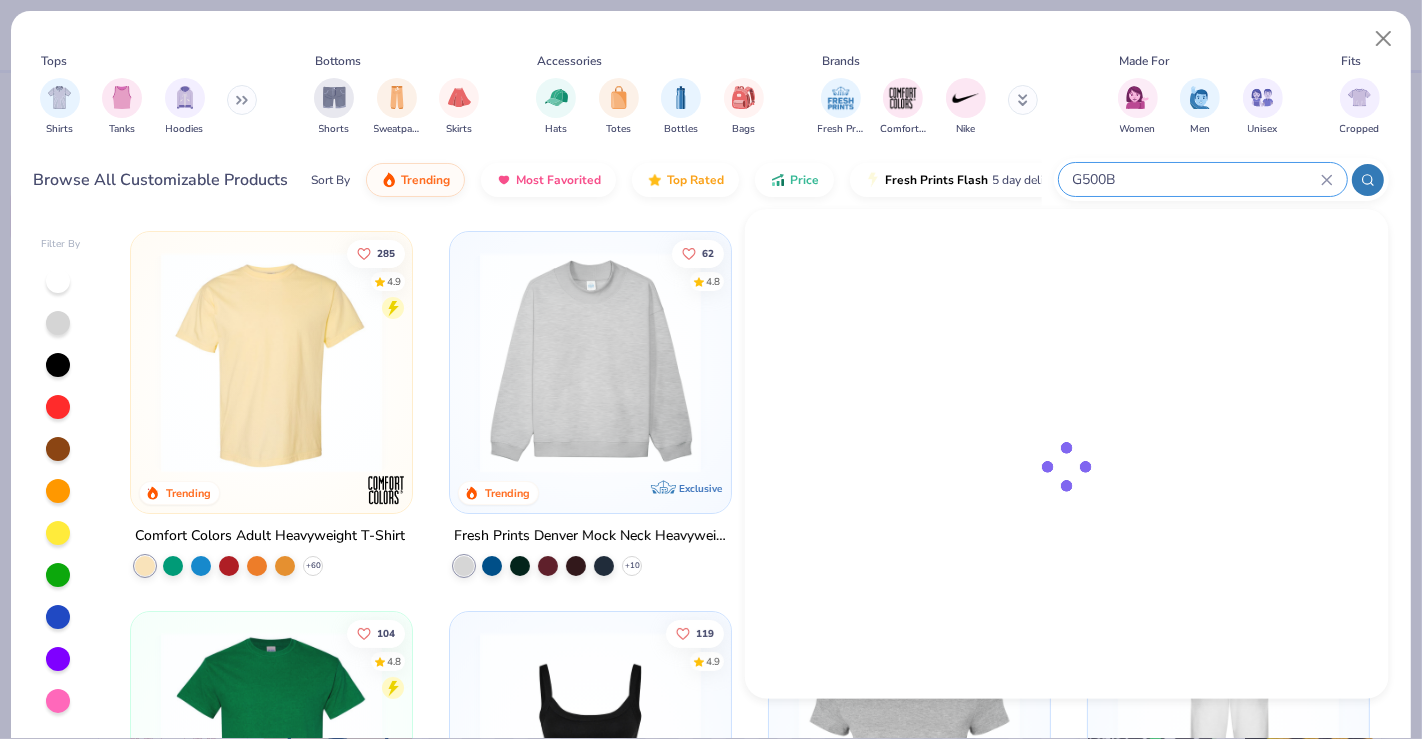type on "G500B" 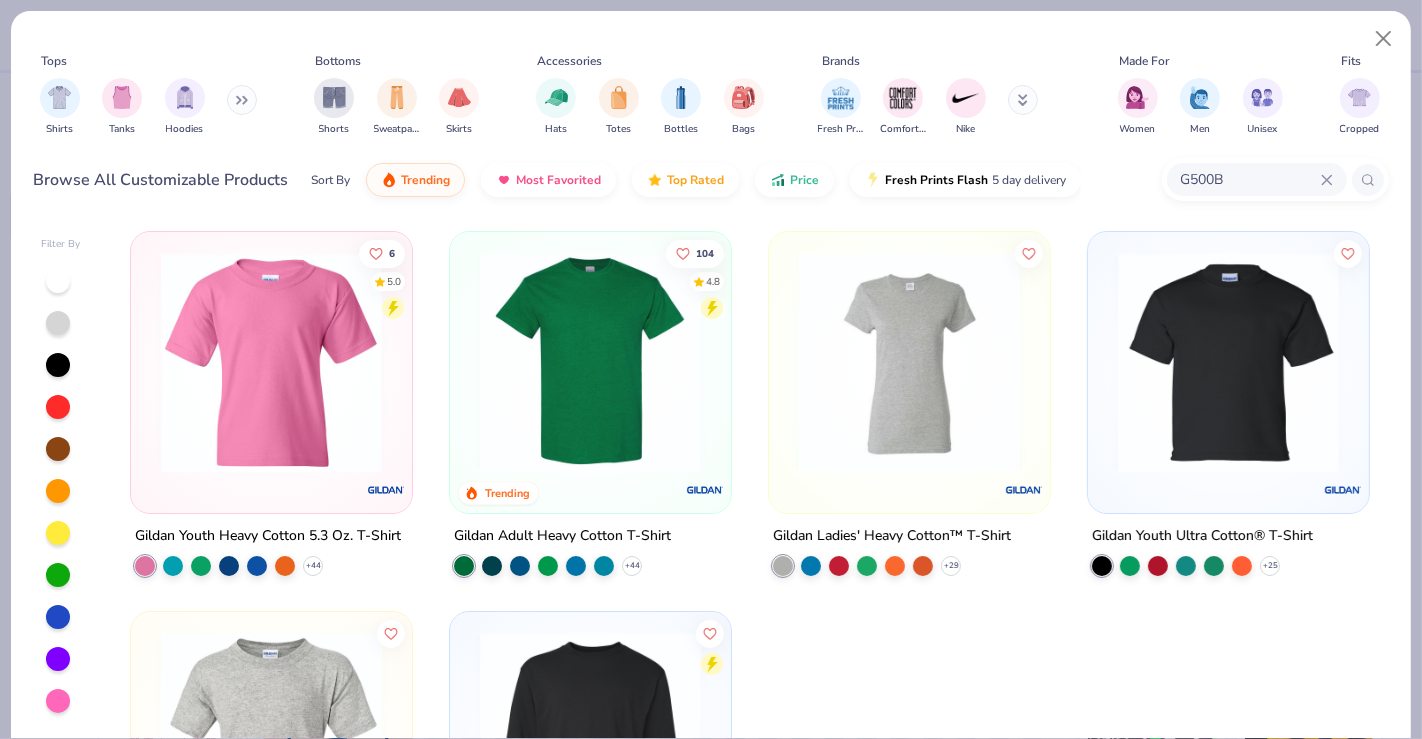 click at bounding box center [271, 362] 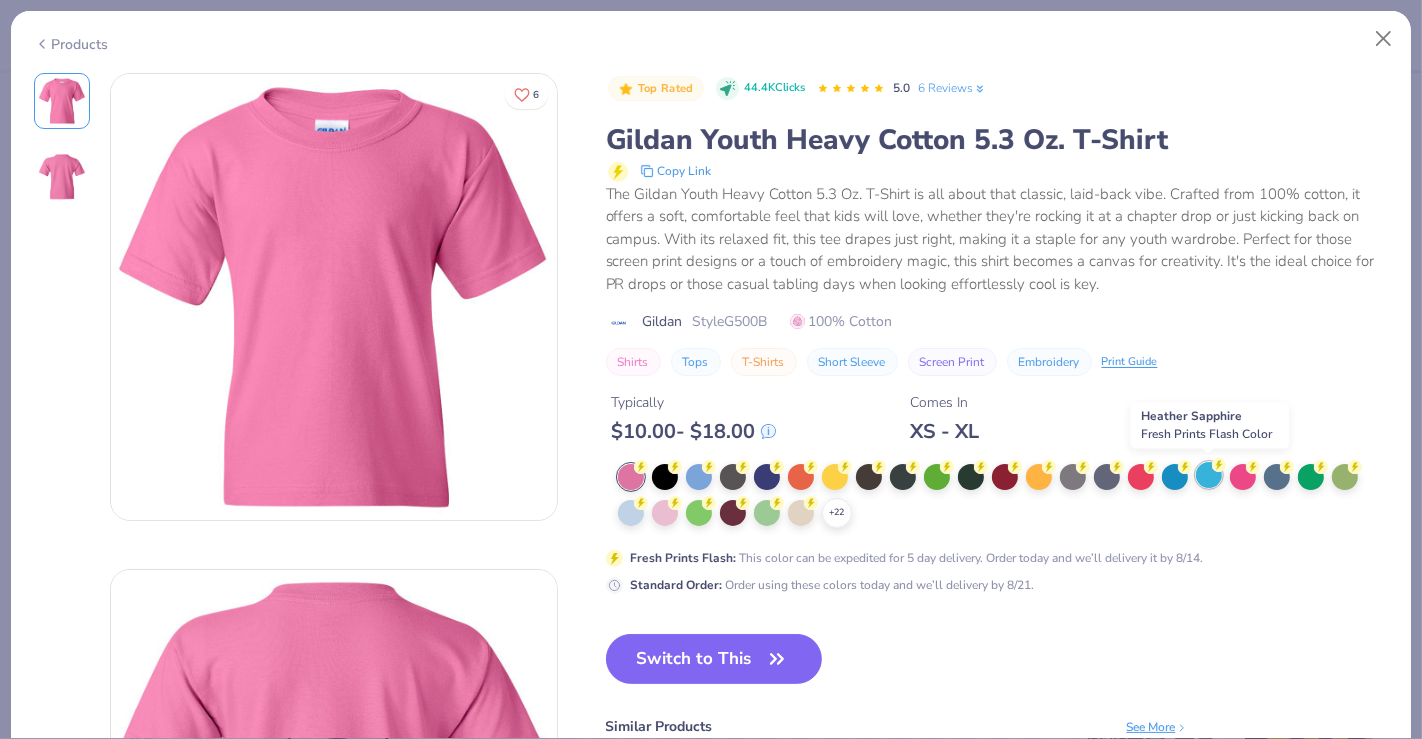 click at bounding box center [1209, 475] 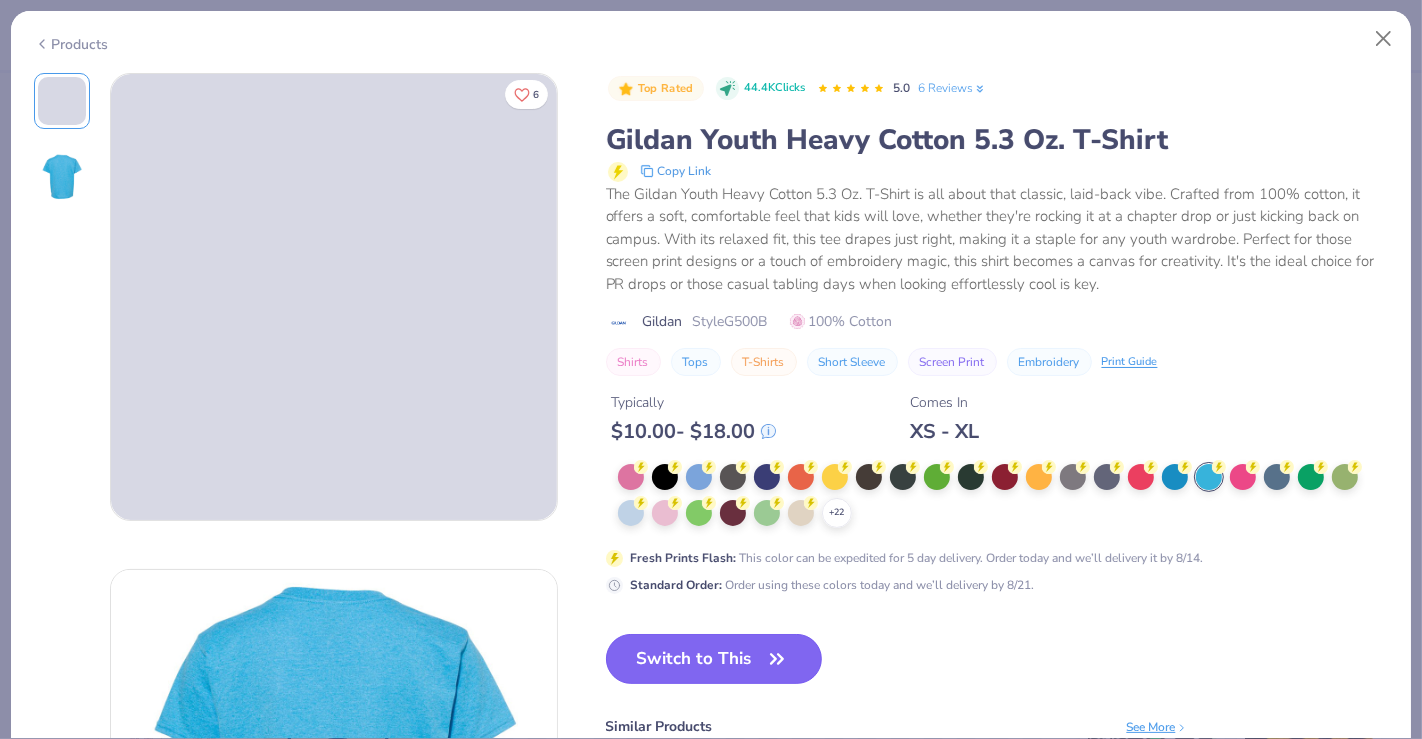 click on "Switch to This" at bounding box center [714, 659] 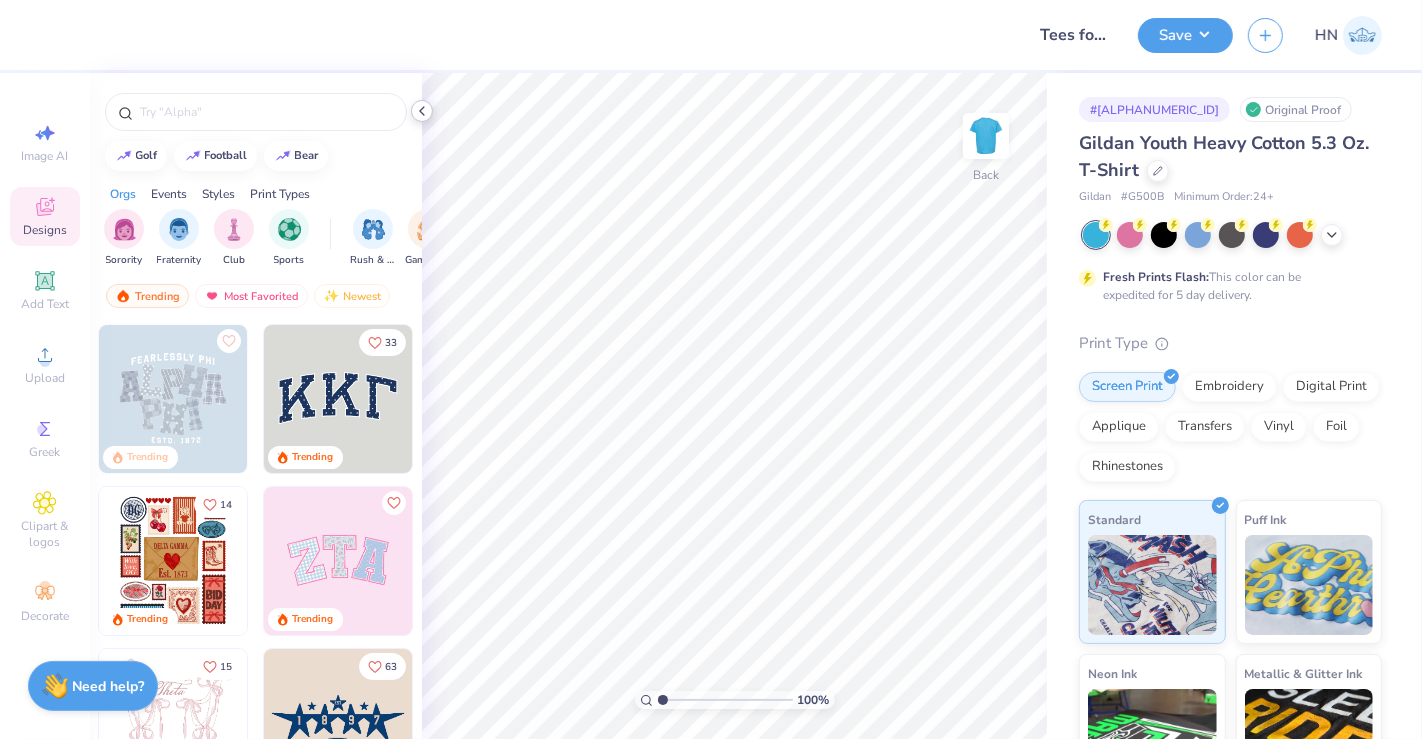 click 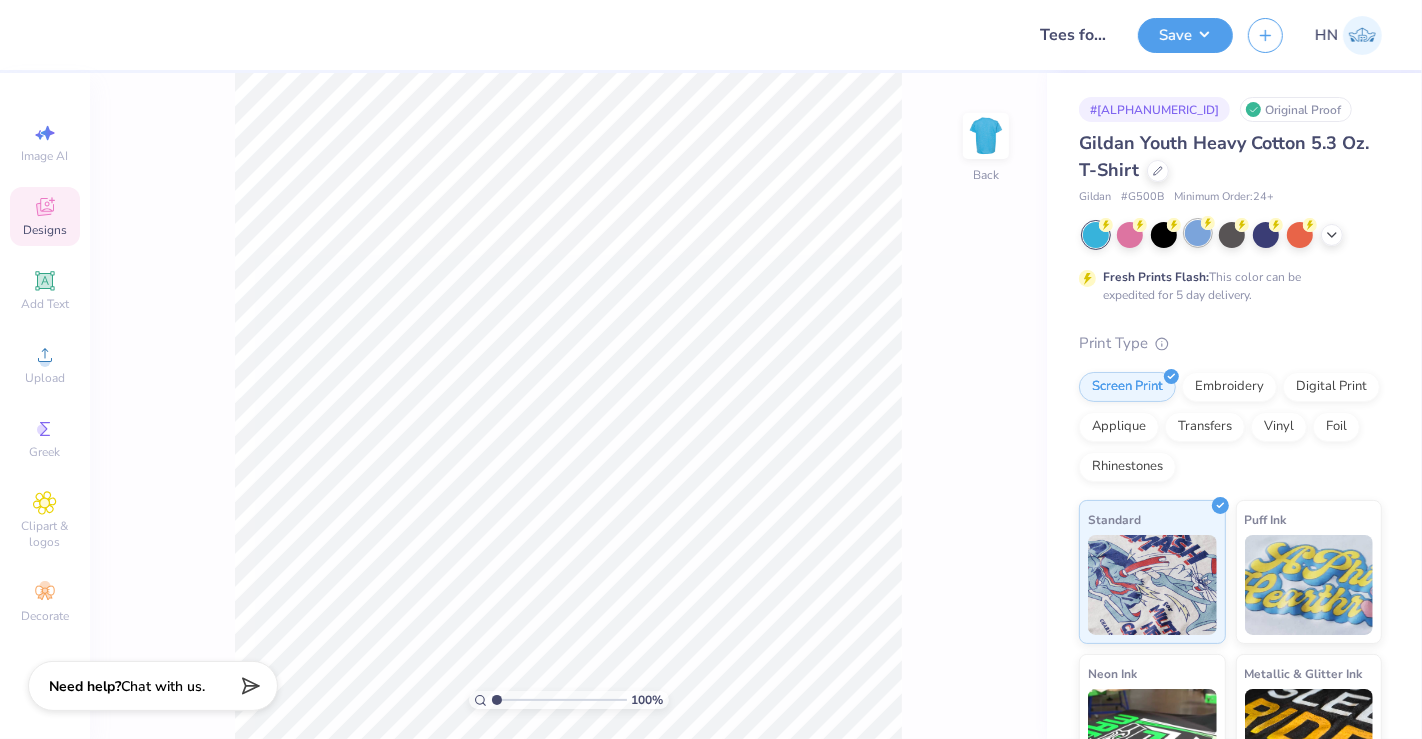 click at bounding box center (1198, 233) 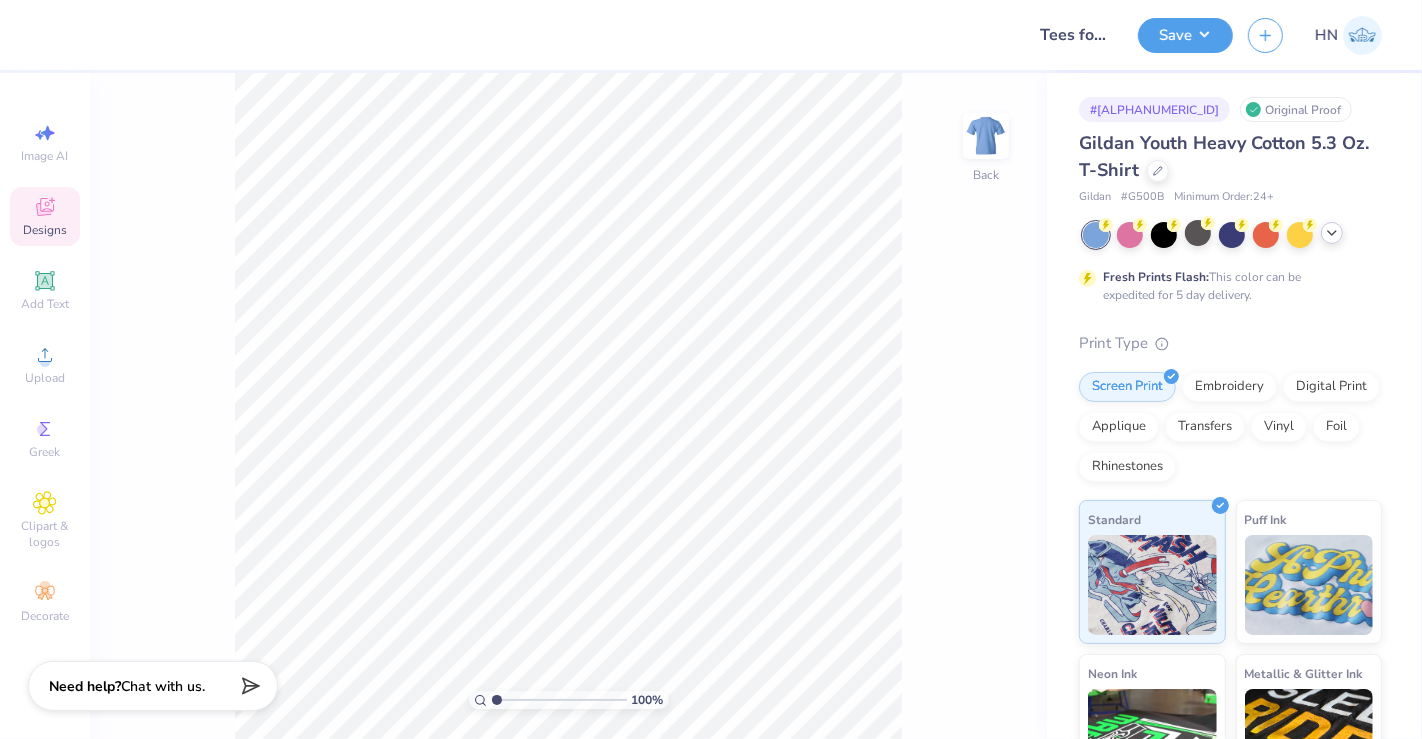 click 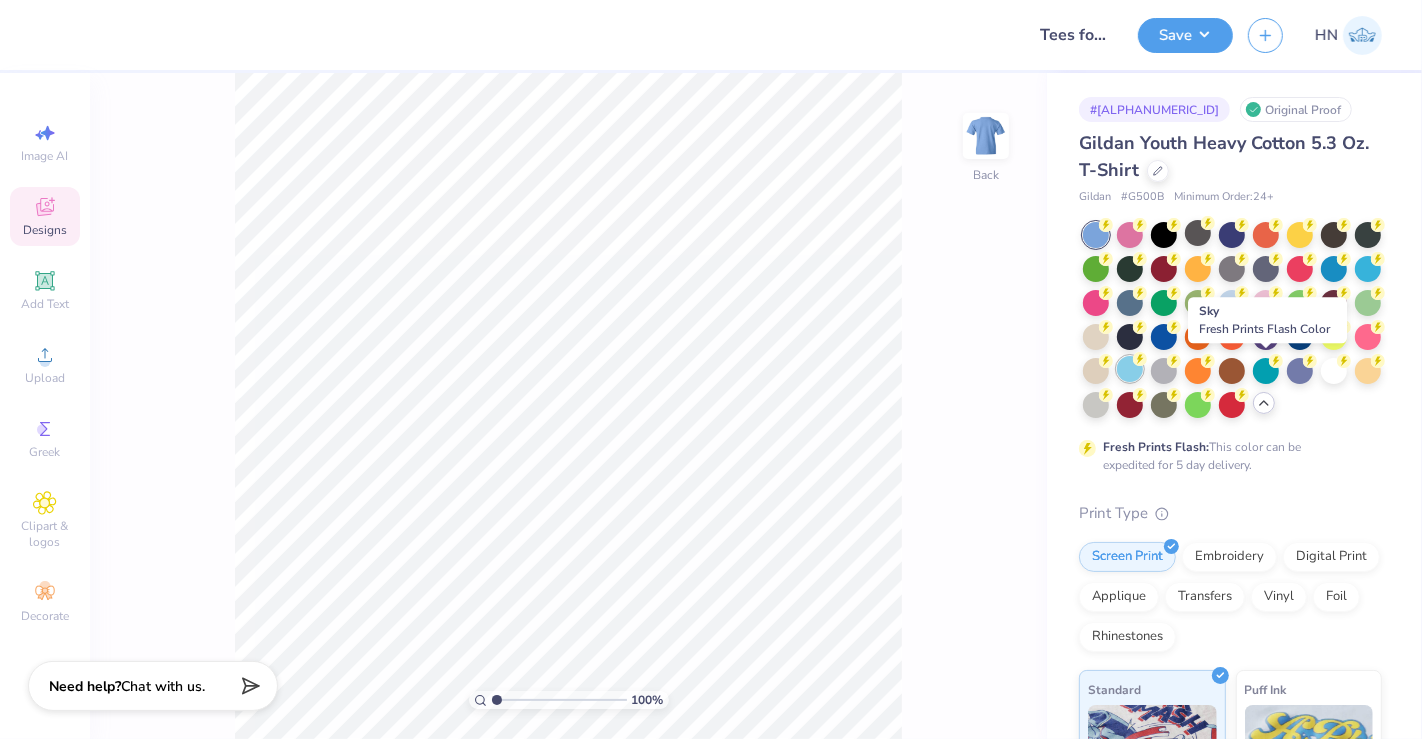 click at bounding box center [1130, 369] 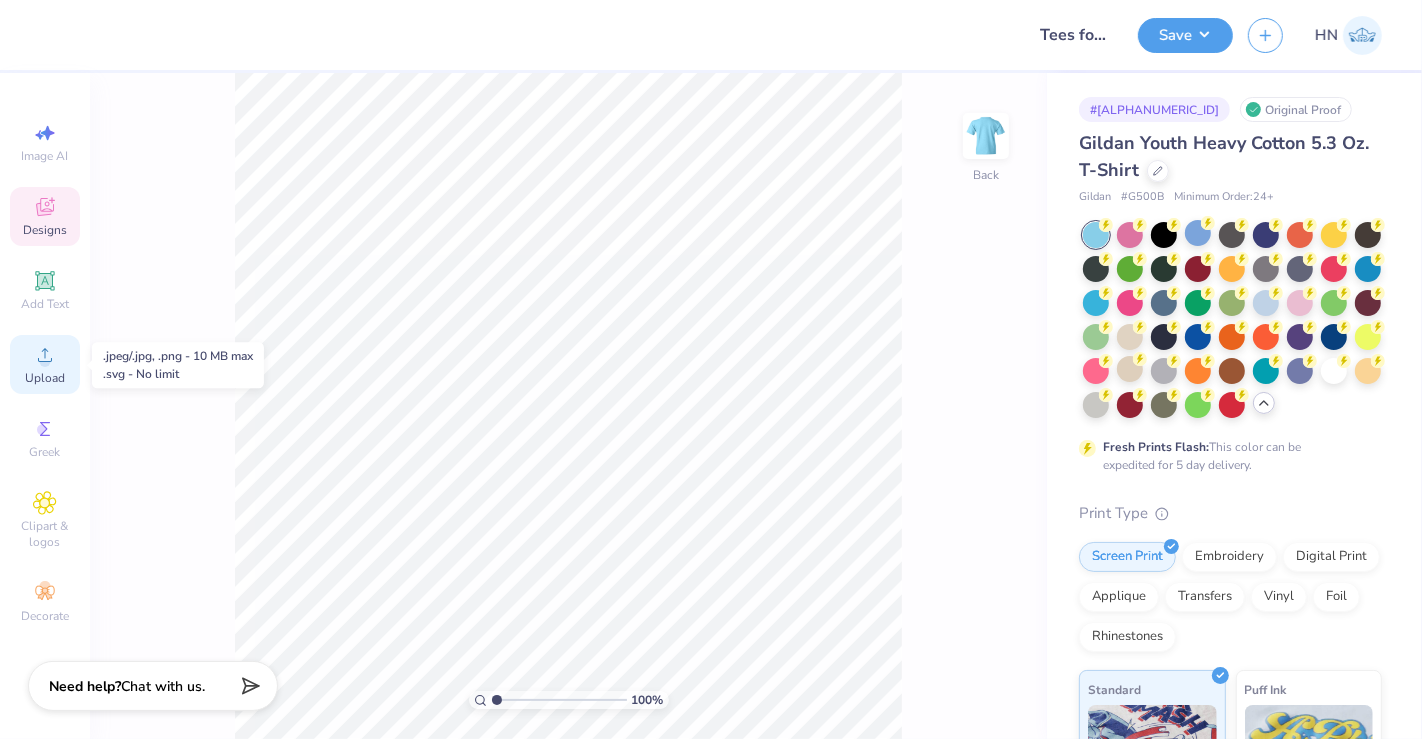 click on "Upload" at bounding box center (45, 364) 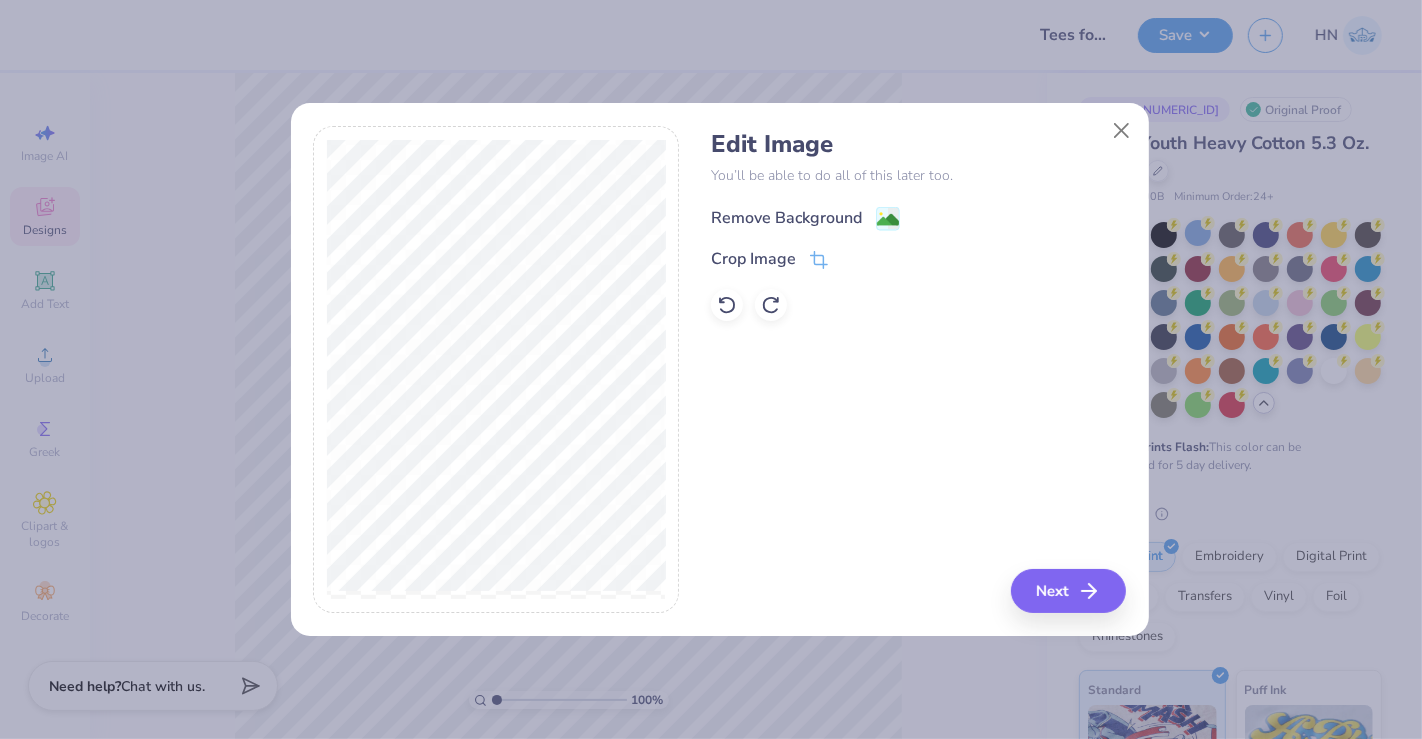 click 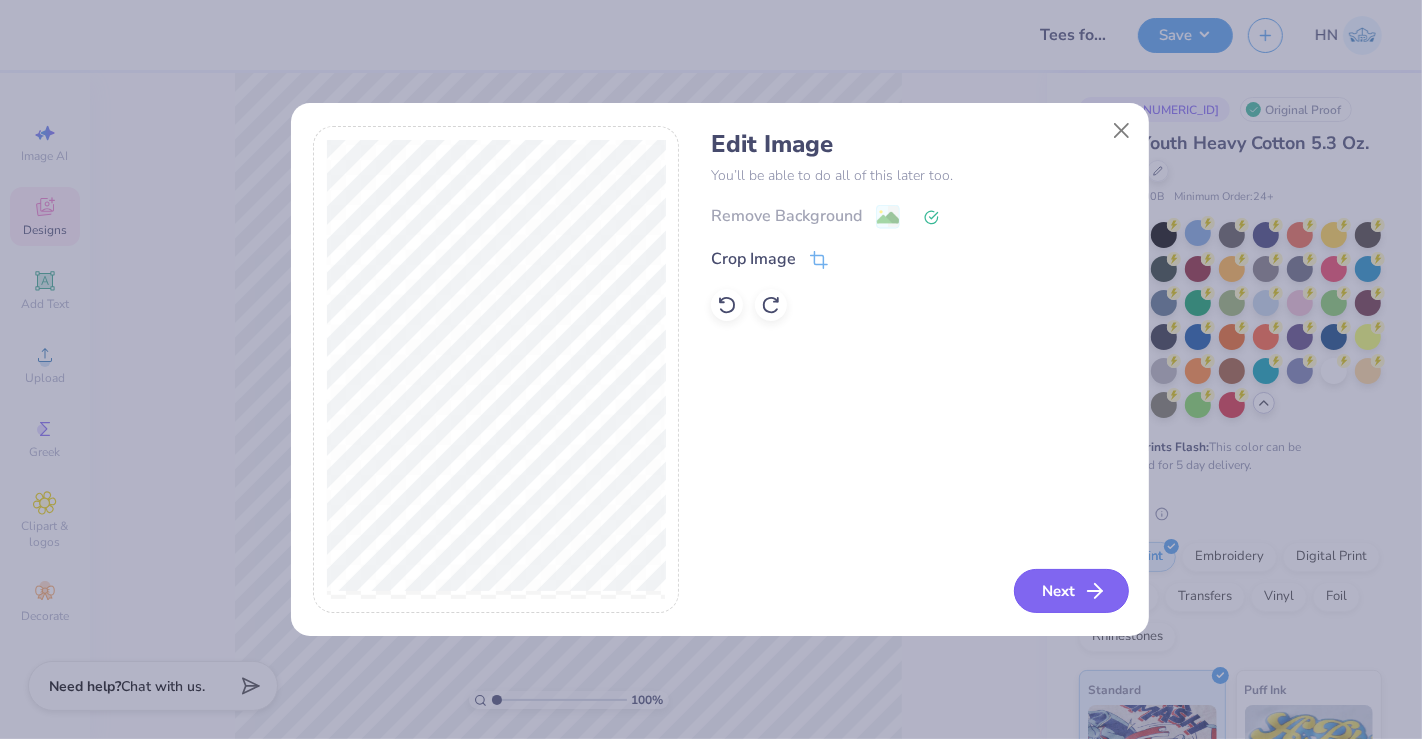 click on "Next" at bounding box center [1071, 591] 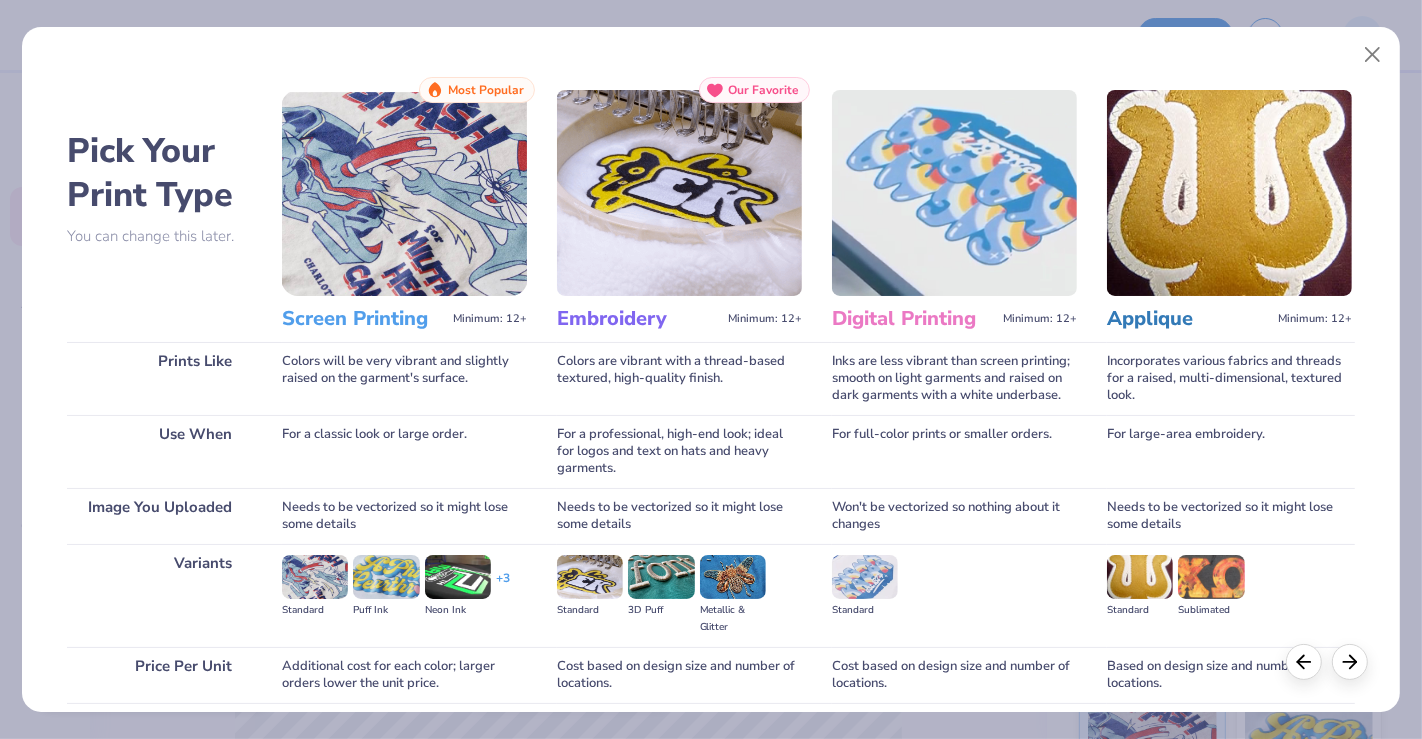 scroll, scrollTop: 157, scrollLeft: 0, axis: vertical 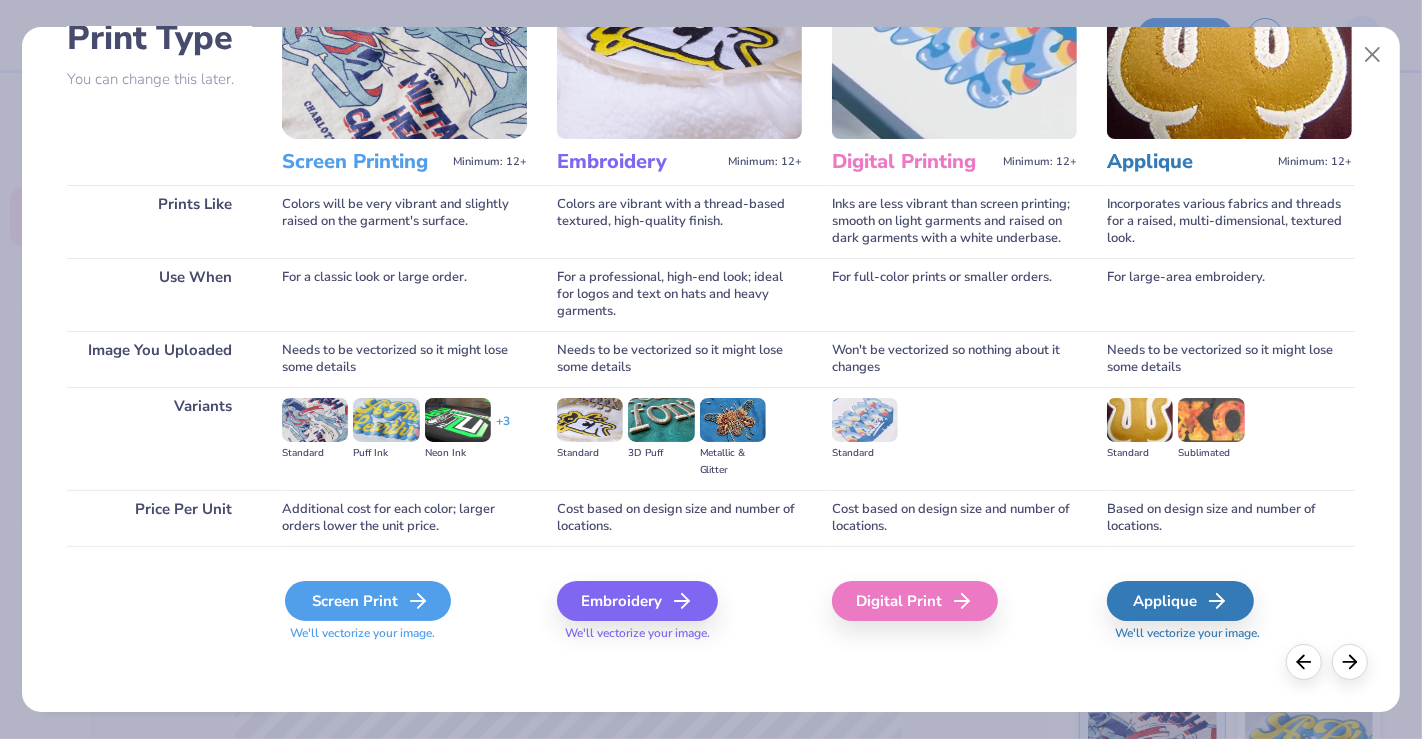 click on "Screen Print" at bounding box center (368, 601) 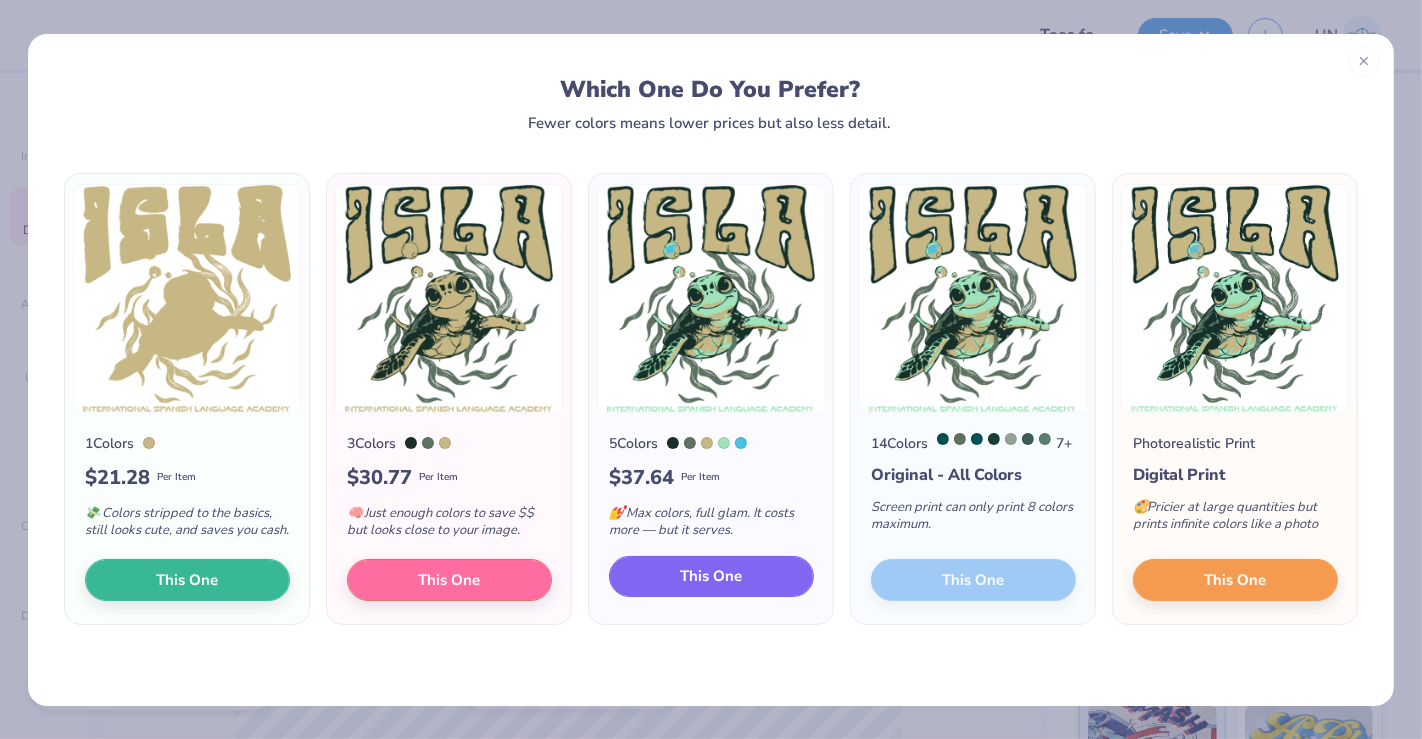 click on "This One" at bounding box center (711, 577) 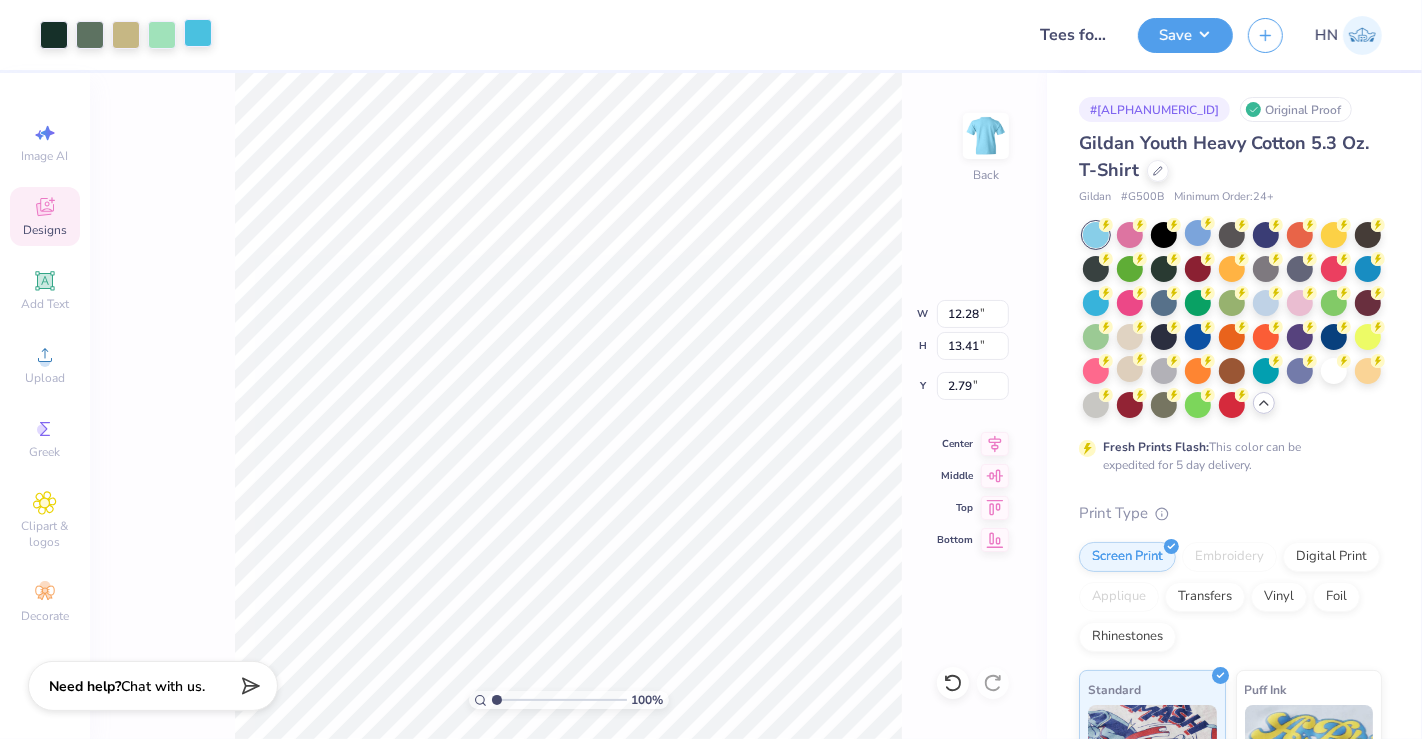 click at bounding box center [198, 33] 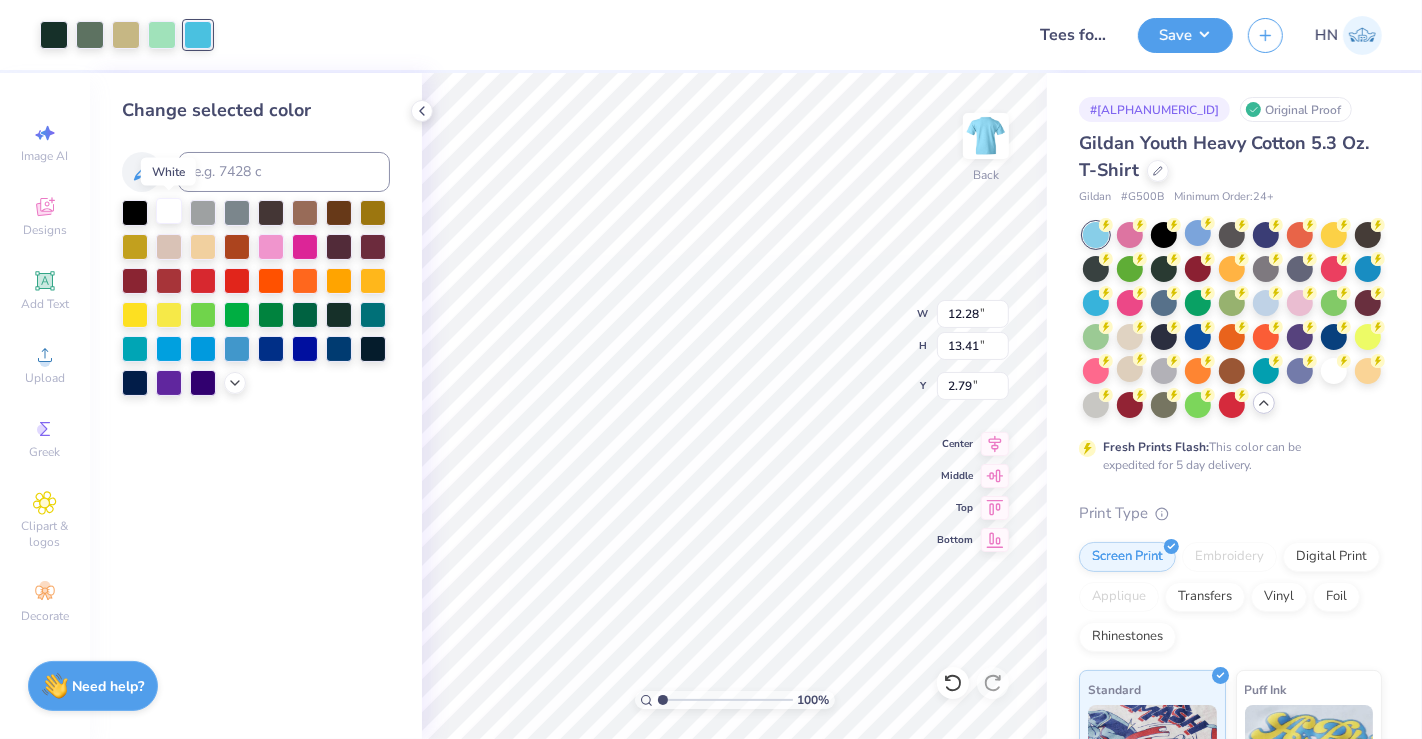 click at bounding box center (169, 211) 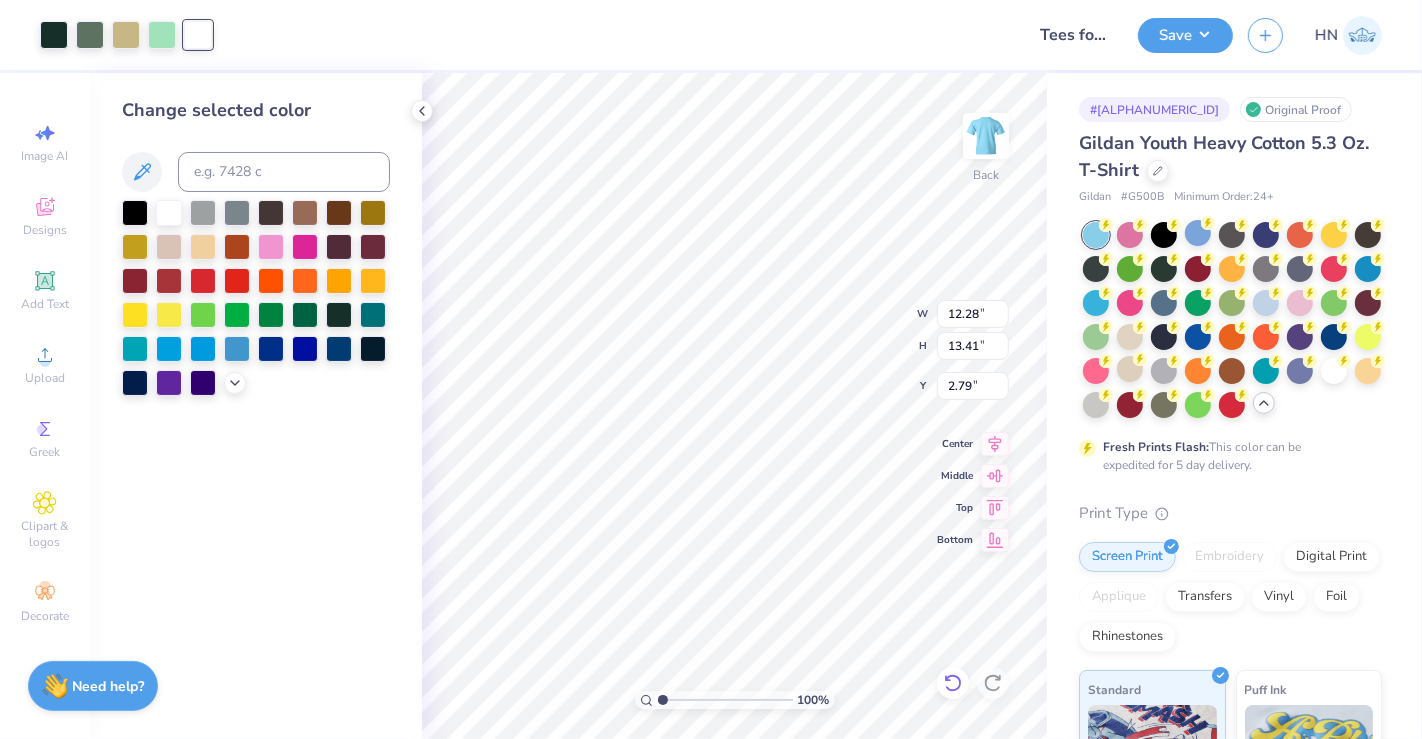 click 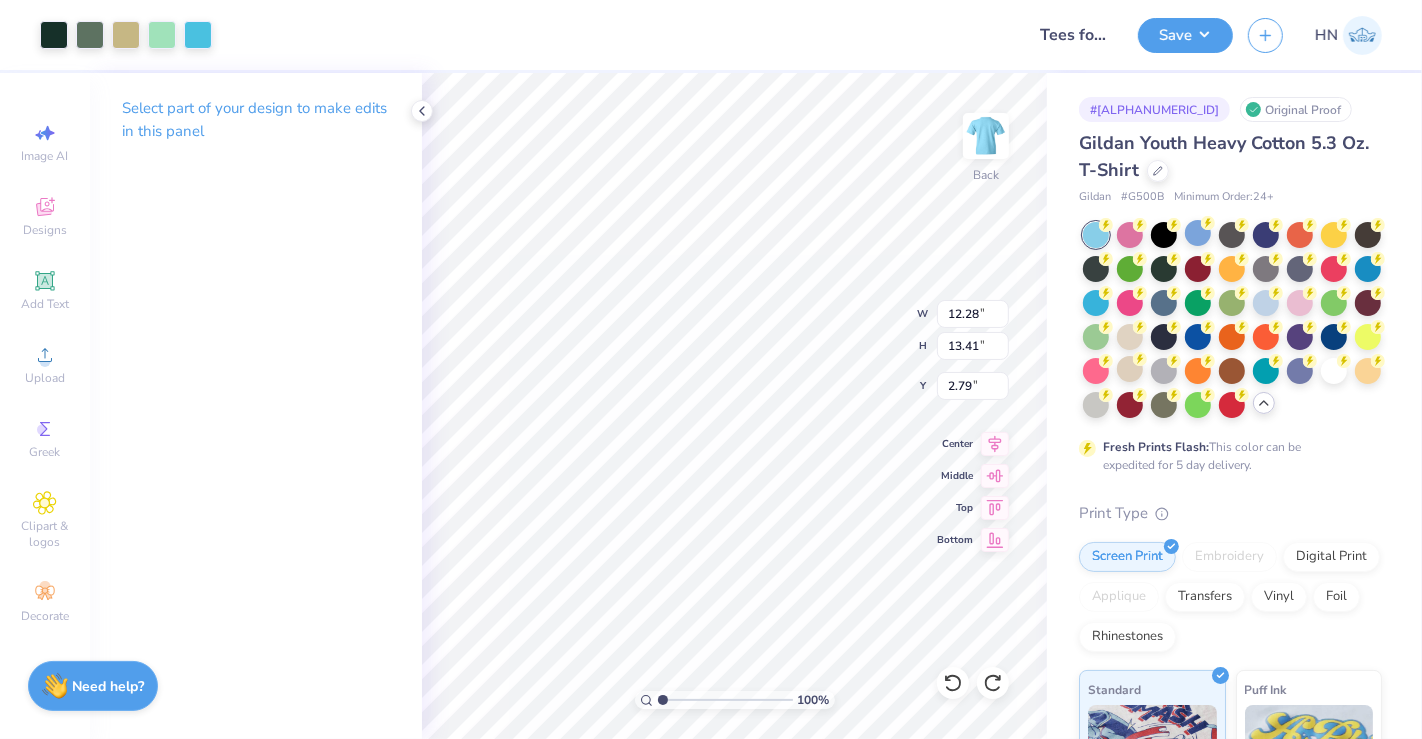 type on "8.15" 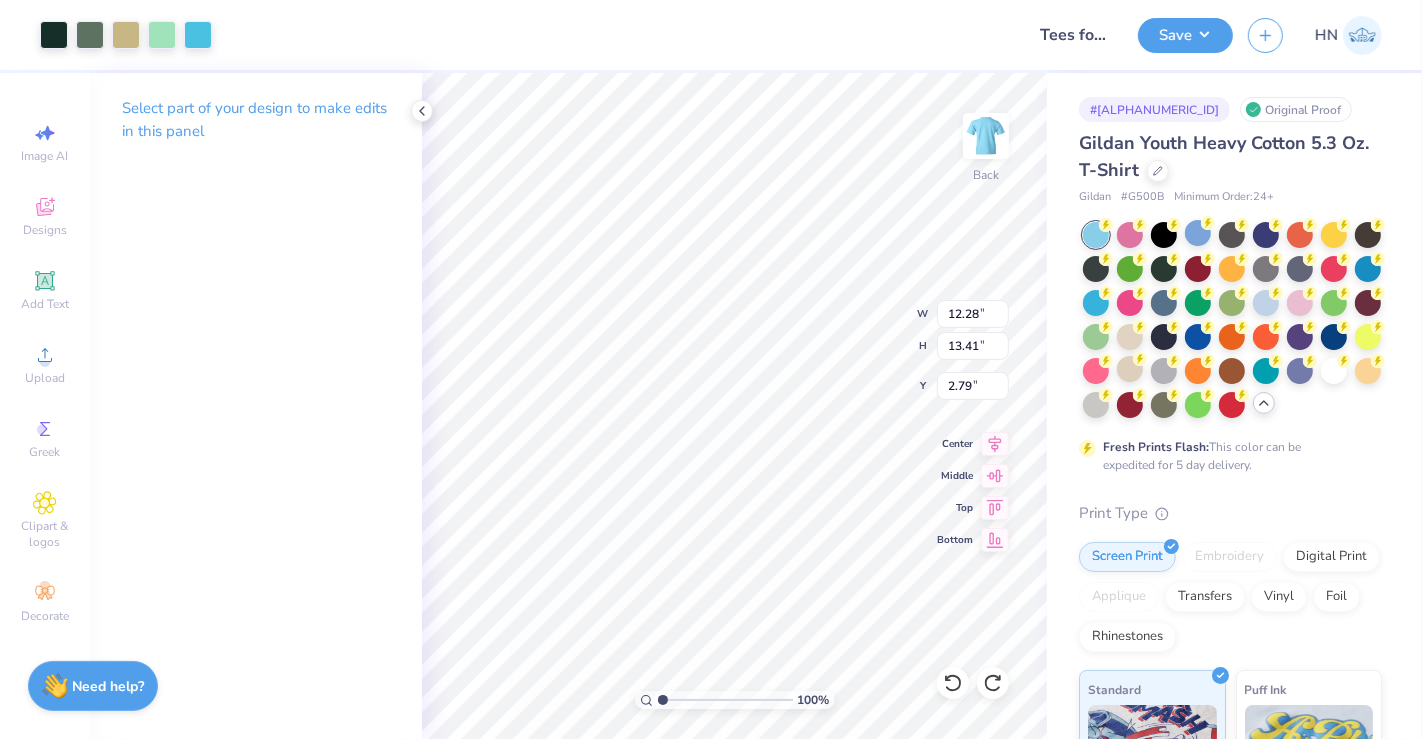 type on "8.90" 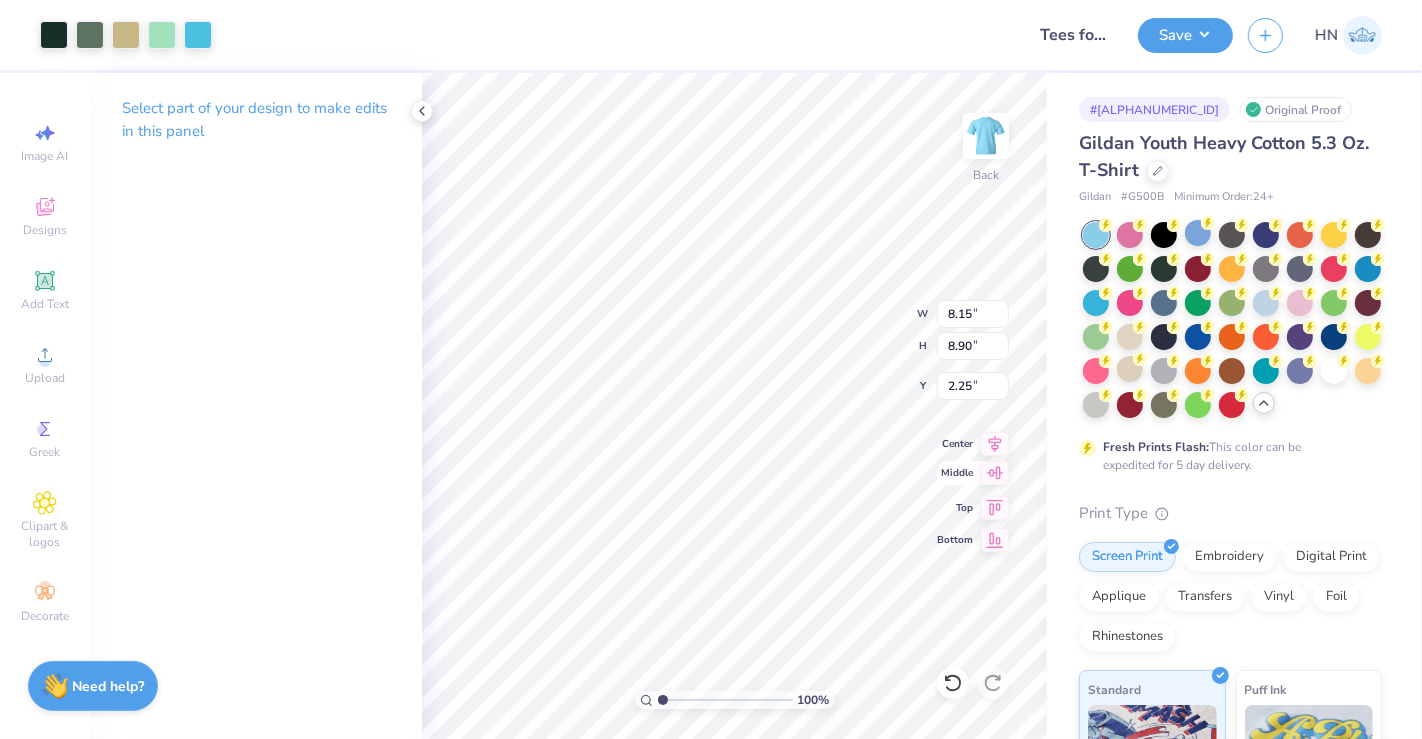 drag, startPoint x: 997, startPoint y: 438, endPoint x: 974, endPoint y: 482, distance: 49.648766 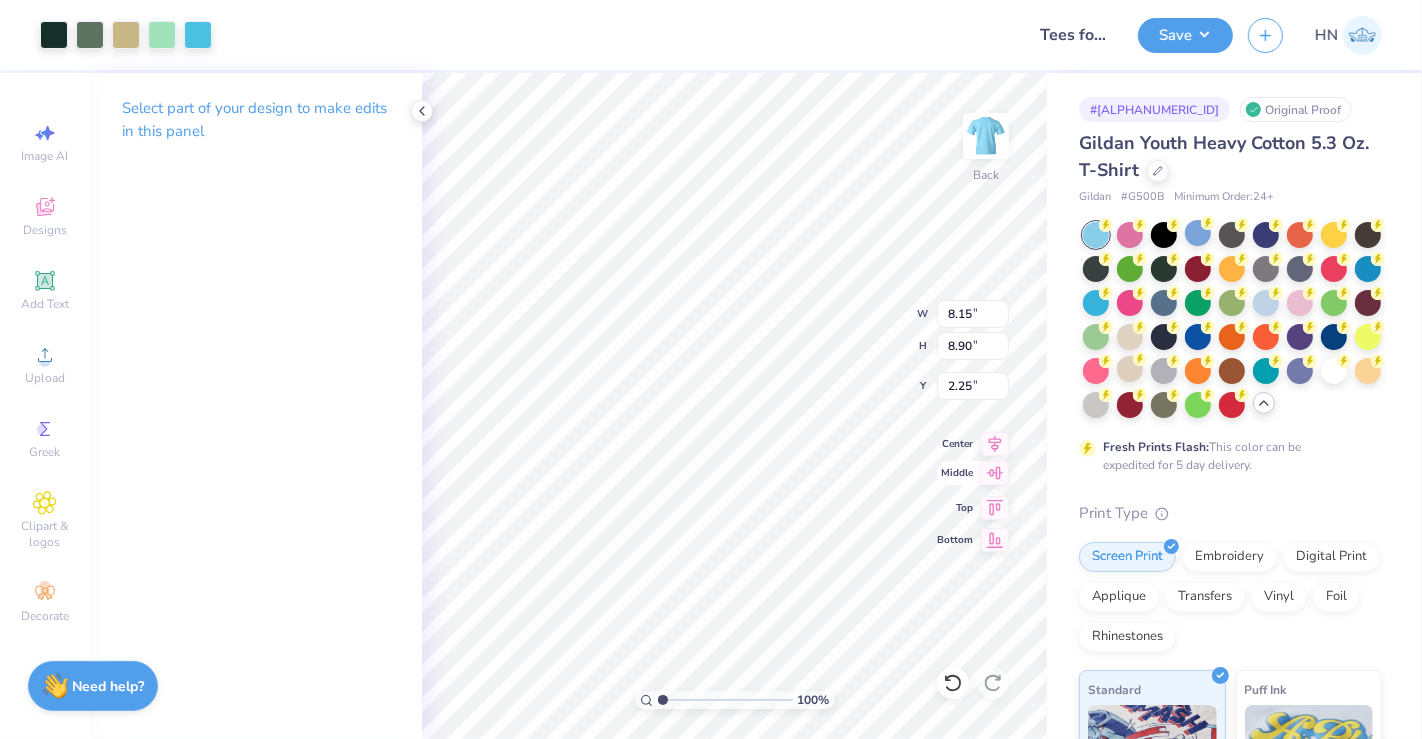 click 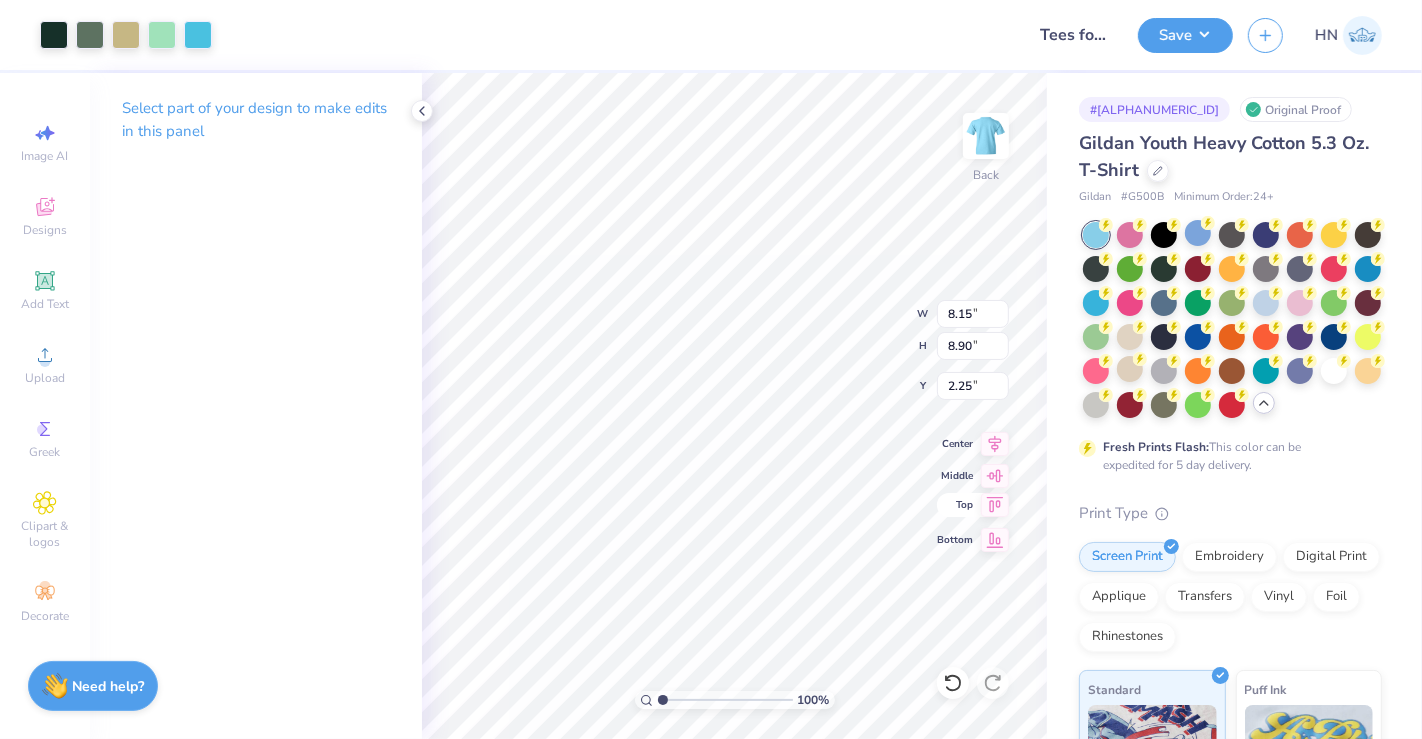 type on "2.44" 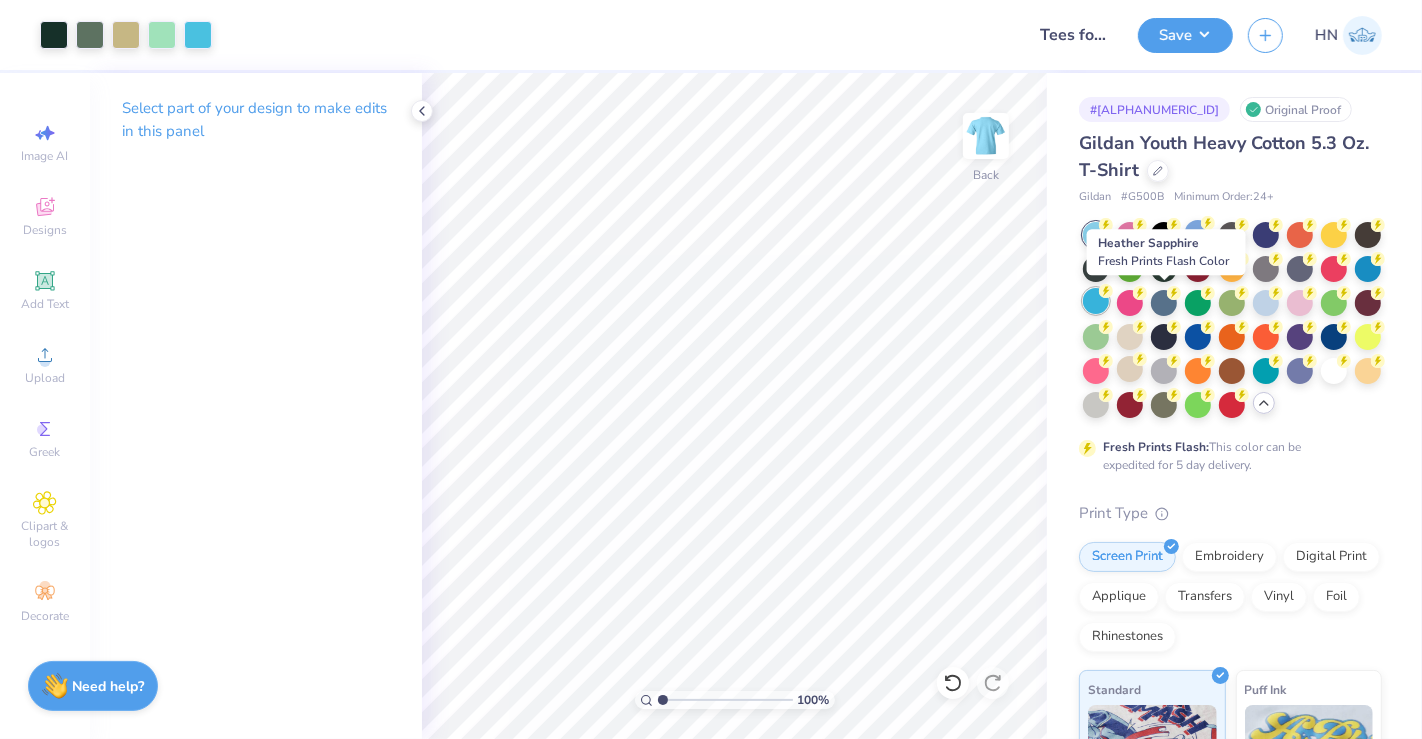click at bounding box center [1096, 301] 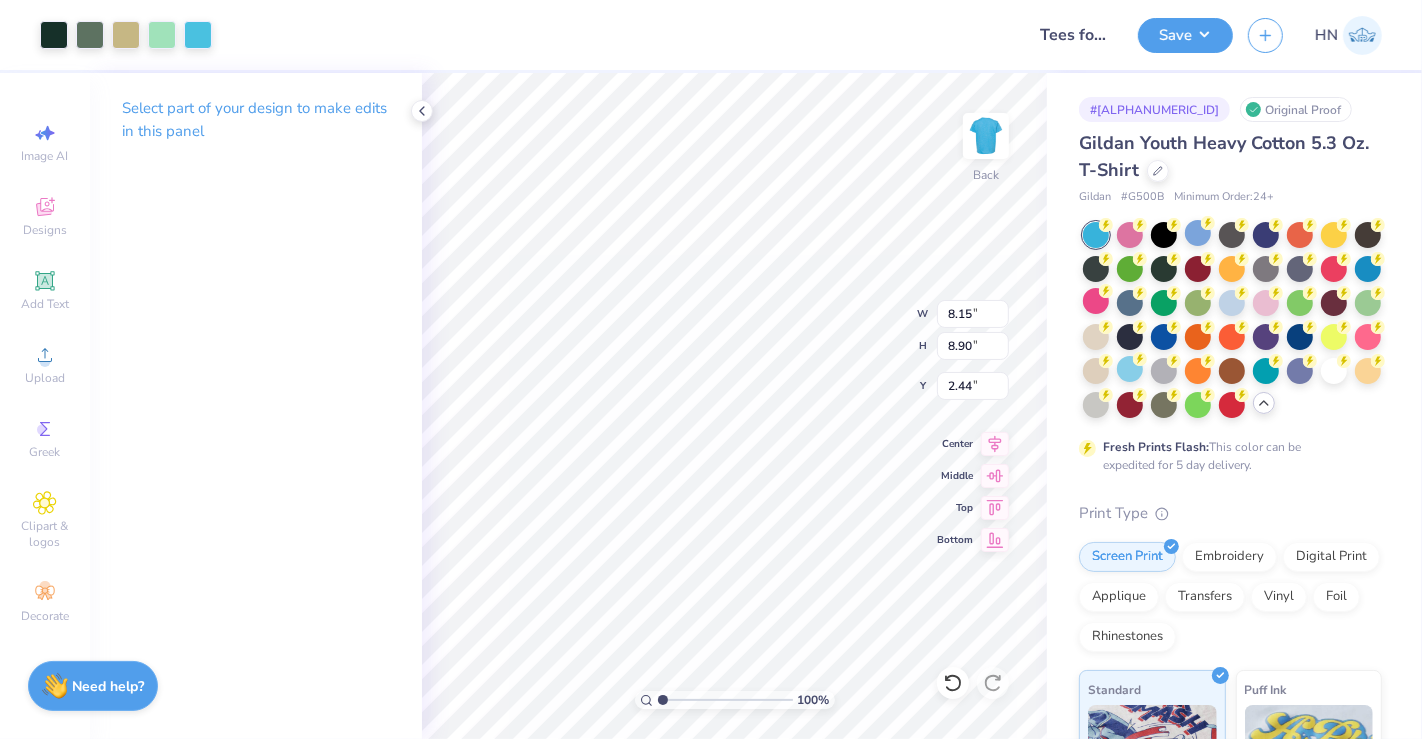 type on "2.33" 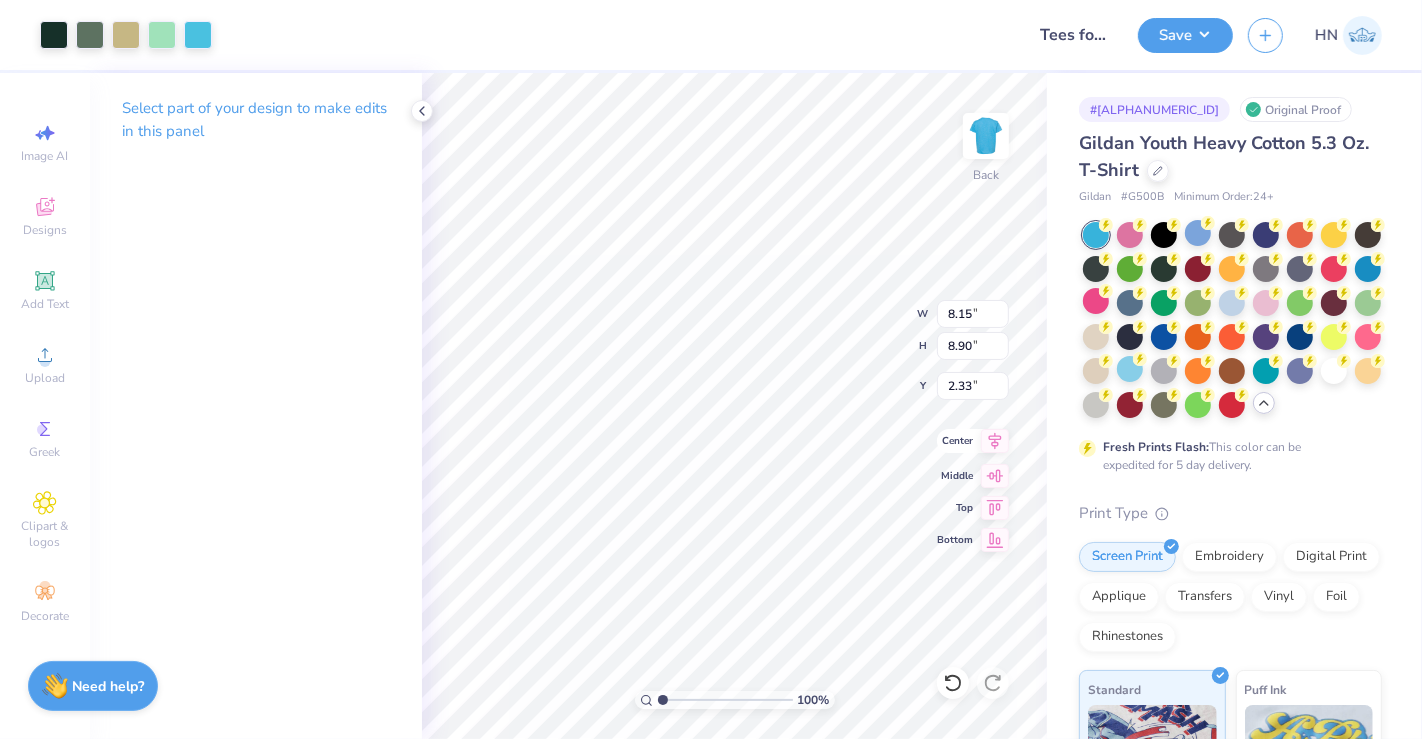 click 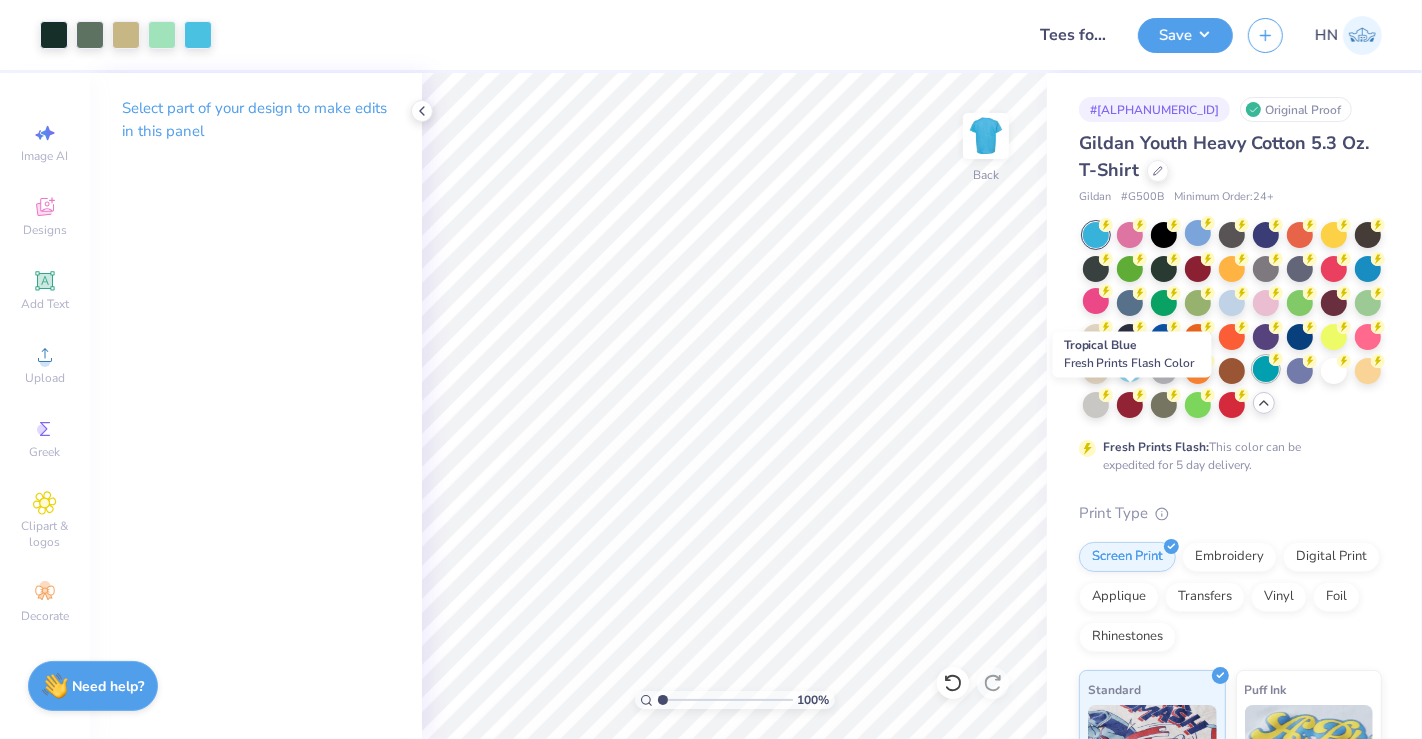 click at bounding box center [1266, 369] 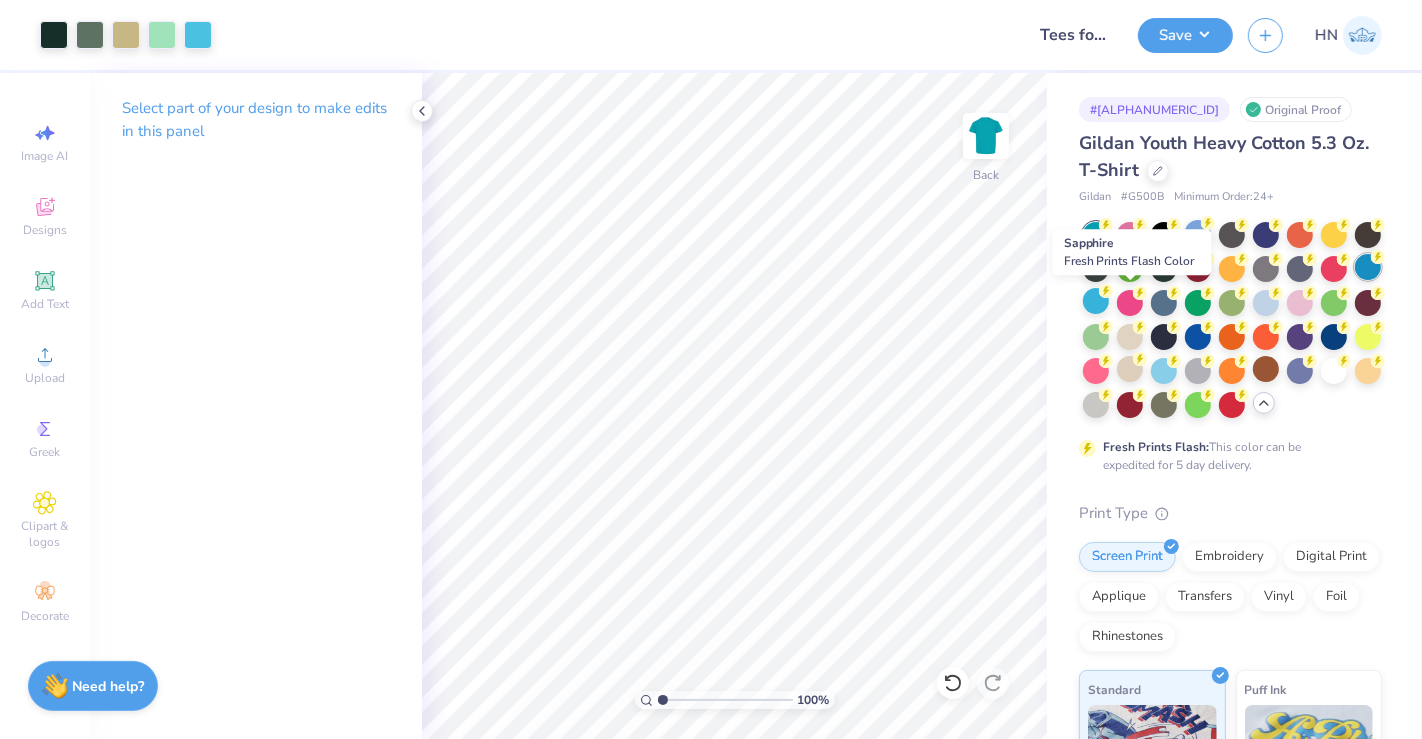 click at bounding box center (1368, 267) 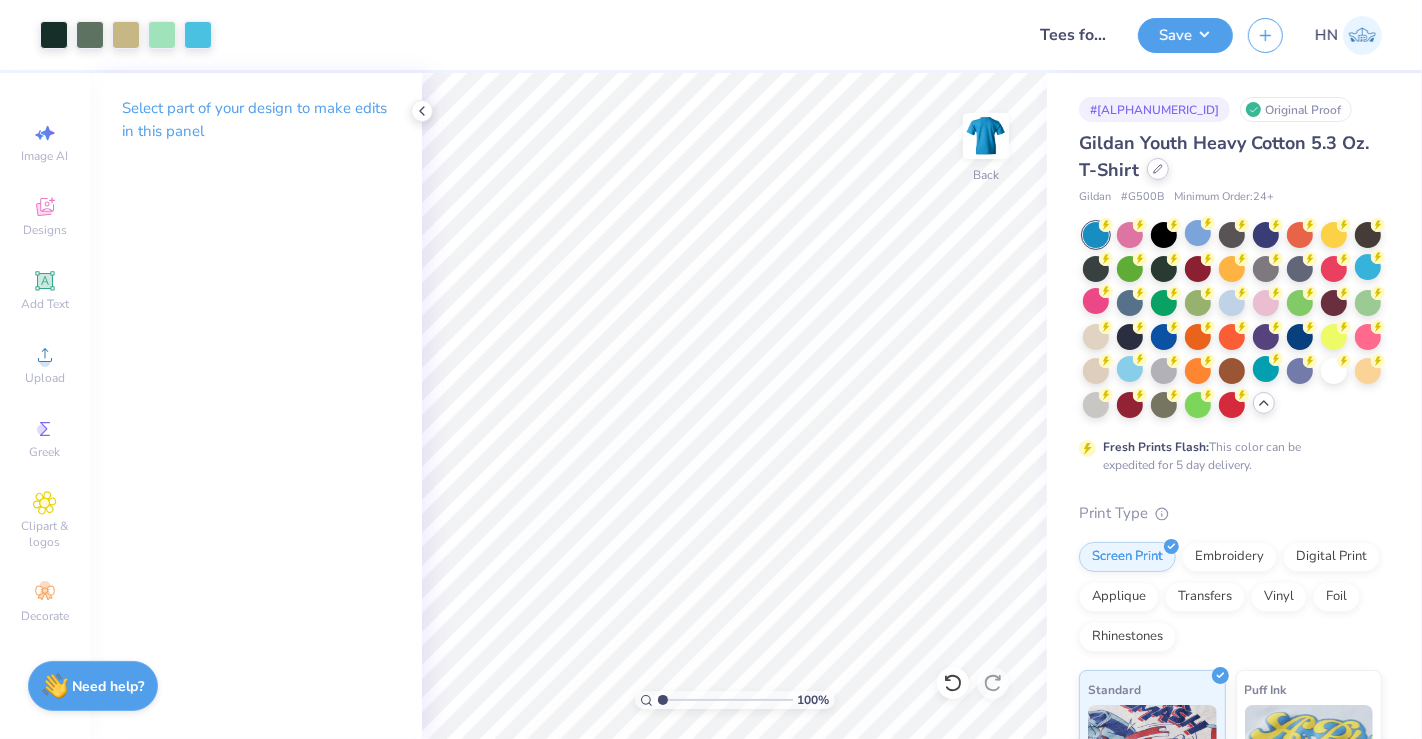 click 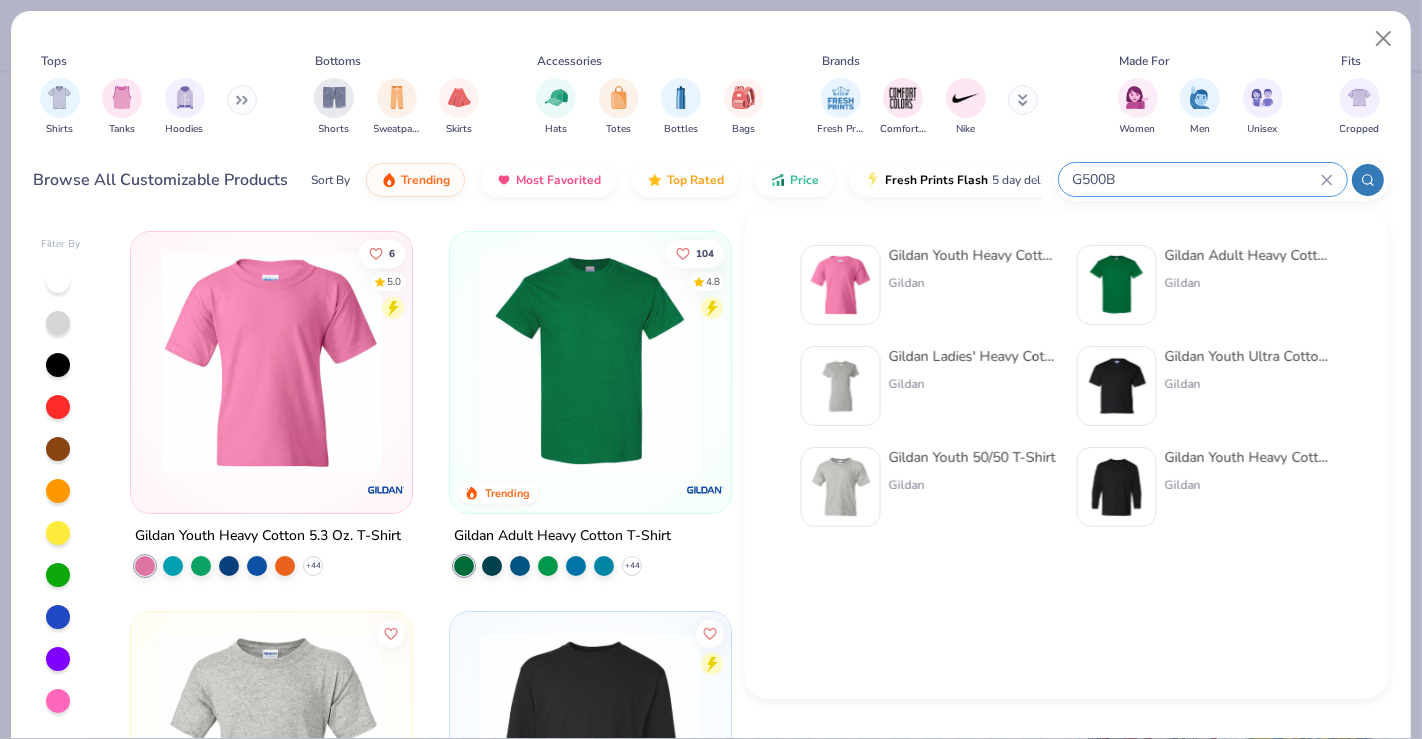 drag, startPoint x: 1231, startPoint y: 181, endPoint x: 1089, endPoint y: 179, distance: 142.01408 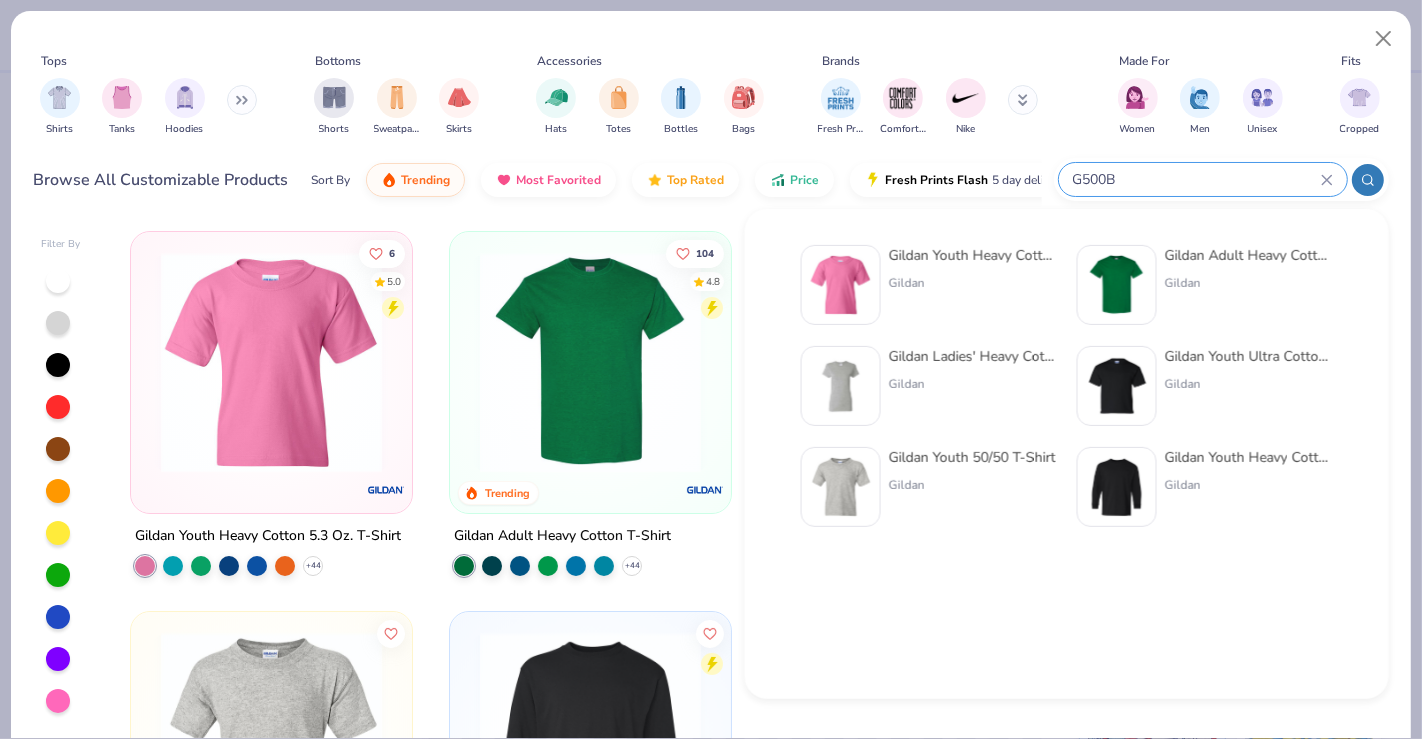 click on "Browse All Customizable Products Sort By Trending Most Favorited Top Rated Price Fresh Prints Flash 5 day delivery G500B" at bounding box center (711, 180) 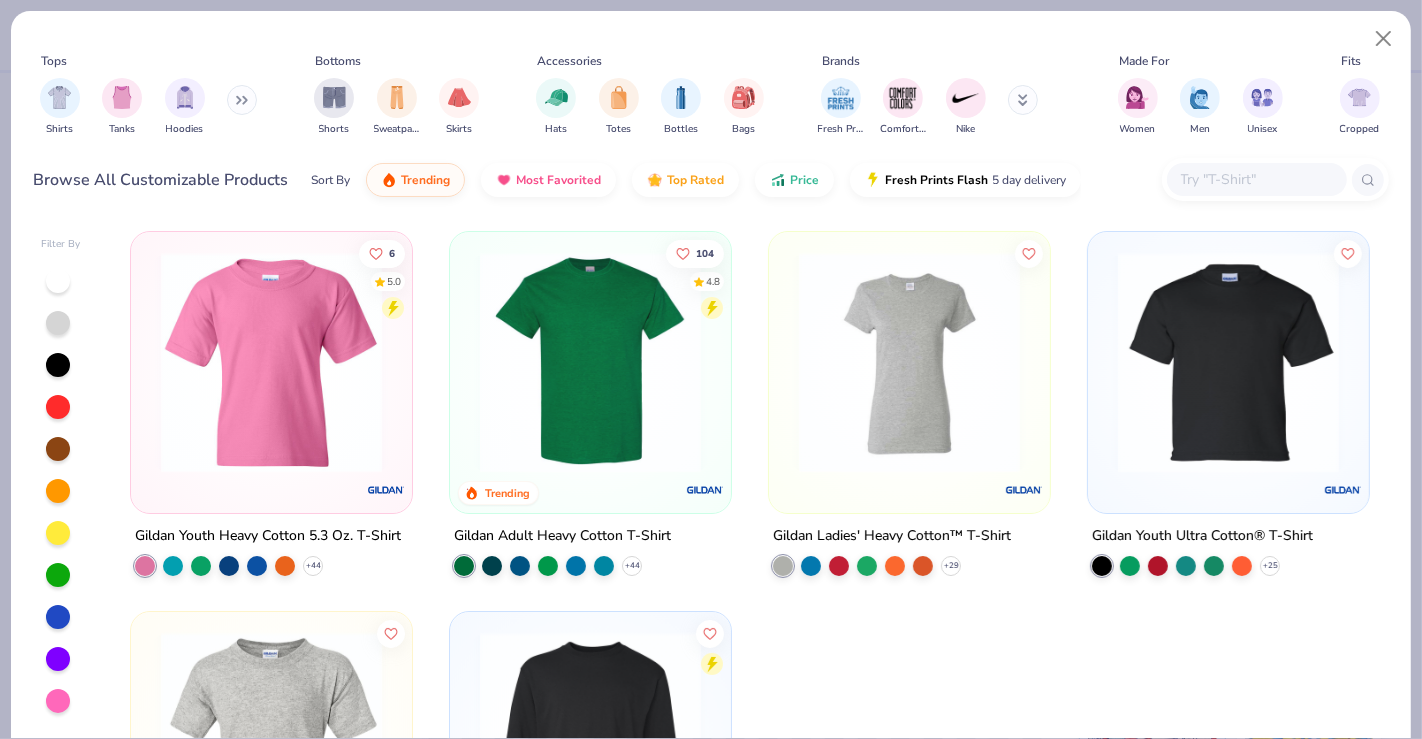 type on "U" 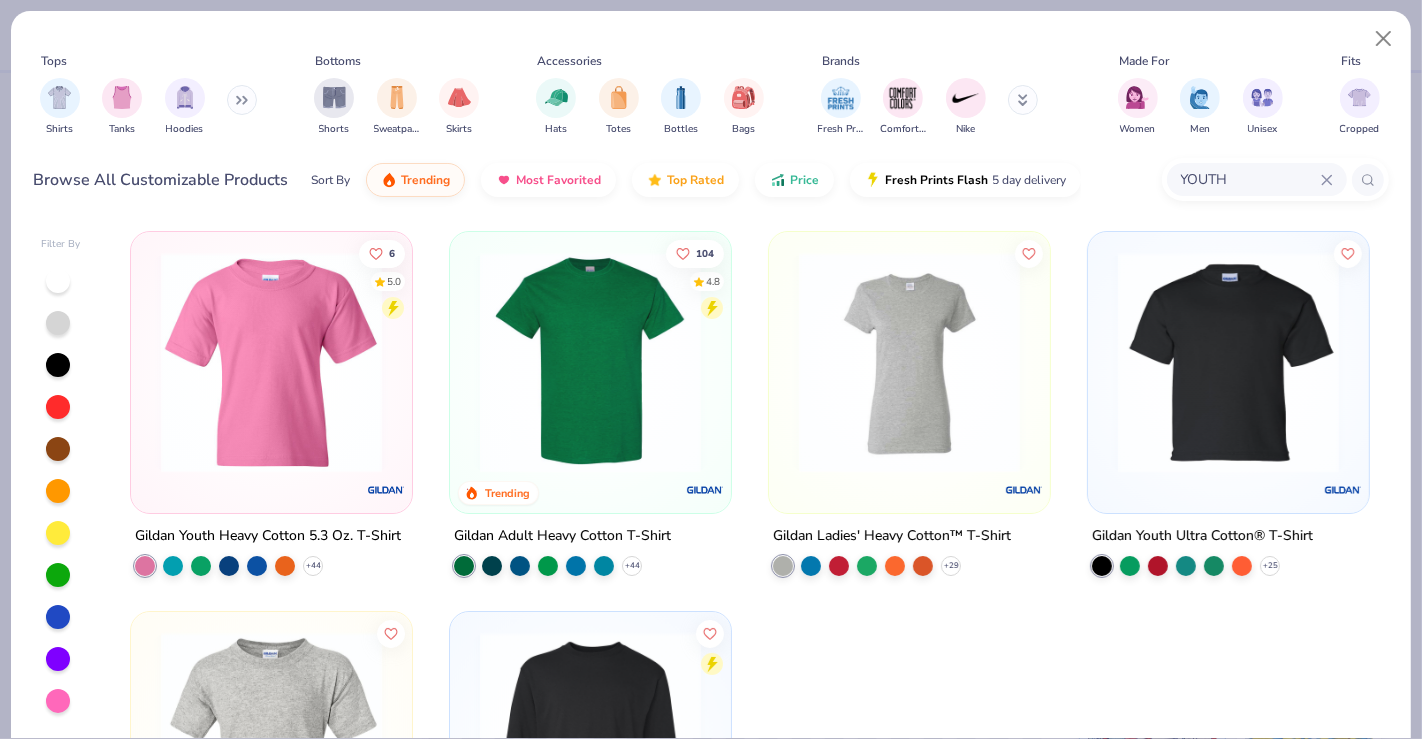 type on "YOUTH" 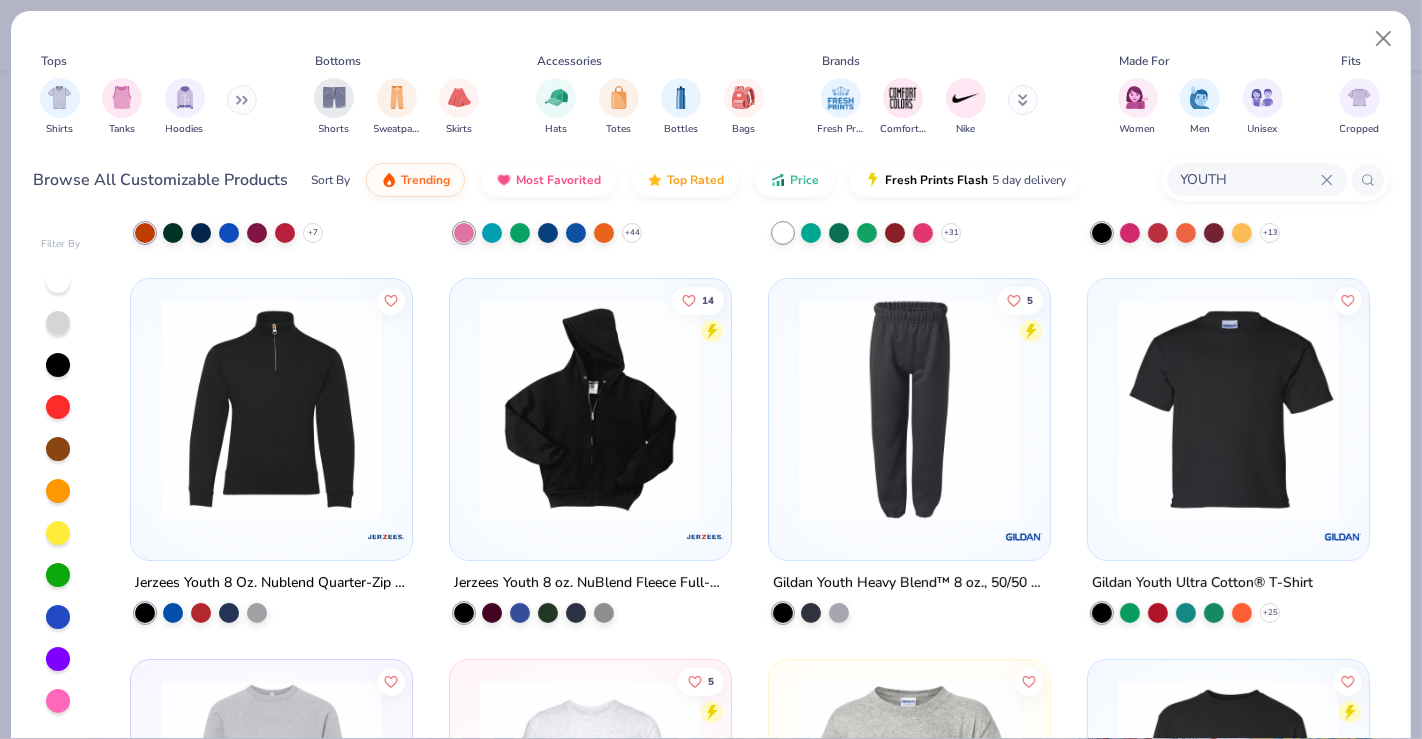 scroll, scrollTop: 0, scrollLeft: 0, axis: both 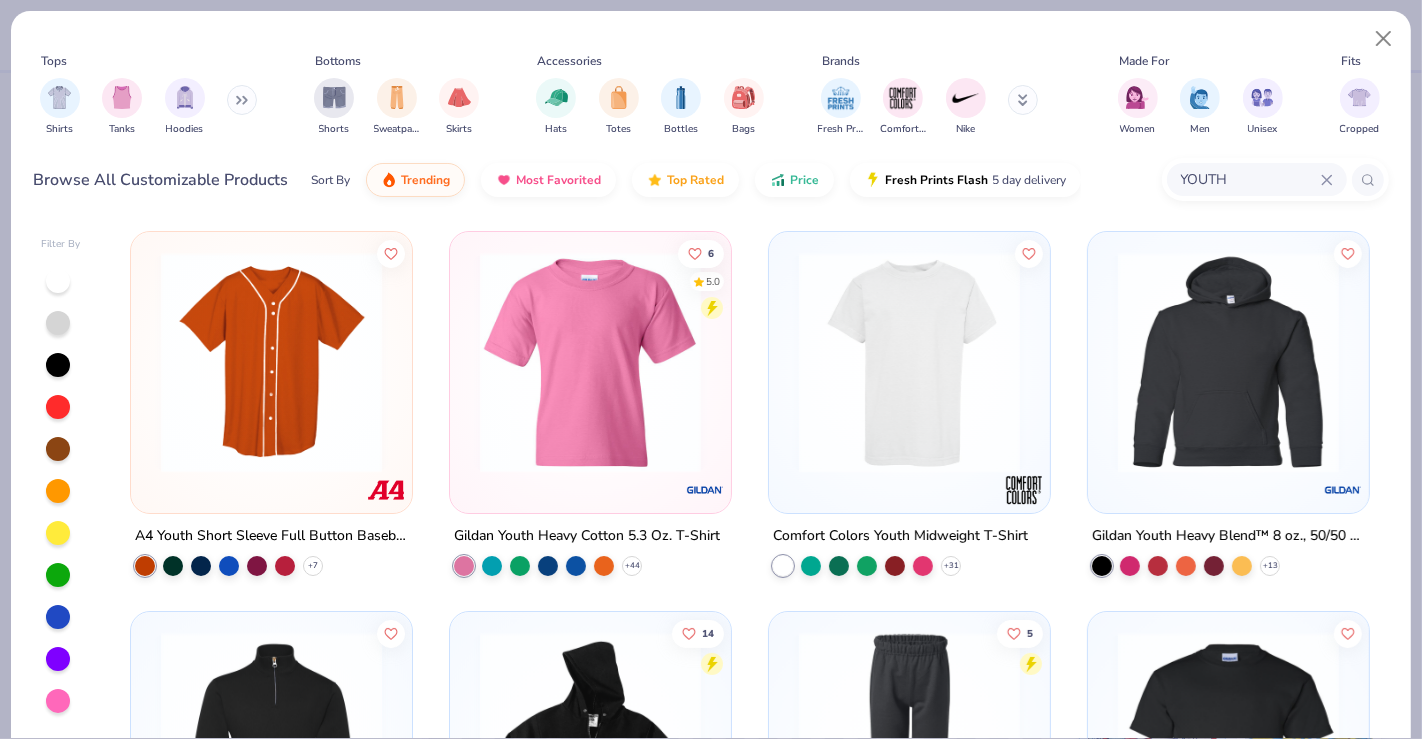 click at bounding box center [909, 362] 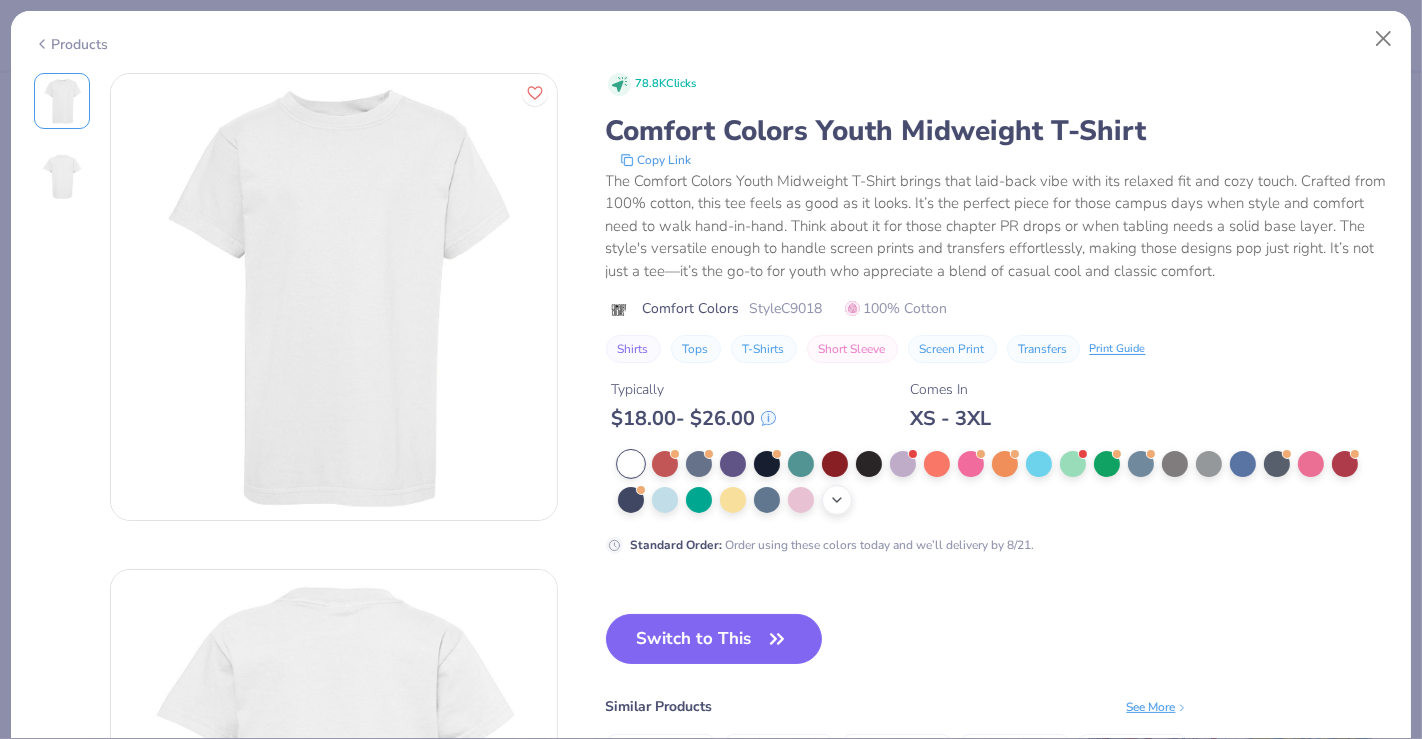 click 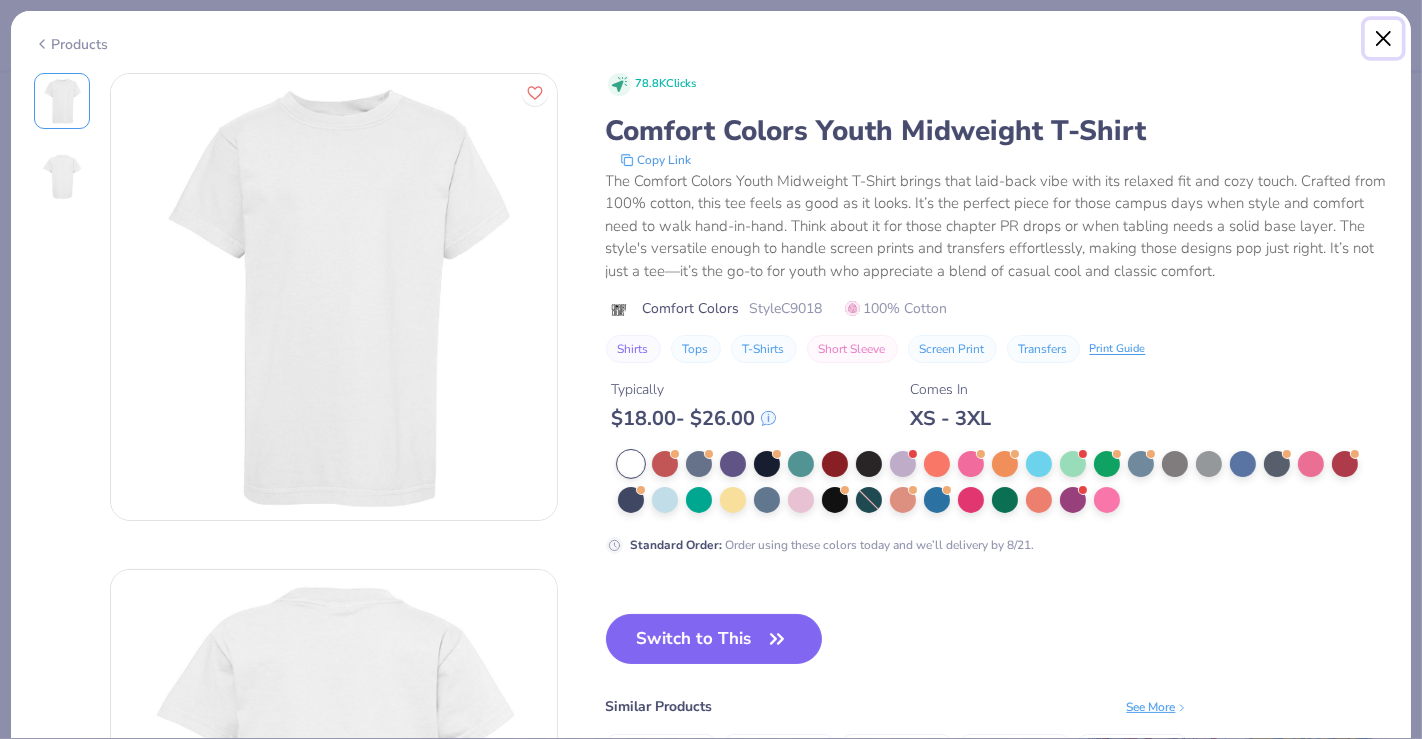 click at bounding box center [1384, 39] 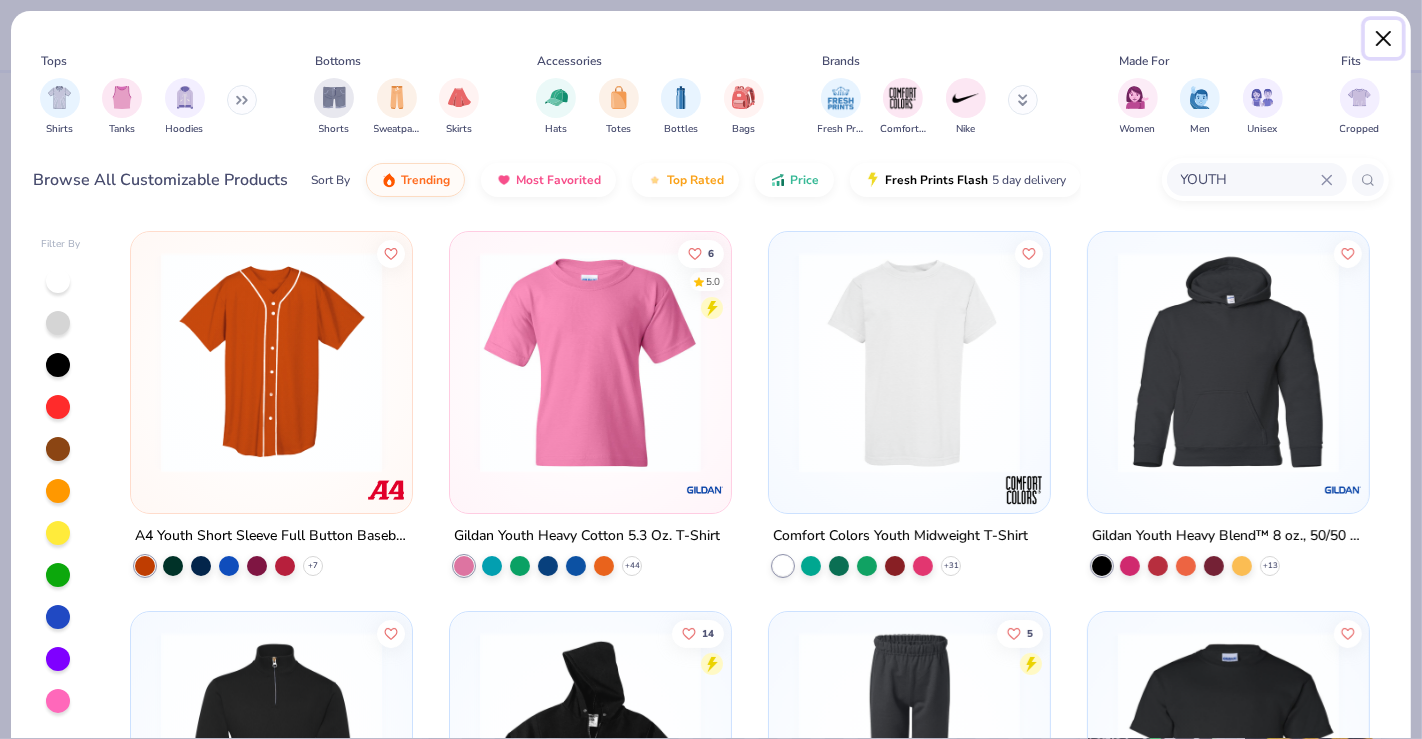 click at bounding box center [1384, 39] 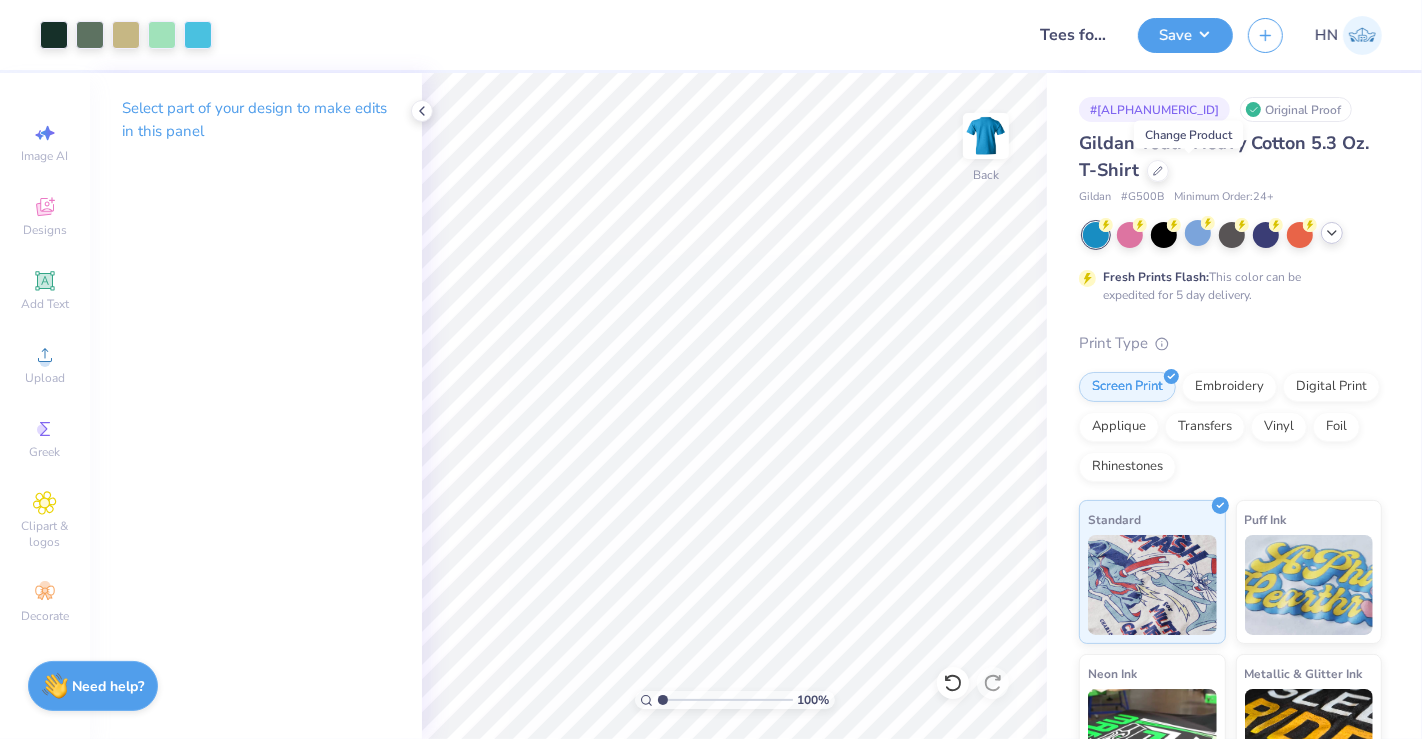 click 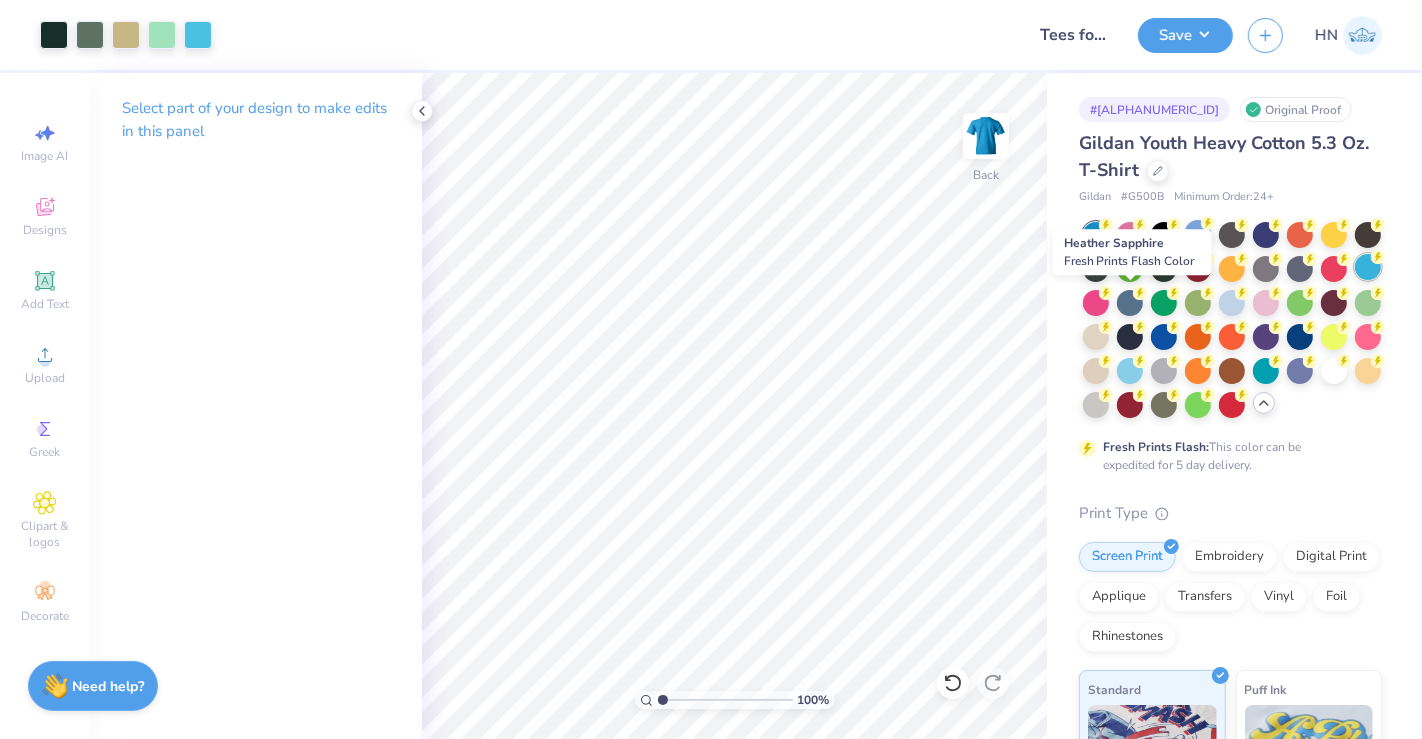 click at bounding box center [1368, 267] 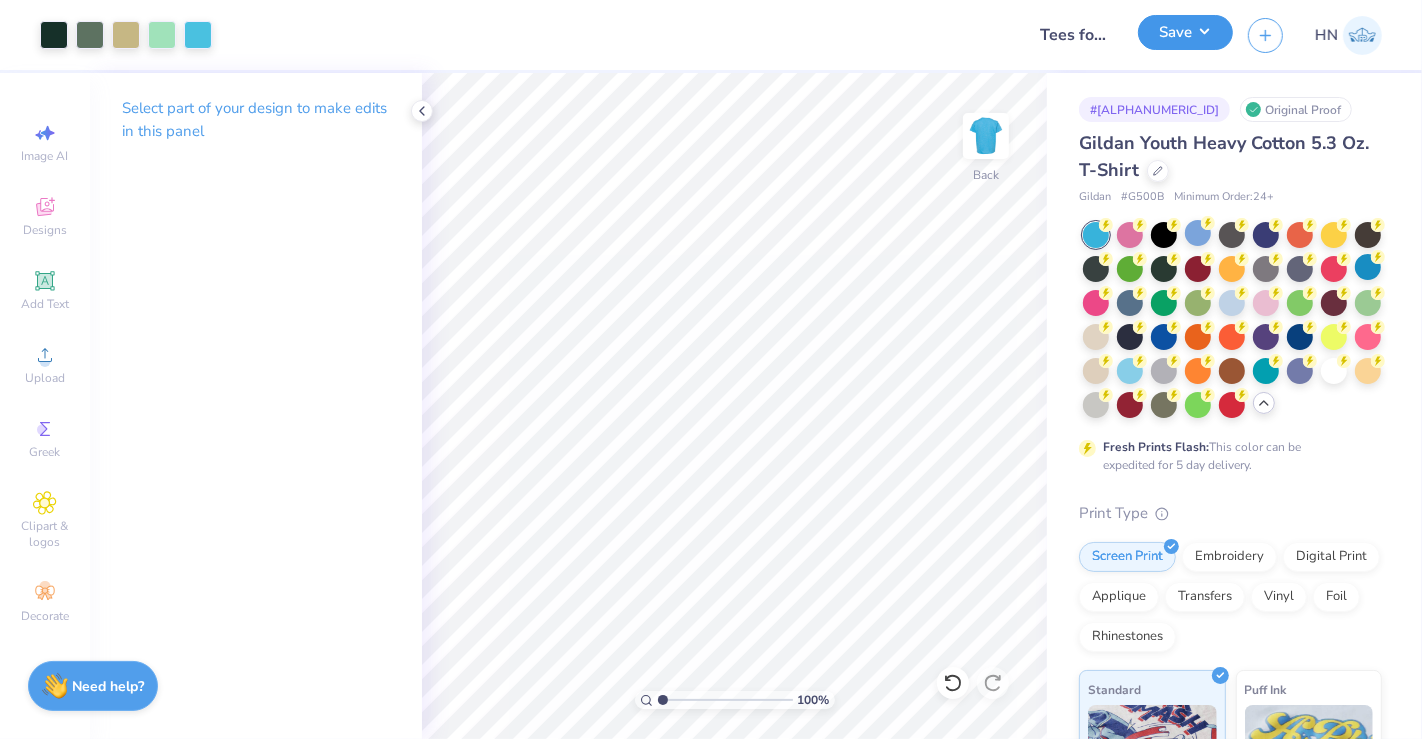 click on "Save" at bounding box center (1185, 32) 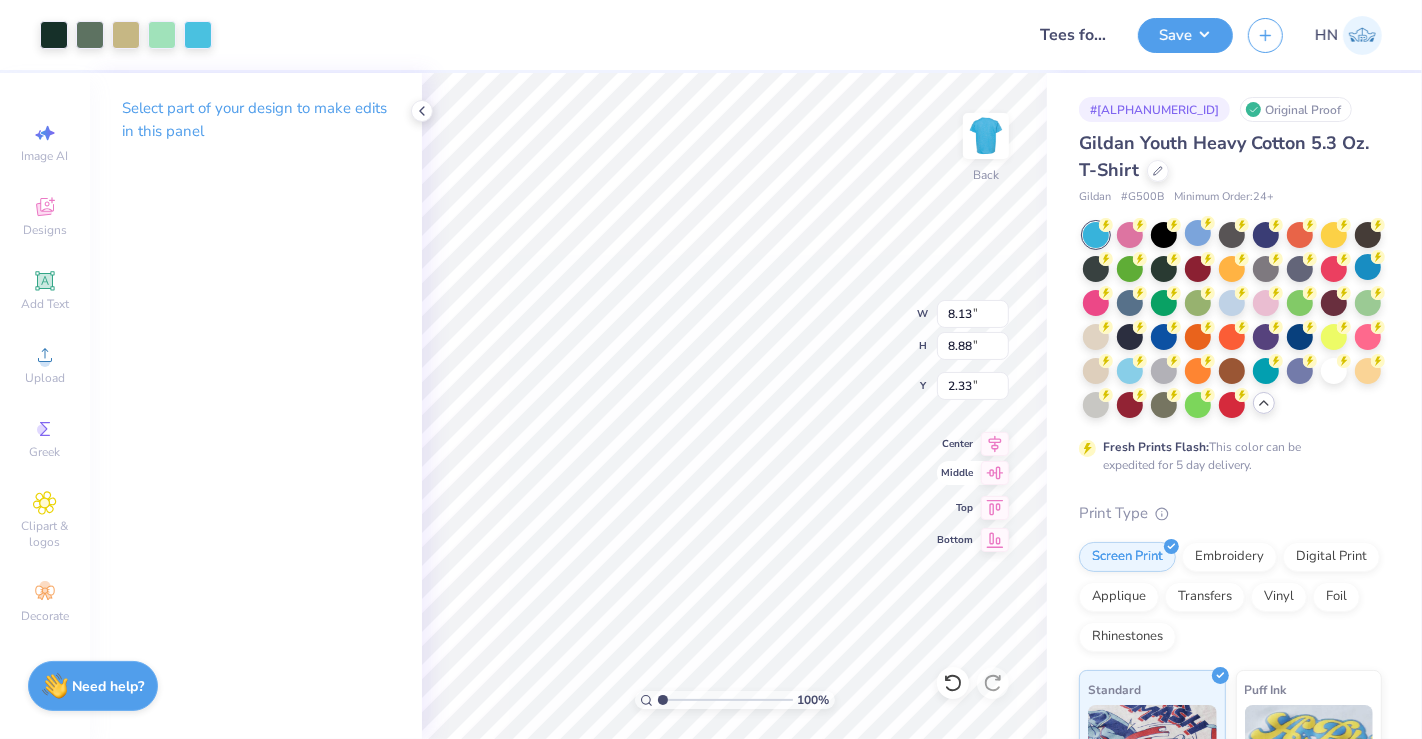 type on "8.13" 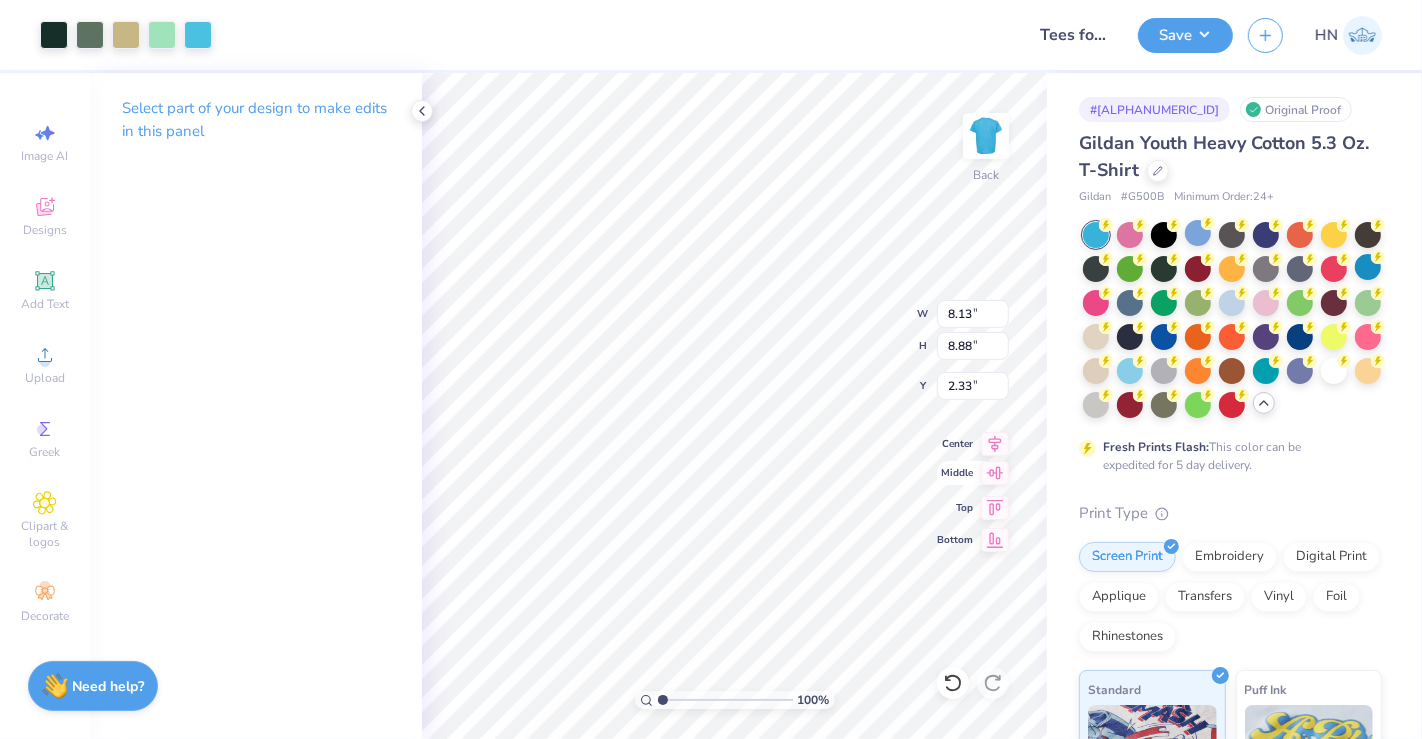 type on "8.88" 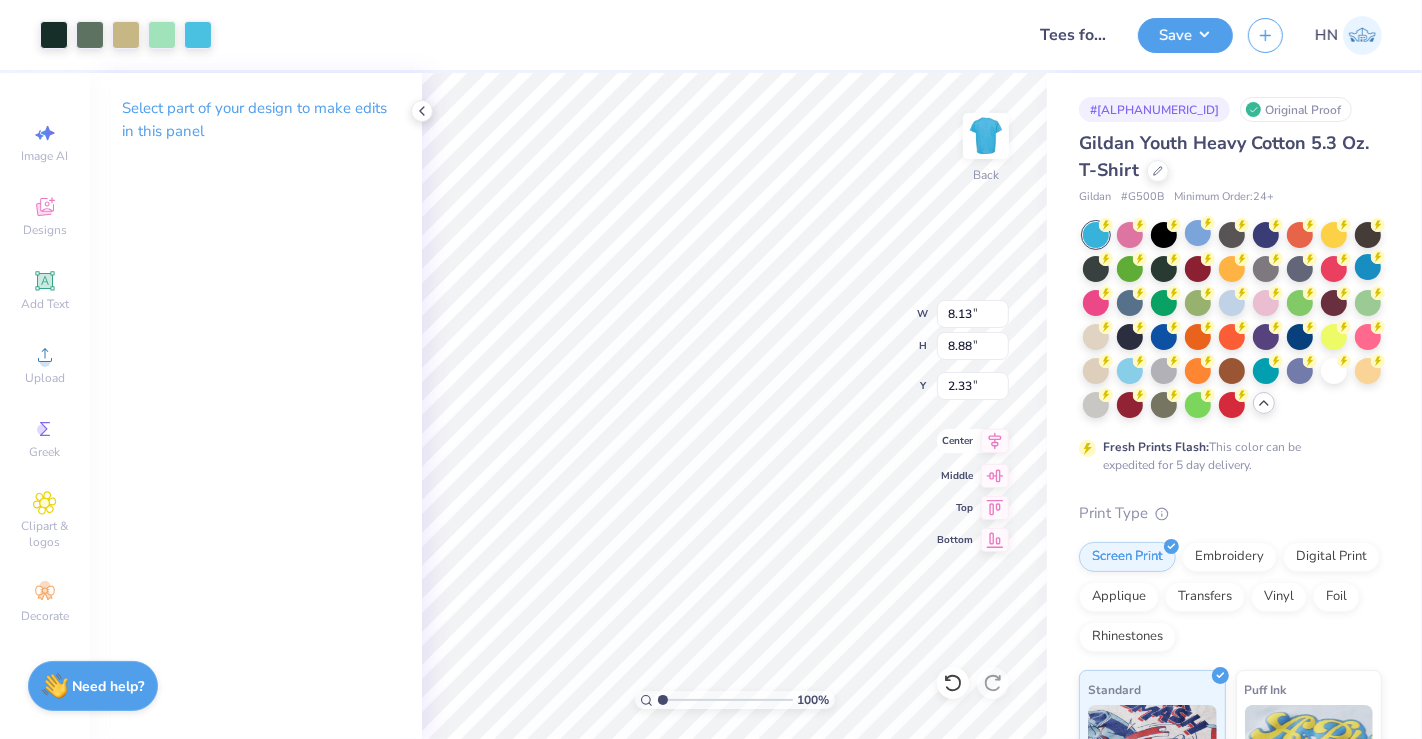 click 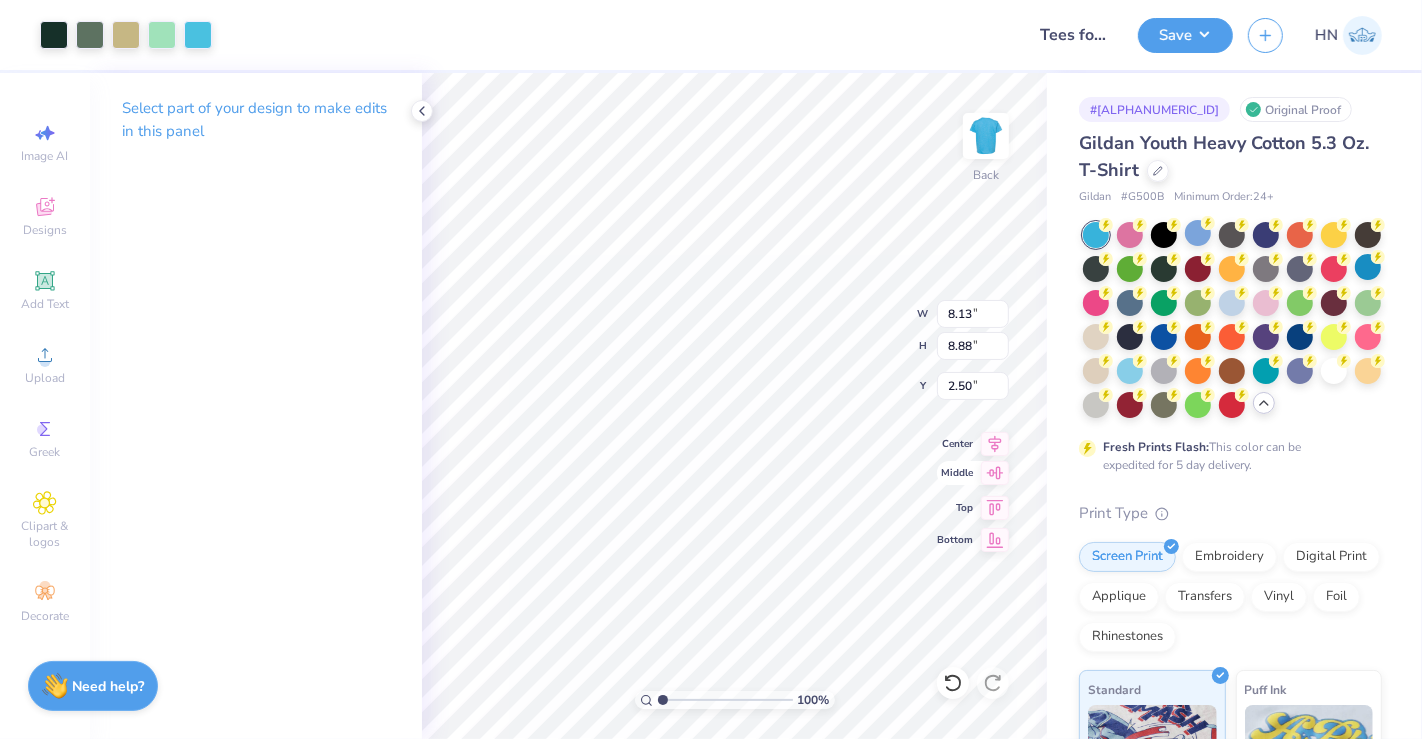 type on "2.50" 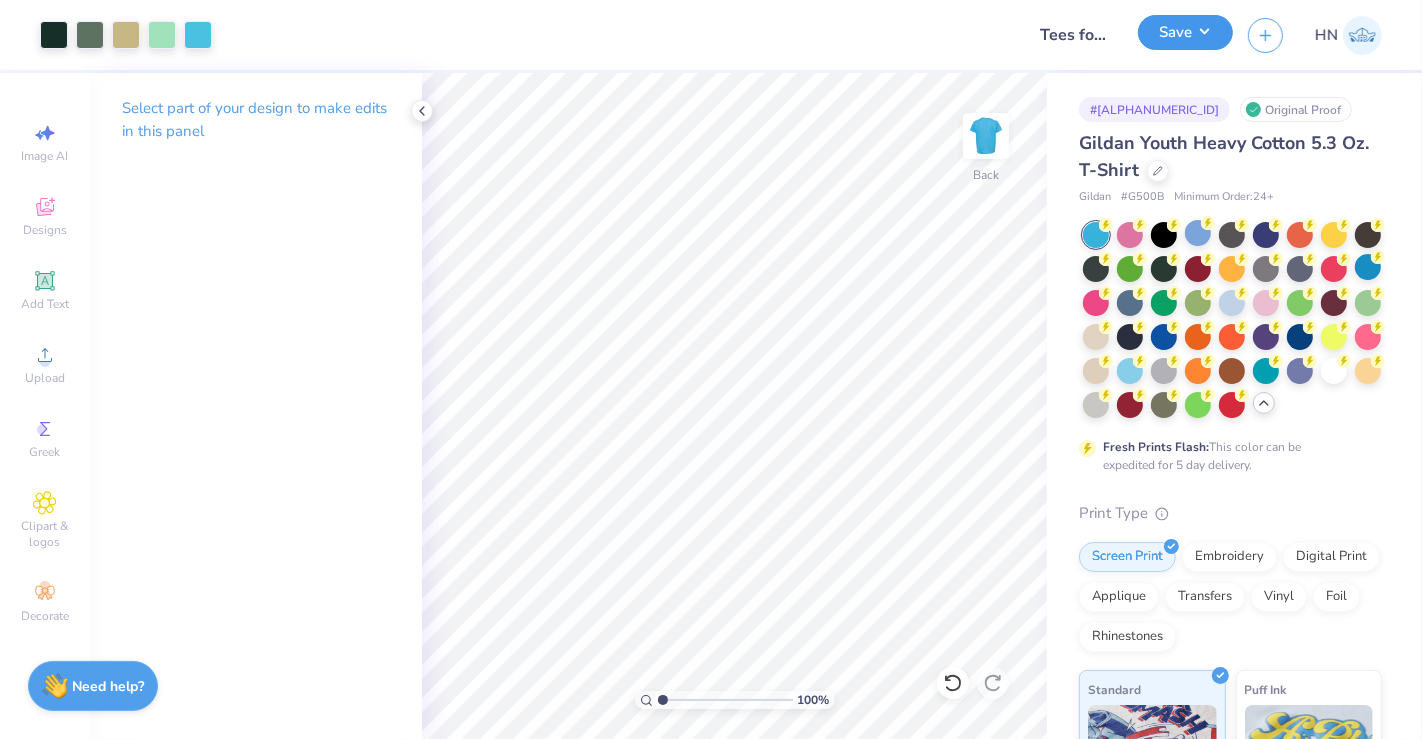 click on "Save" at bounding box center [1185, 32] 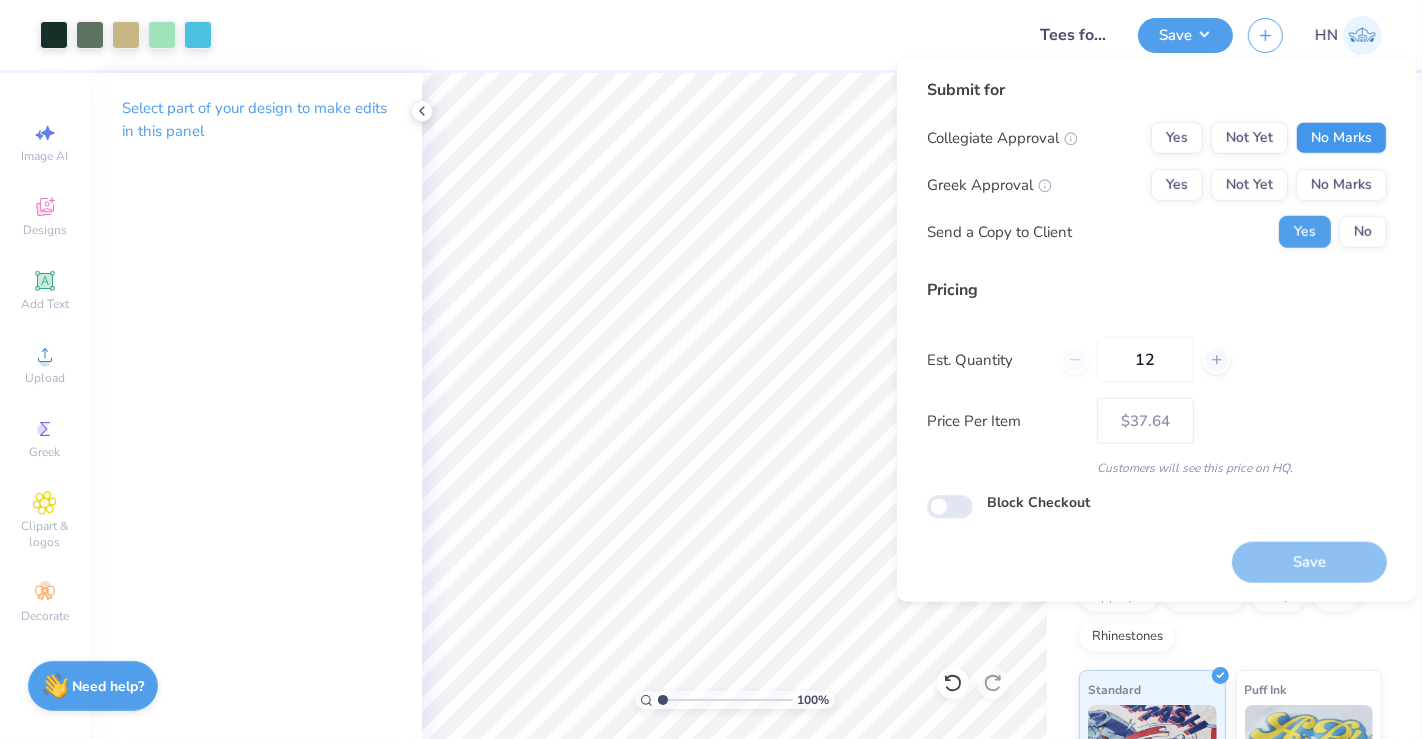 click on "No Marks" at bounding box center (1341, 138) 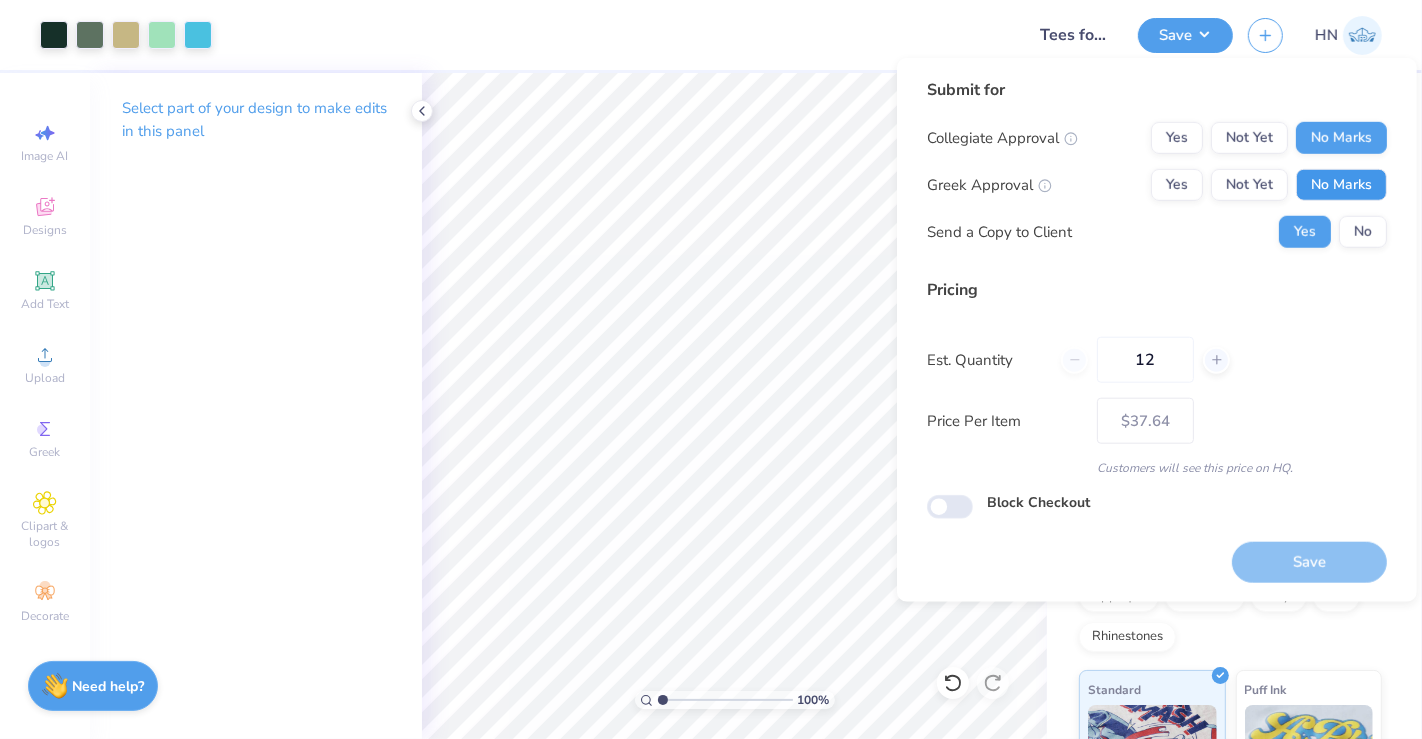 click on "No Marks" at bounding box center [1341, 185] 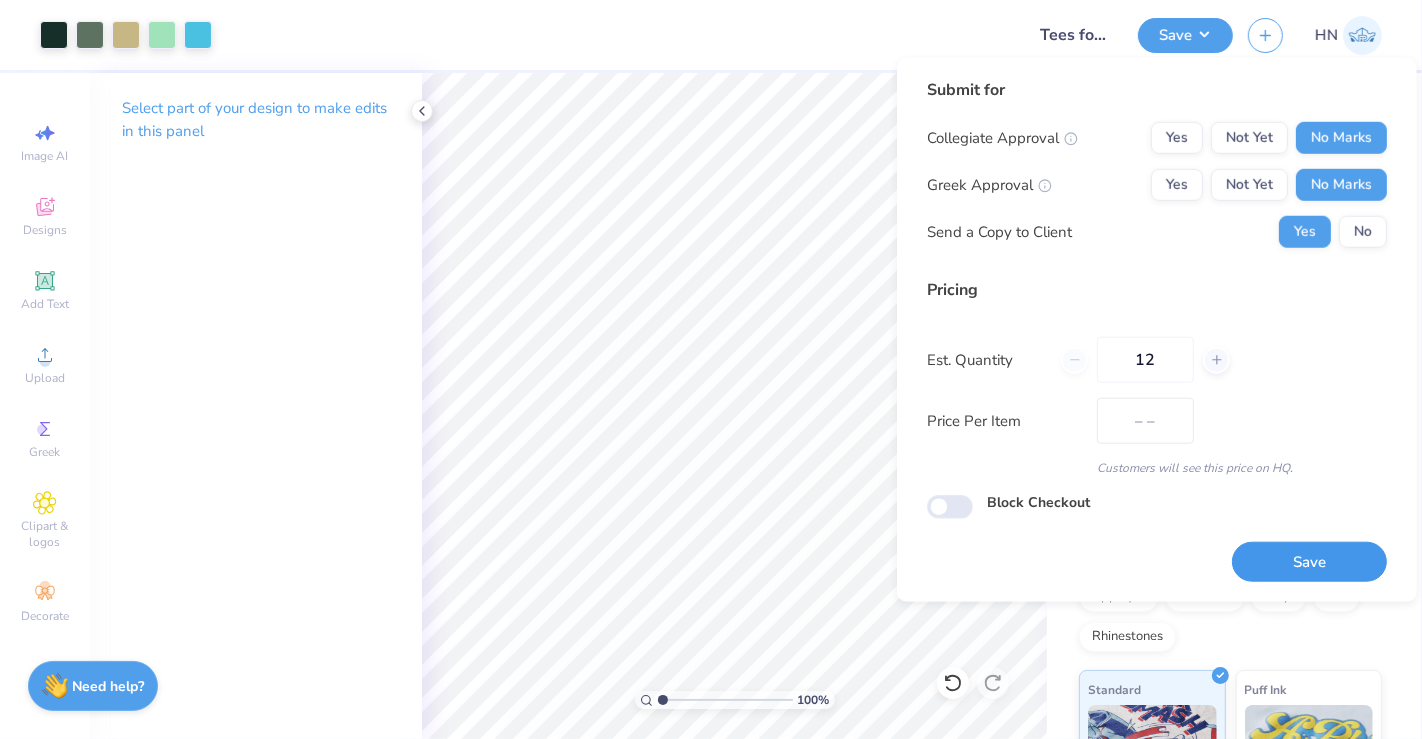 click on "Save" at bounding box center (1309, 562) 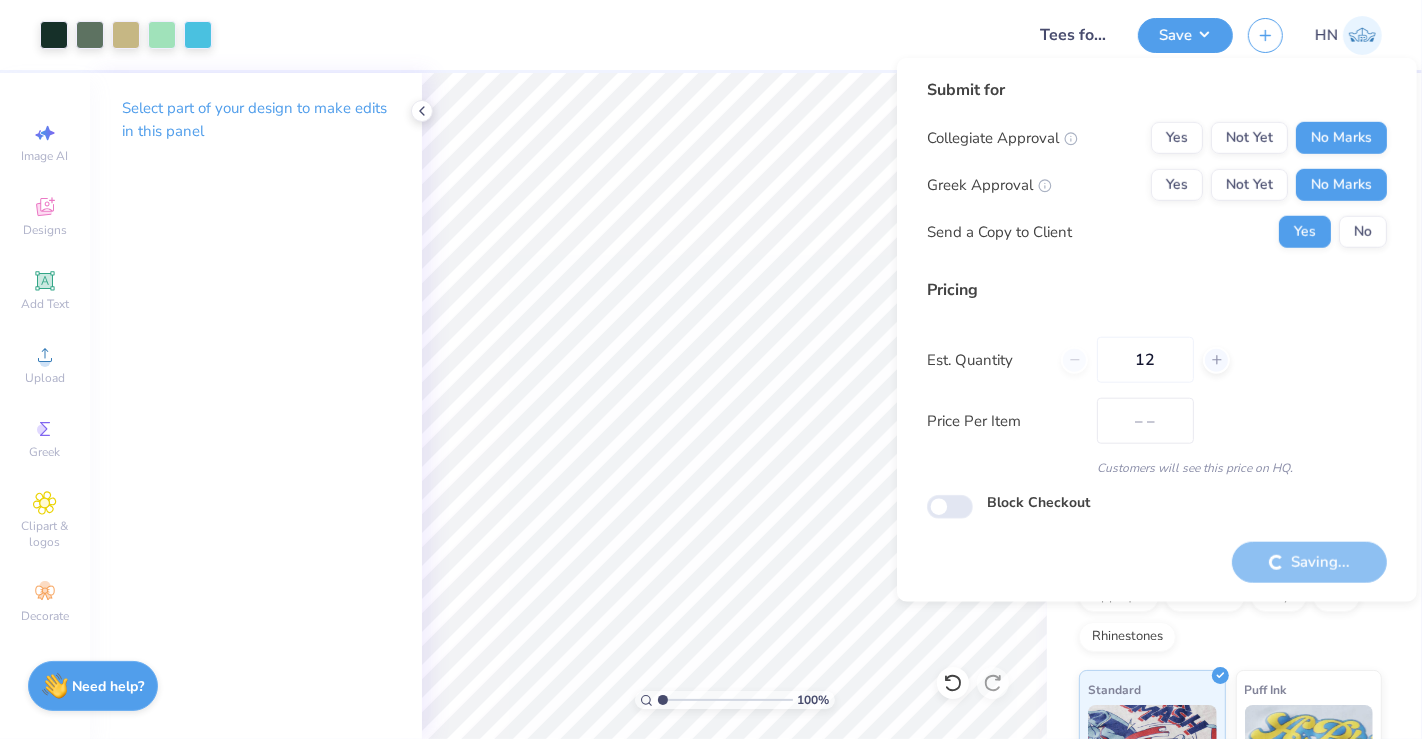 type on "$37.64" 